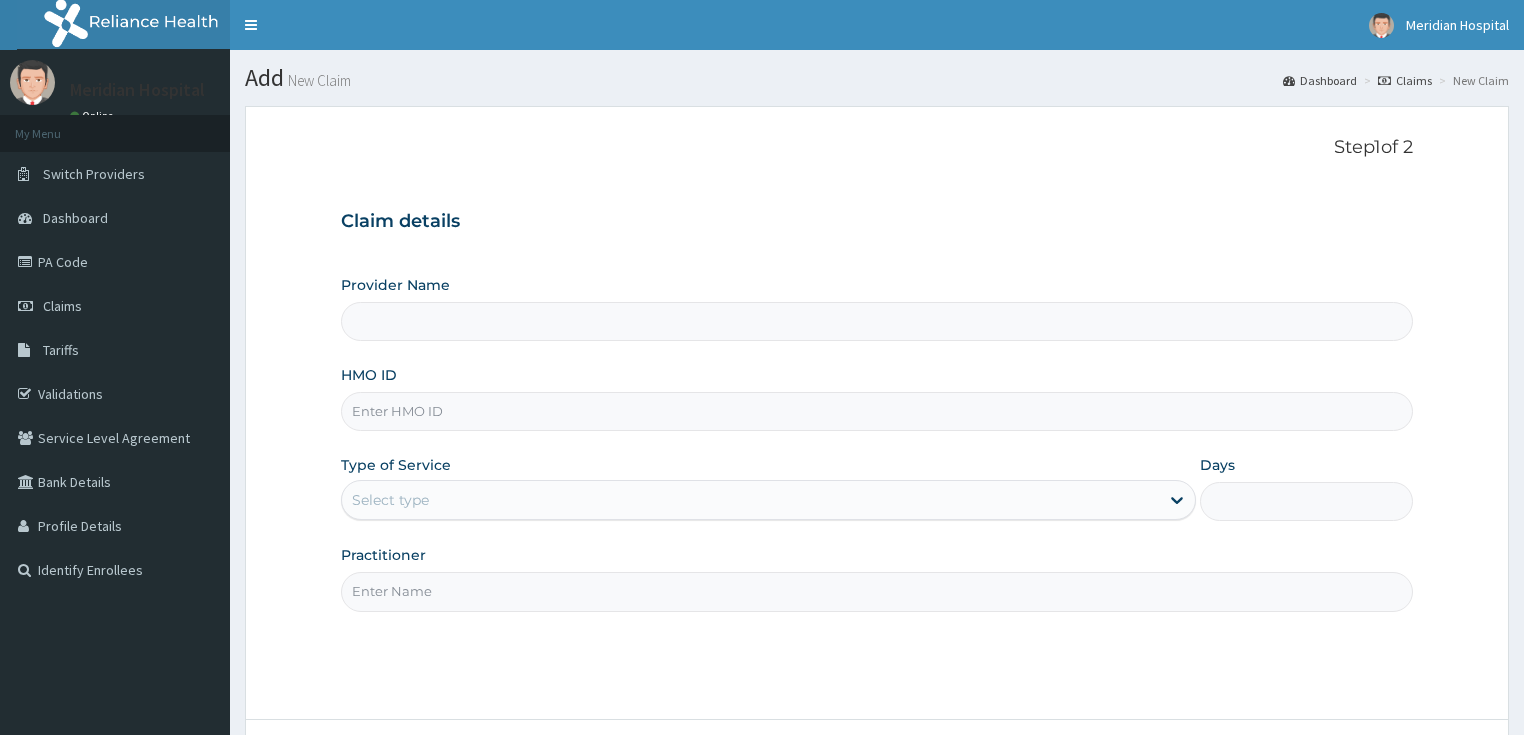 scroll, scrollTop: 0, scrollLeft: 0, axis: both 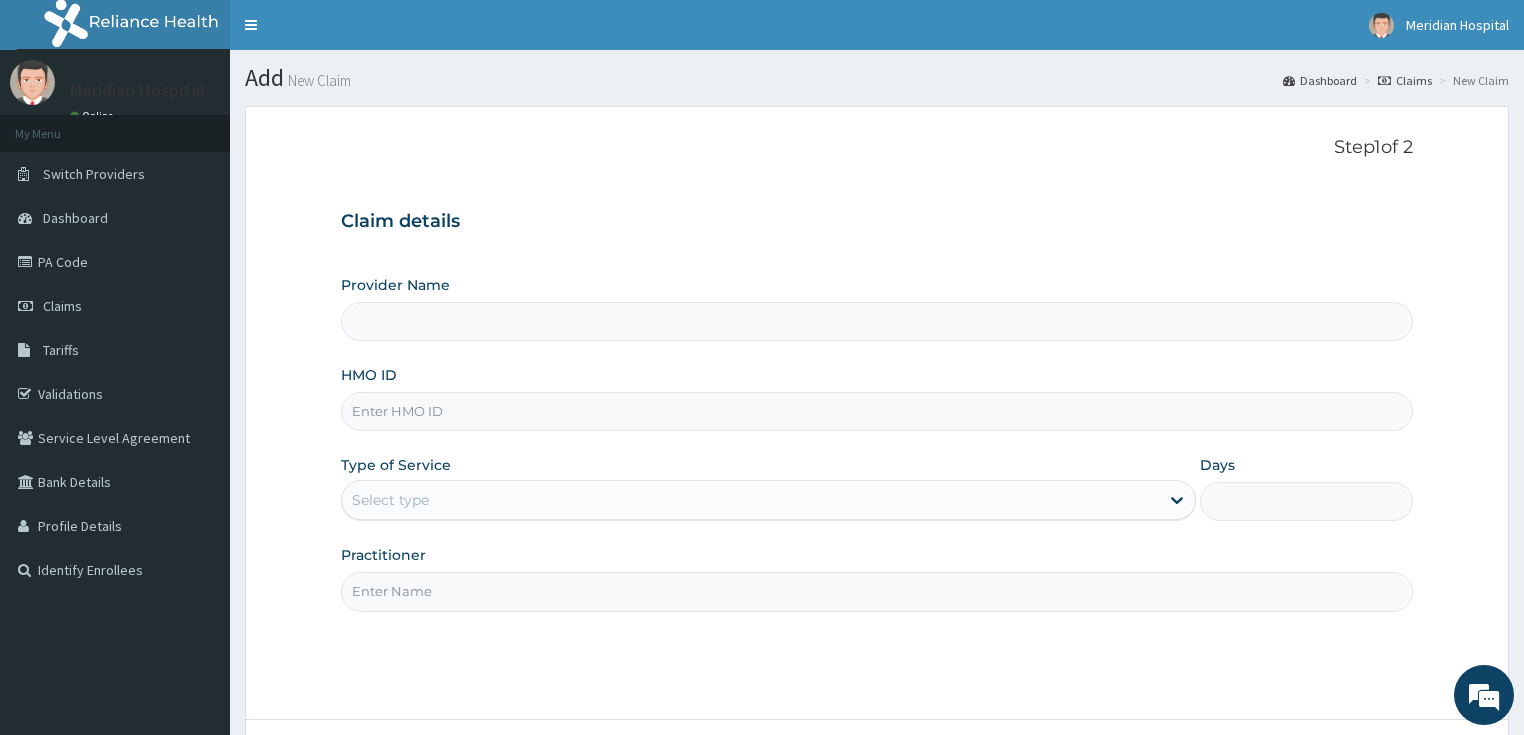 type on "Meridian Hospital" 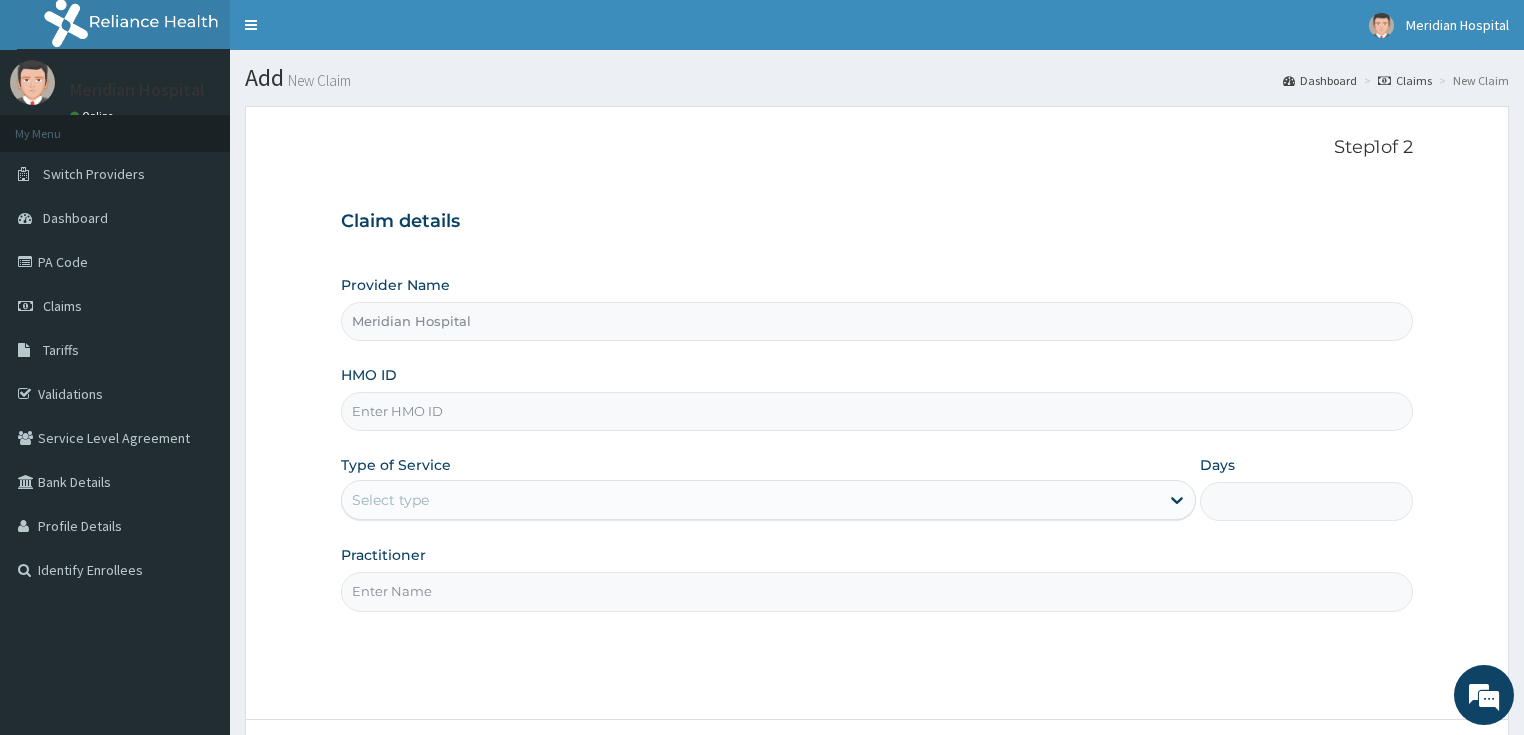scroll, scrollTop: 0, scrollLeft: 0, axis: both 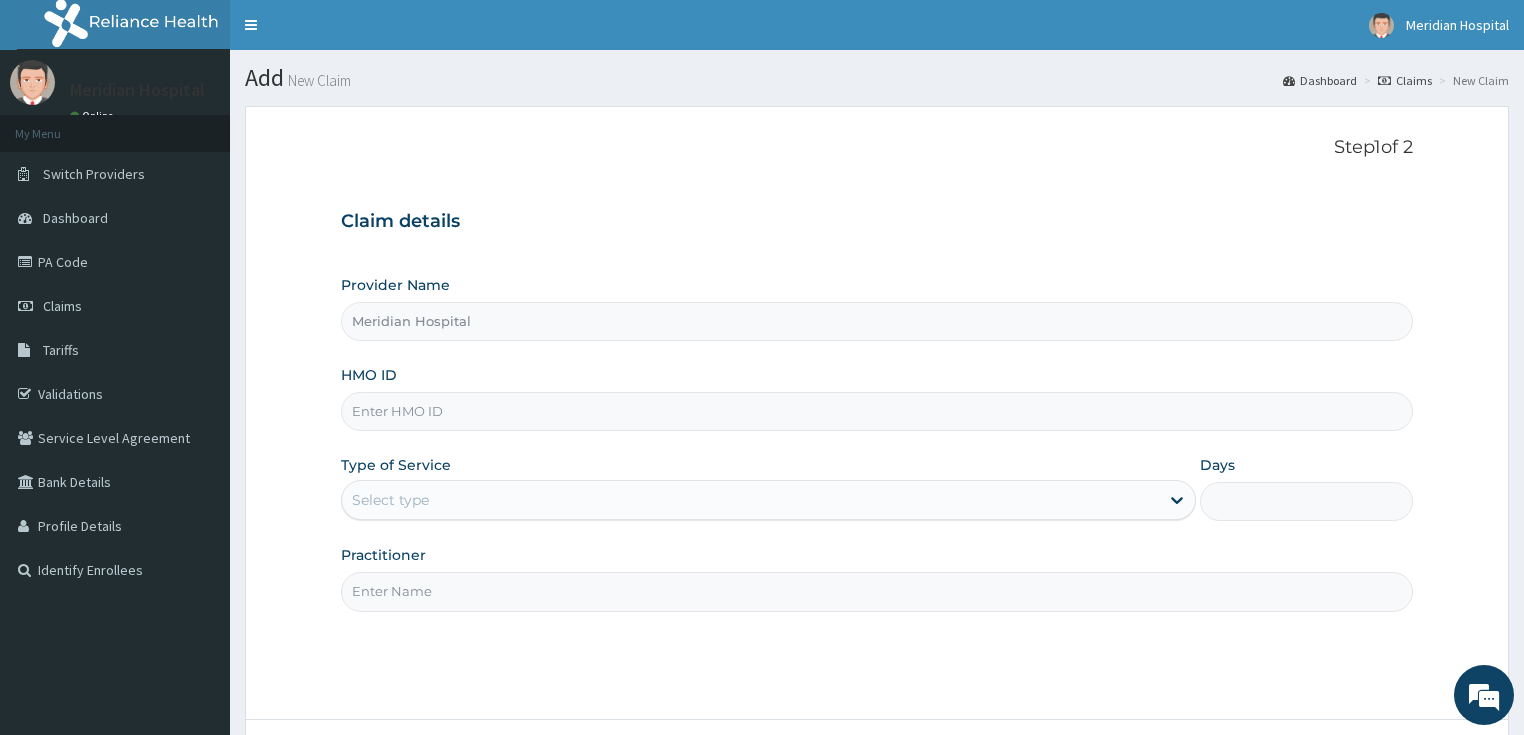 click on "HMO ID" at bounding box center (877, 411) 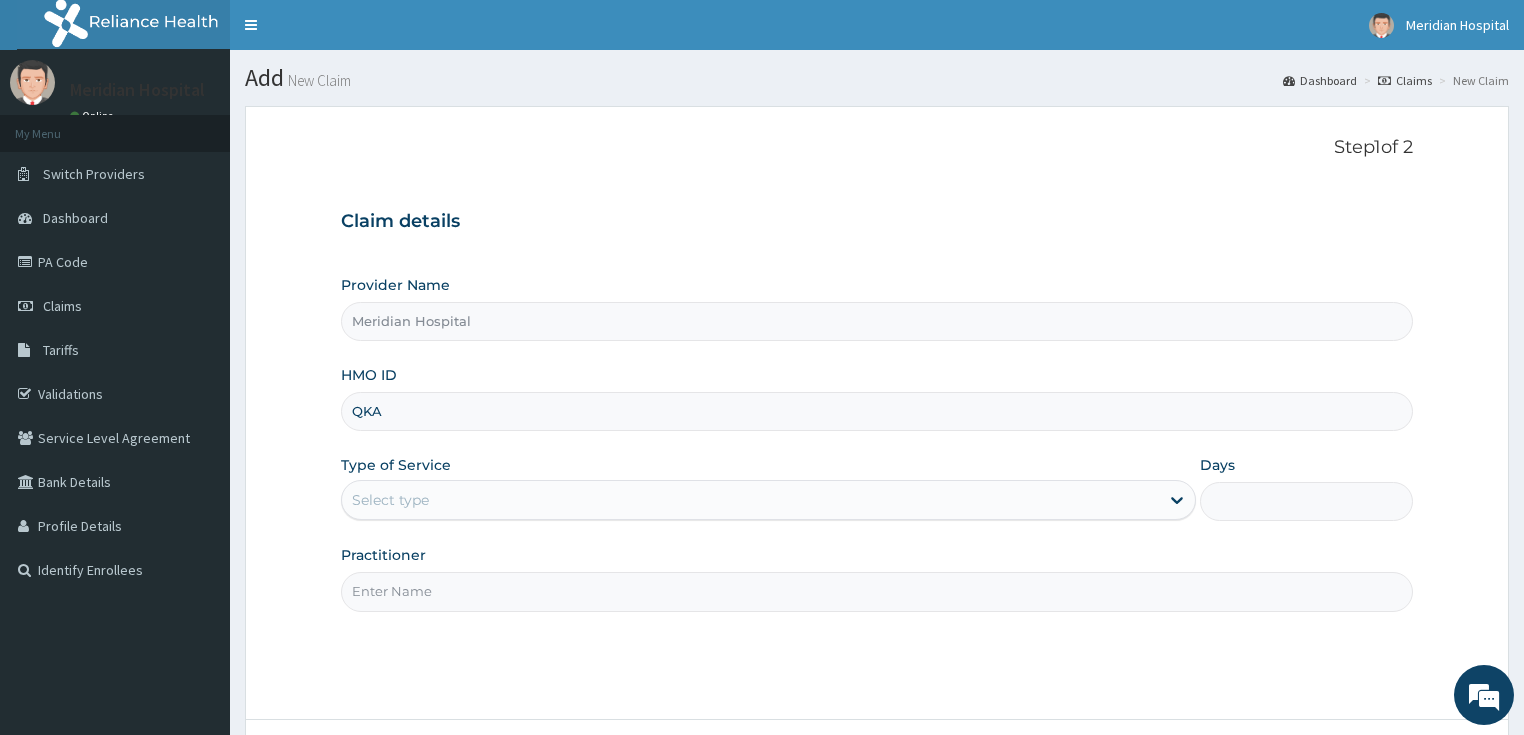 type on "QKA/10042/C" 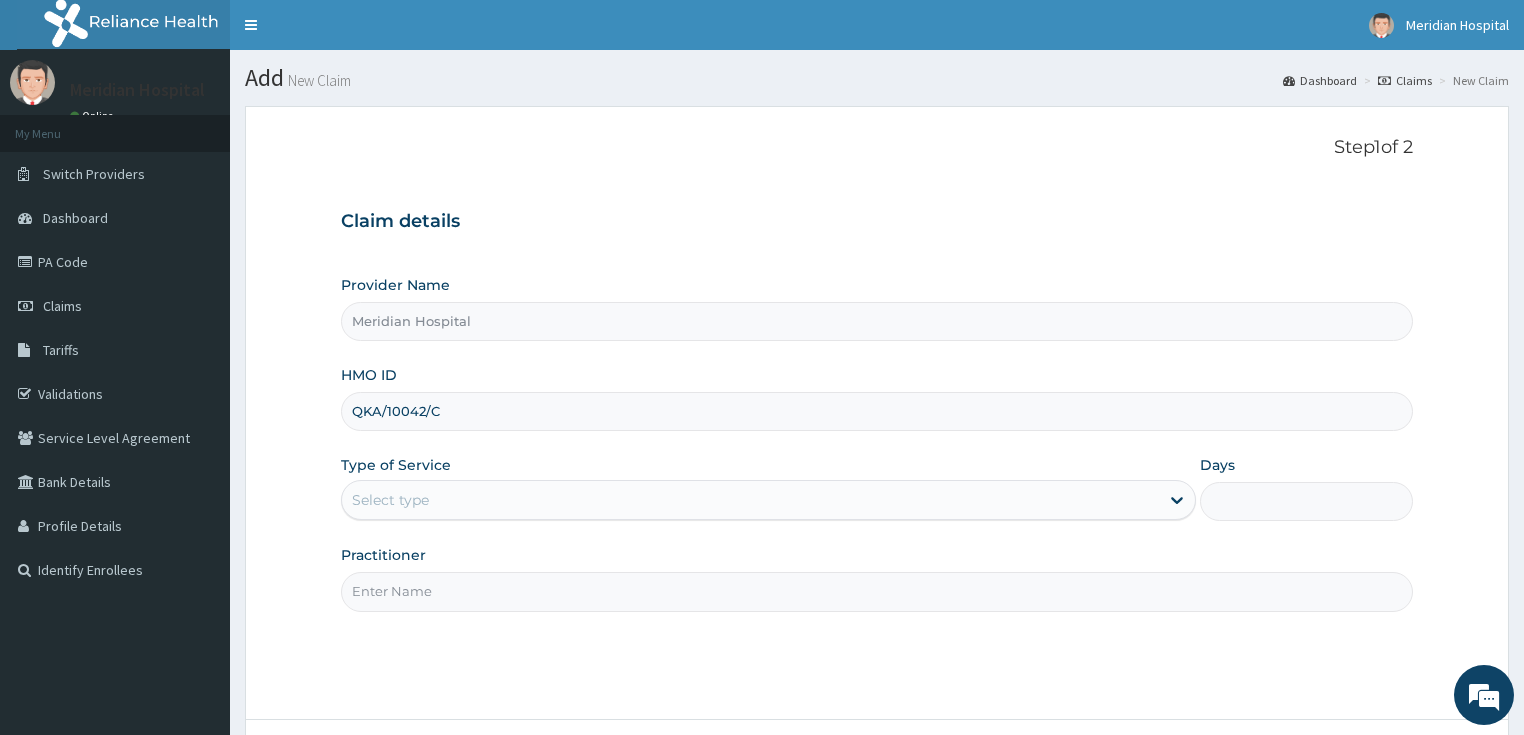 click on "Select type" at bounding box center [750, 500] 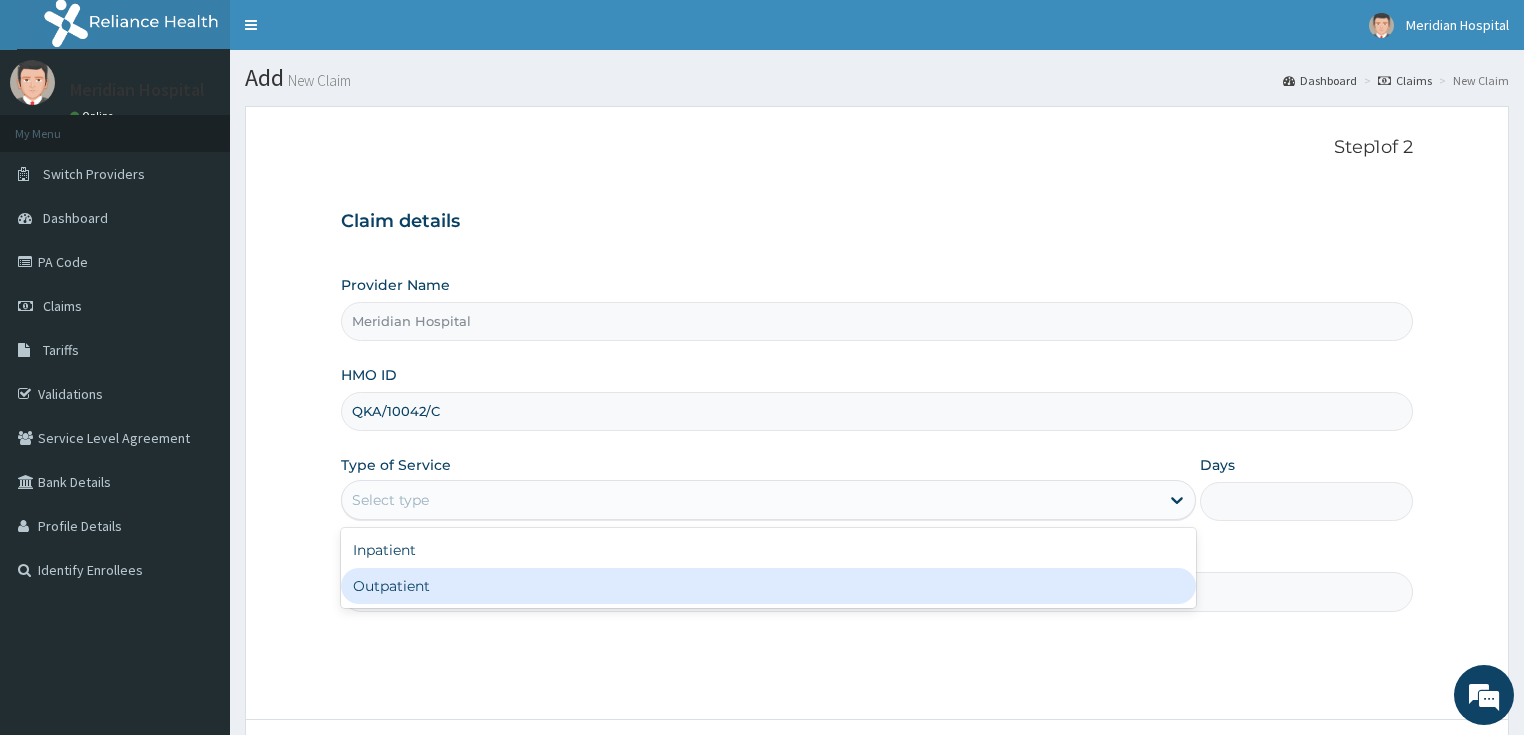 click on "Outpatient" at bounding box center (768, 586) 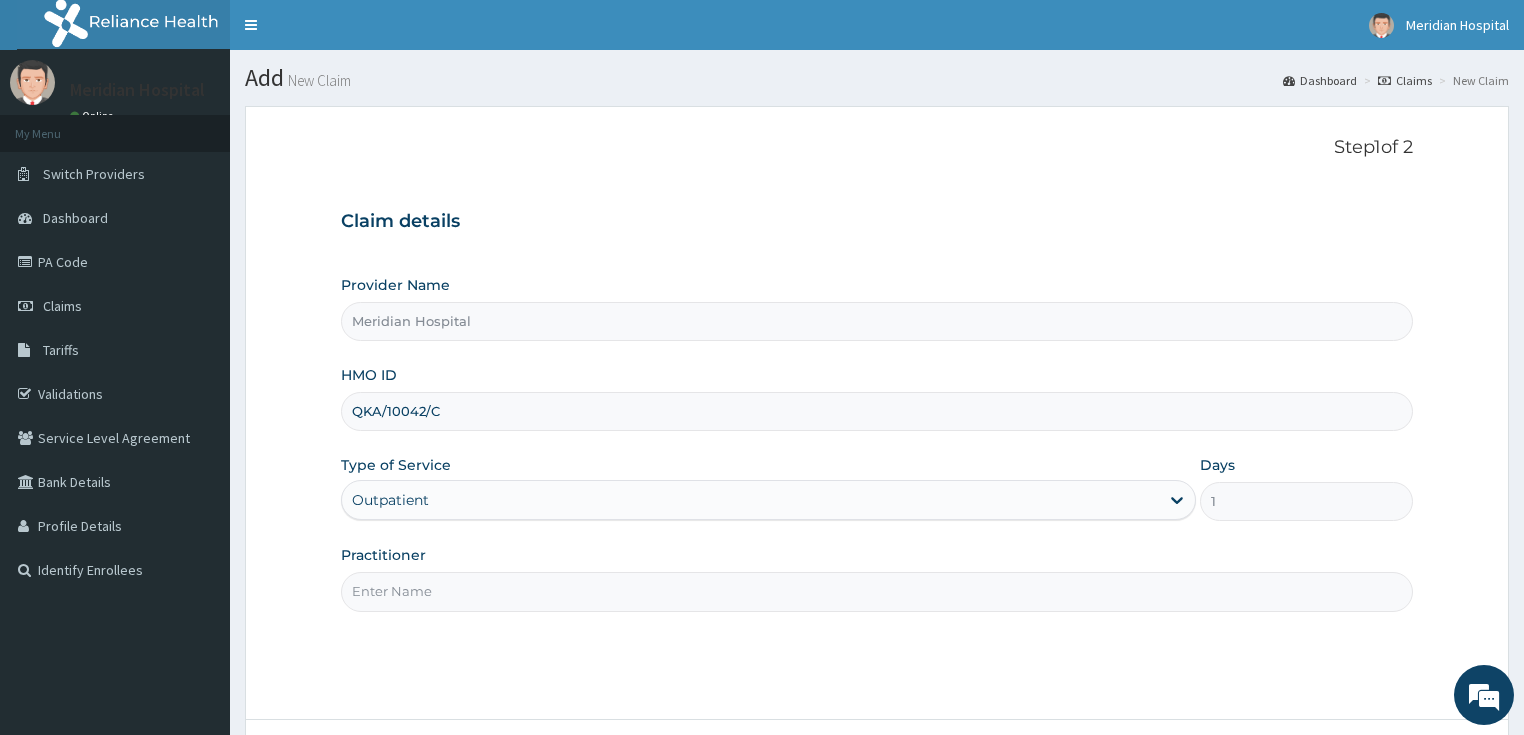 click on "Practitioner" at bounding box center (877, 591) 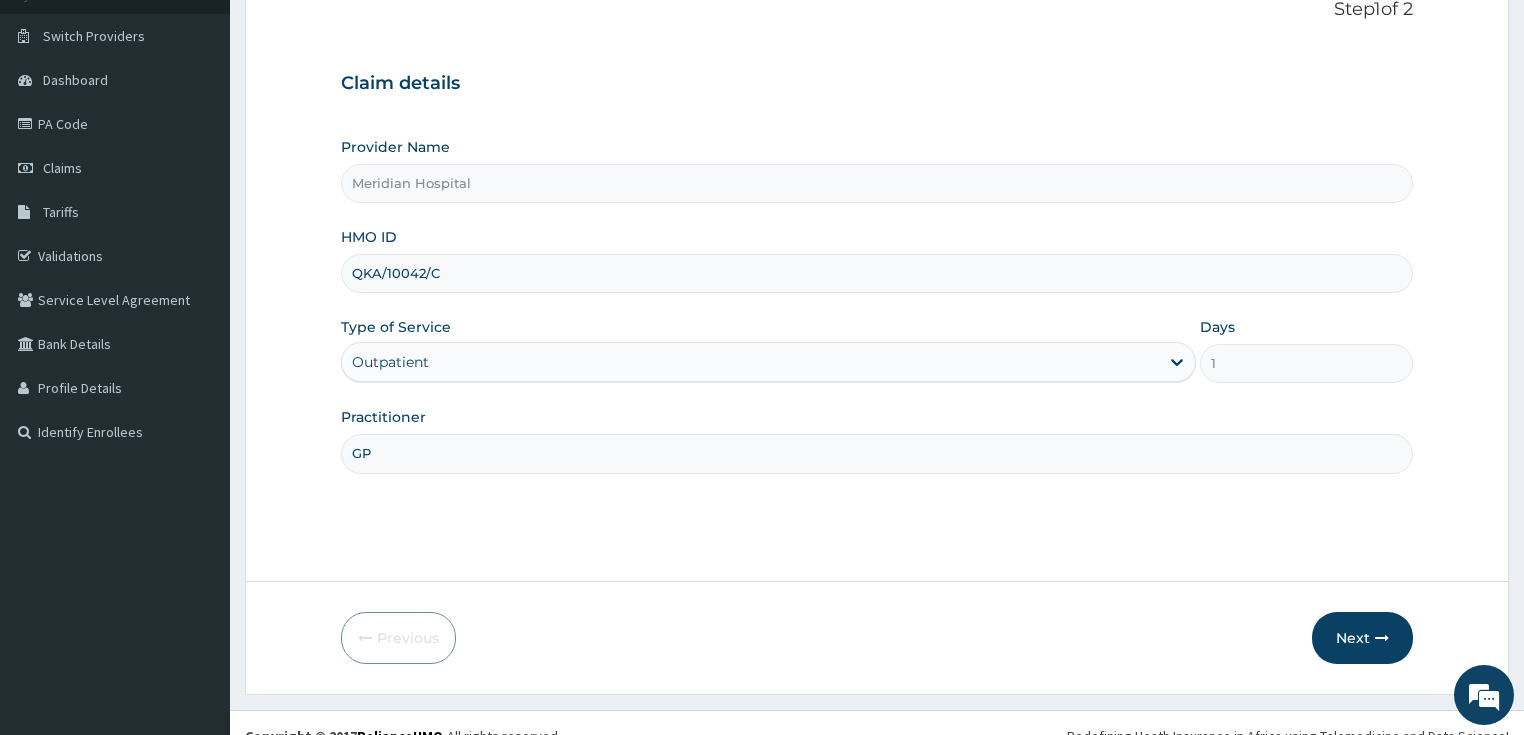 scroll, scrollTop: 163, scrollLeft: 0, axis: vertical 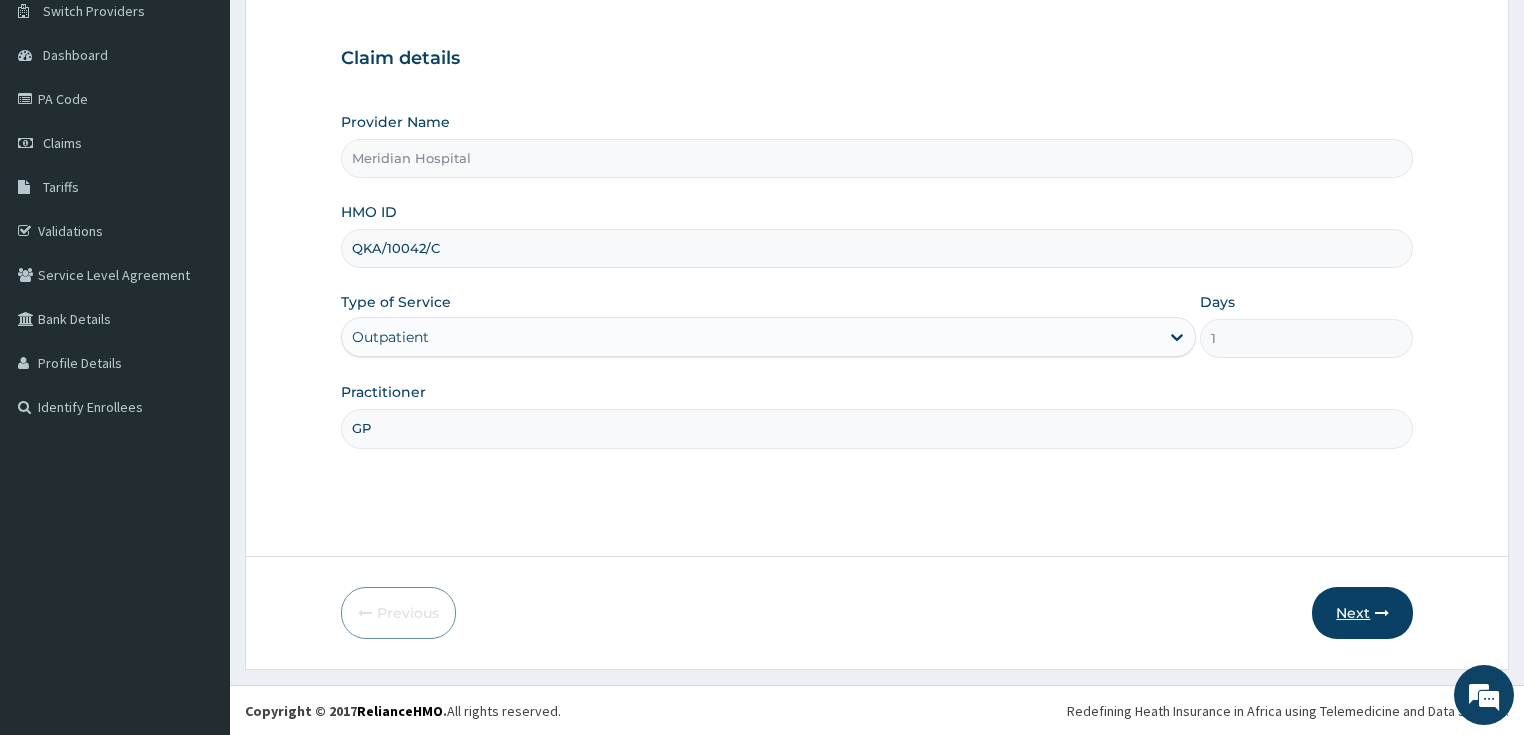 type on "GP" 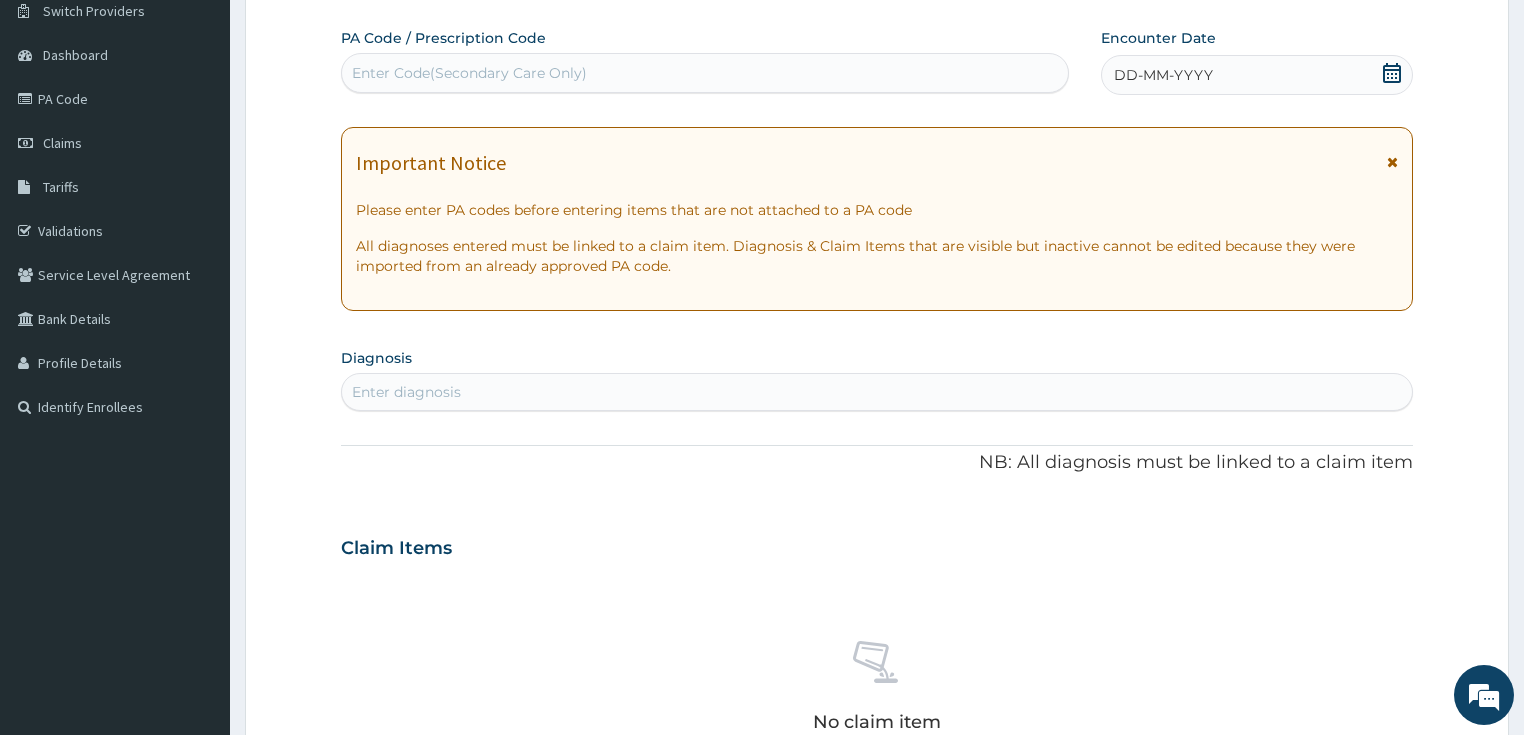 click 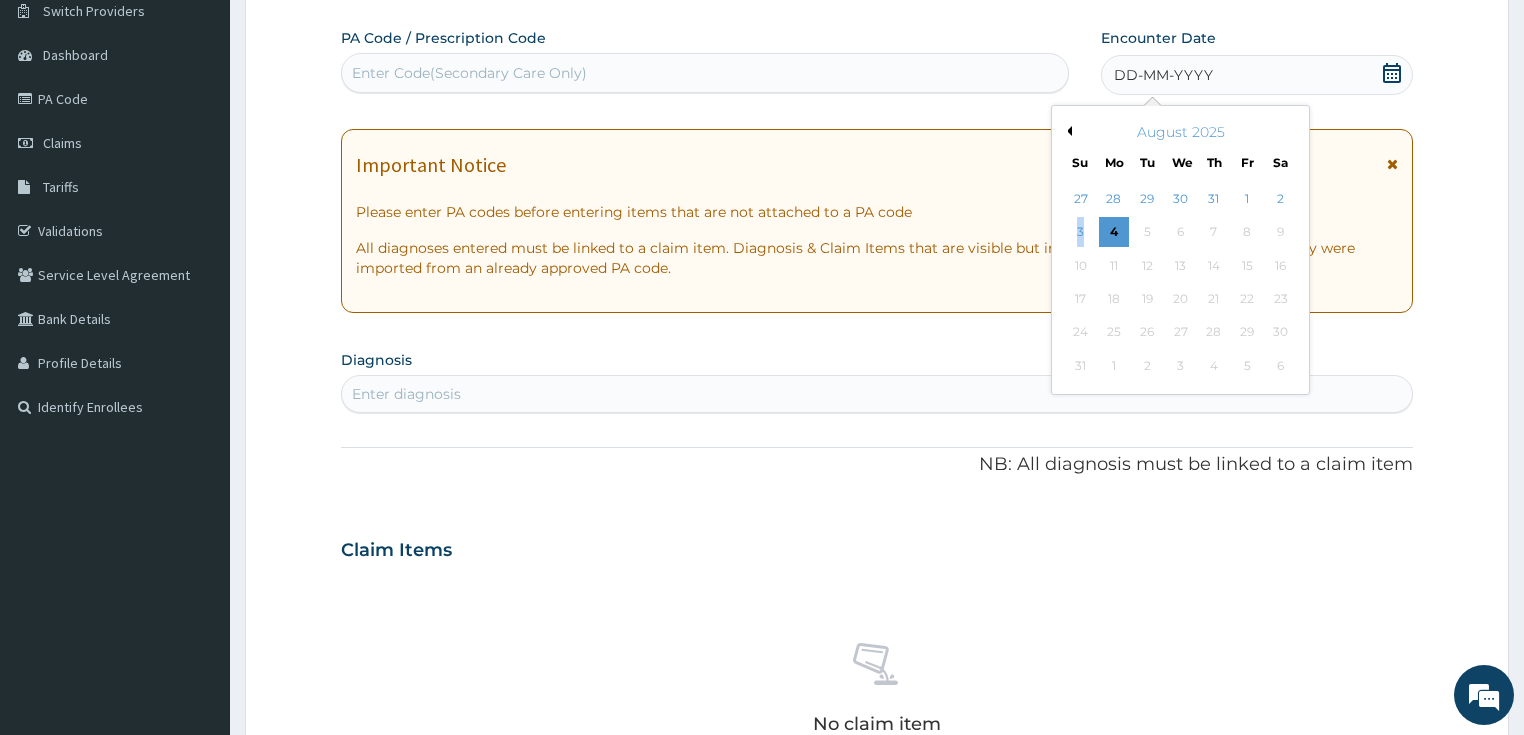 click on "3" at bounding box center [1081, 233] 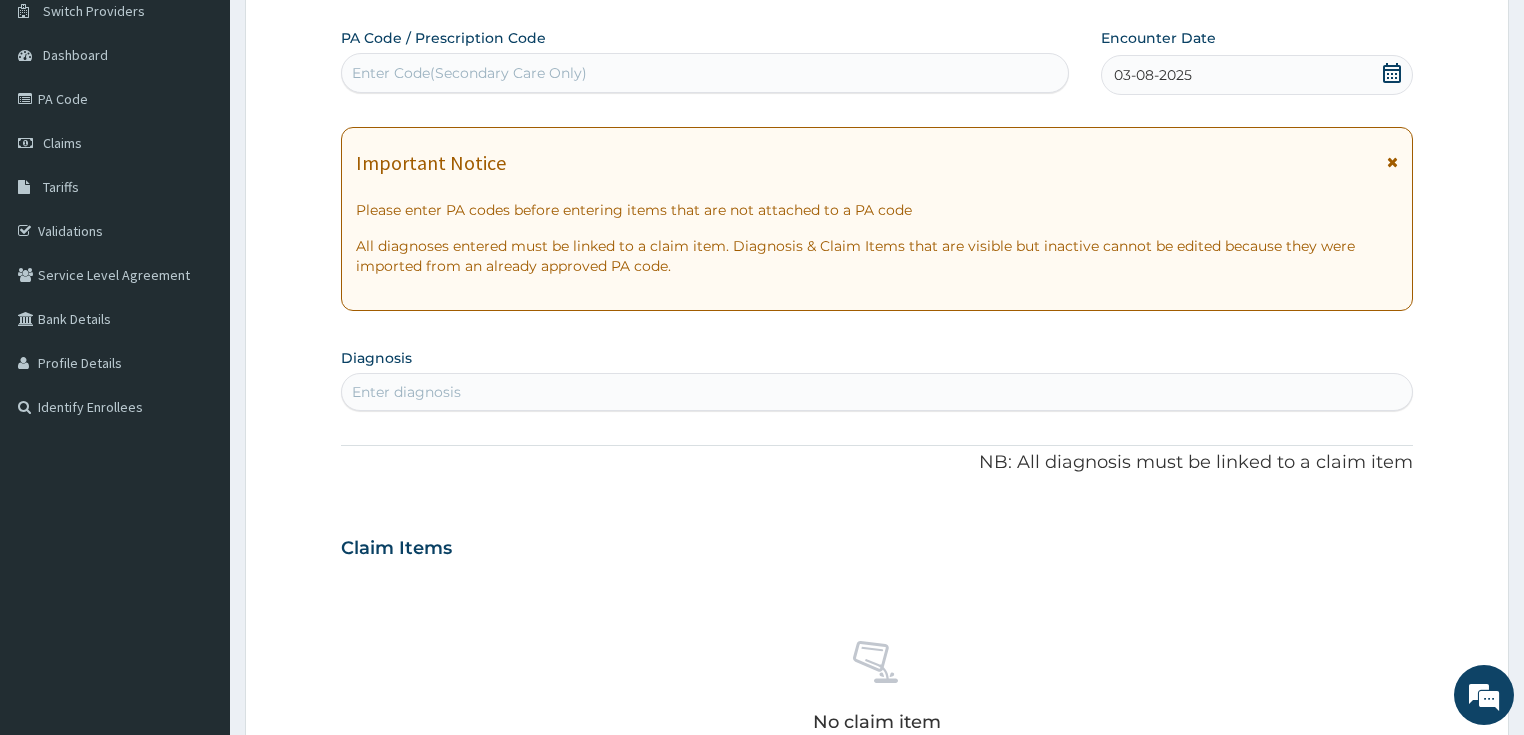 click on "Enter diagnosis" at bounding box center (877, 392) 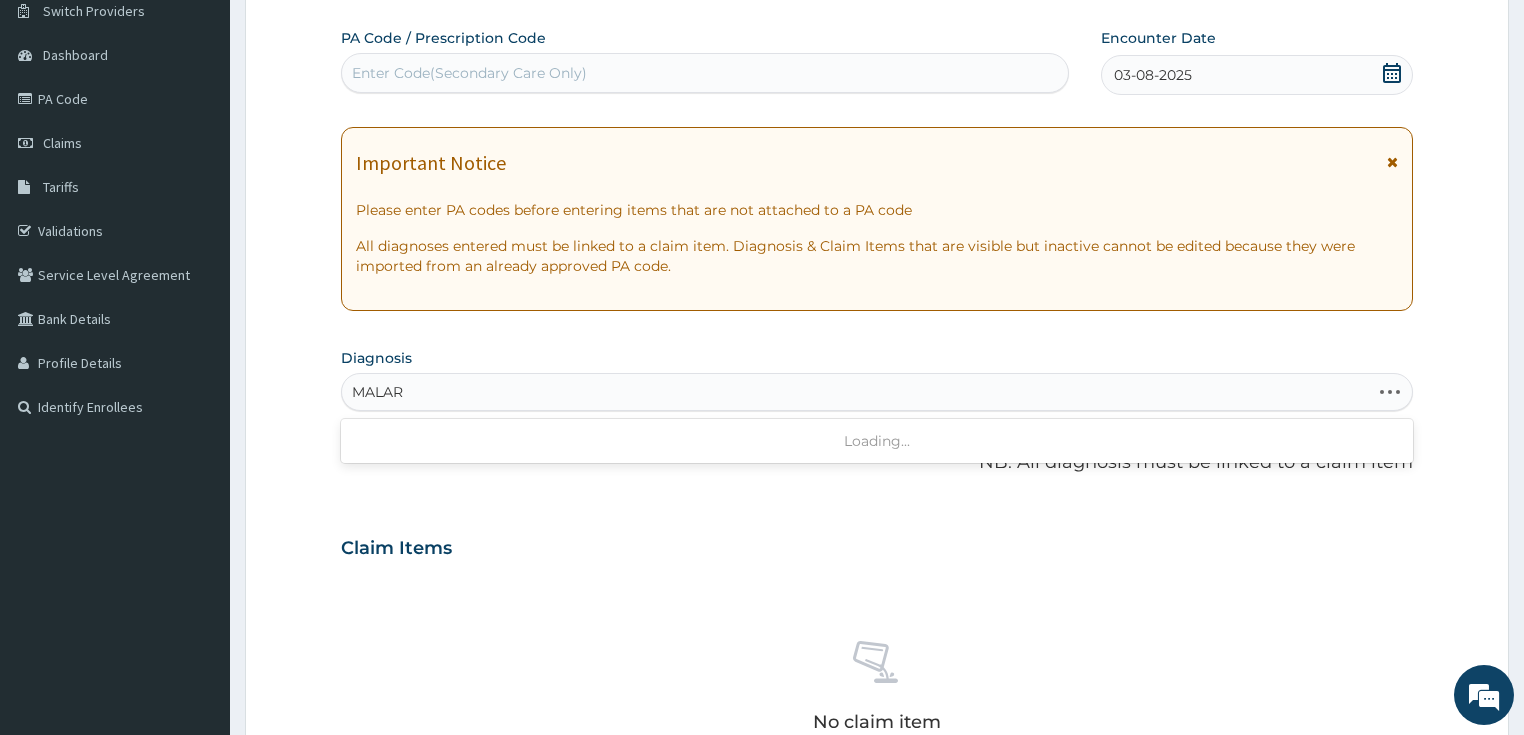 type on "MALARI" 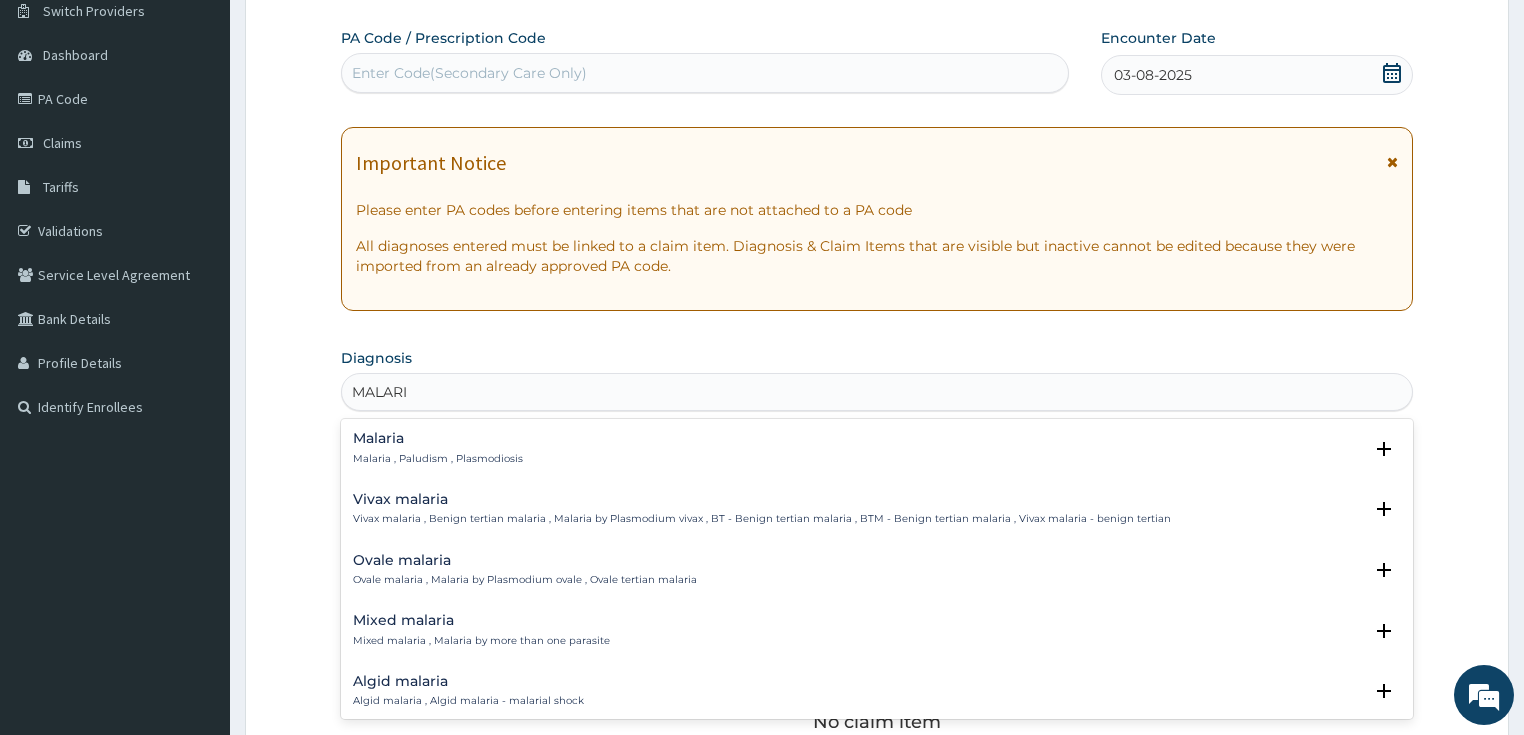 click on "Malaria Malaria , Paludism , Plasmodiosis" at bounding box center (438, 448) 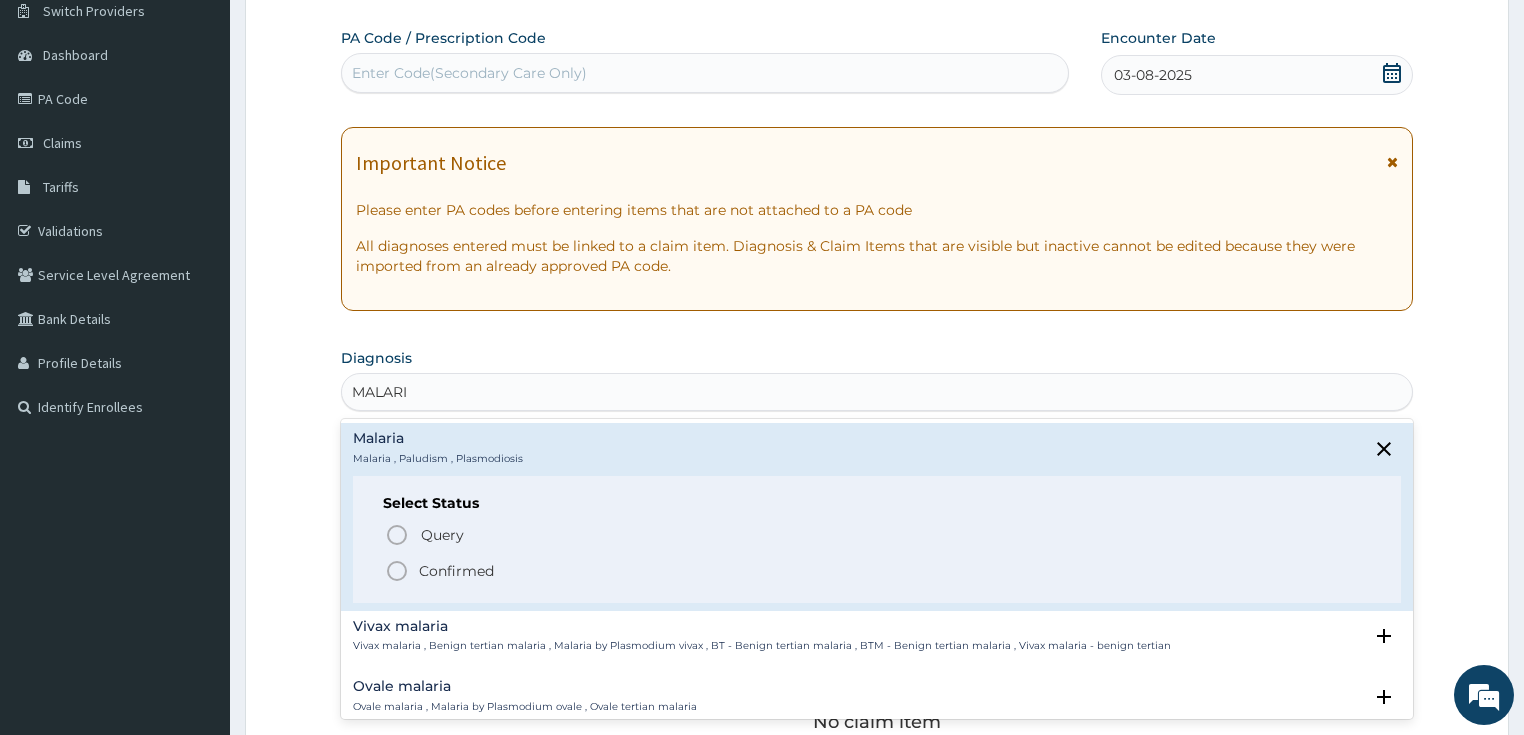 click on "Confirmed" at bounding box center [878, 571] 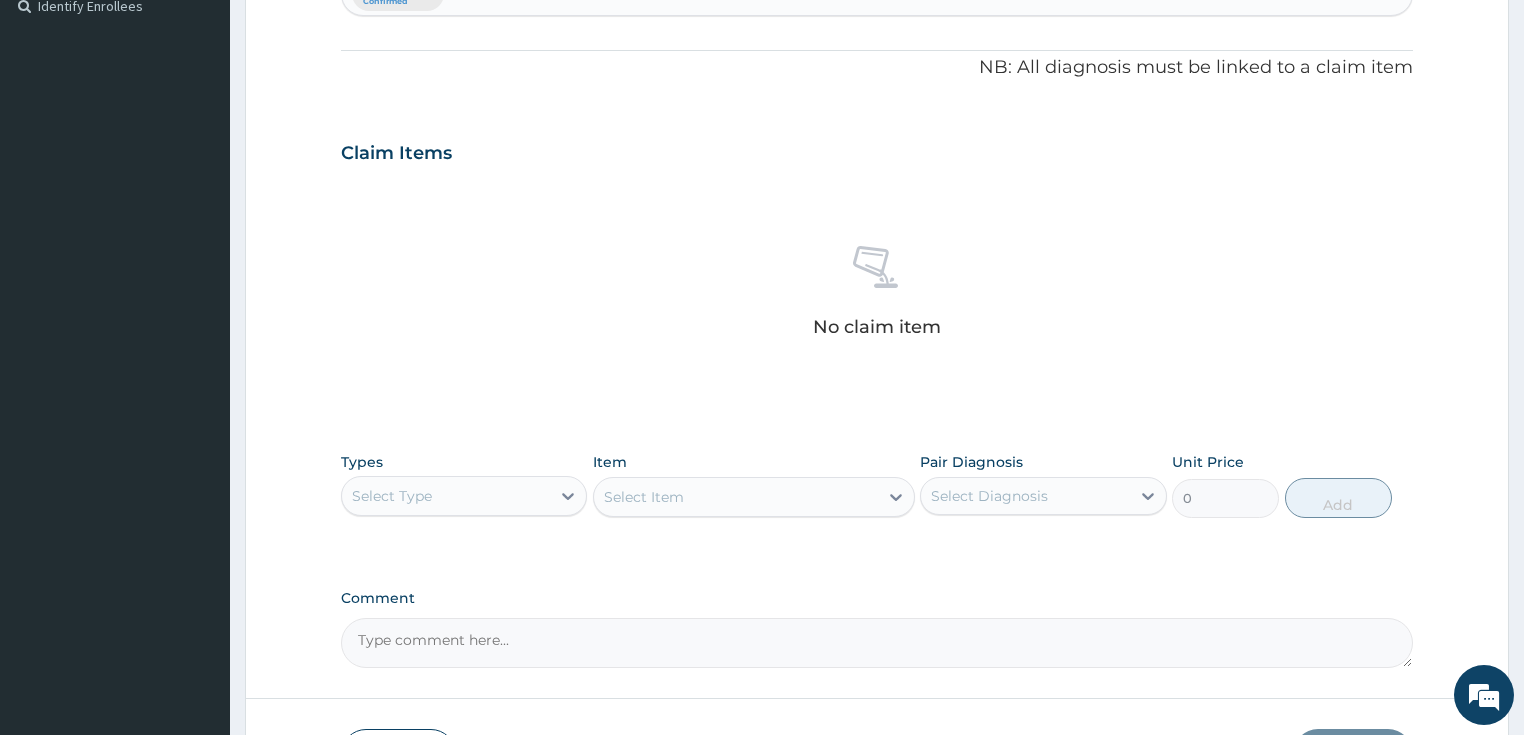 scroll, scrollTop: 607, scrollLeft: 0, axis: vertical 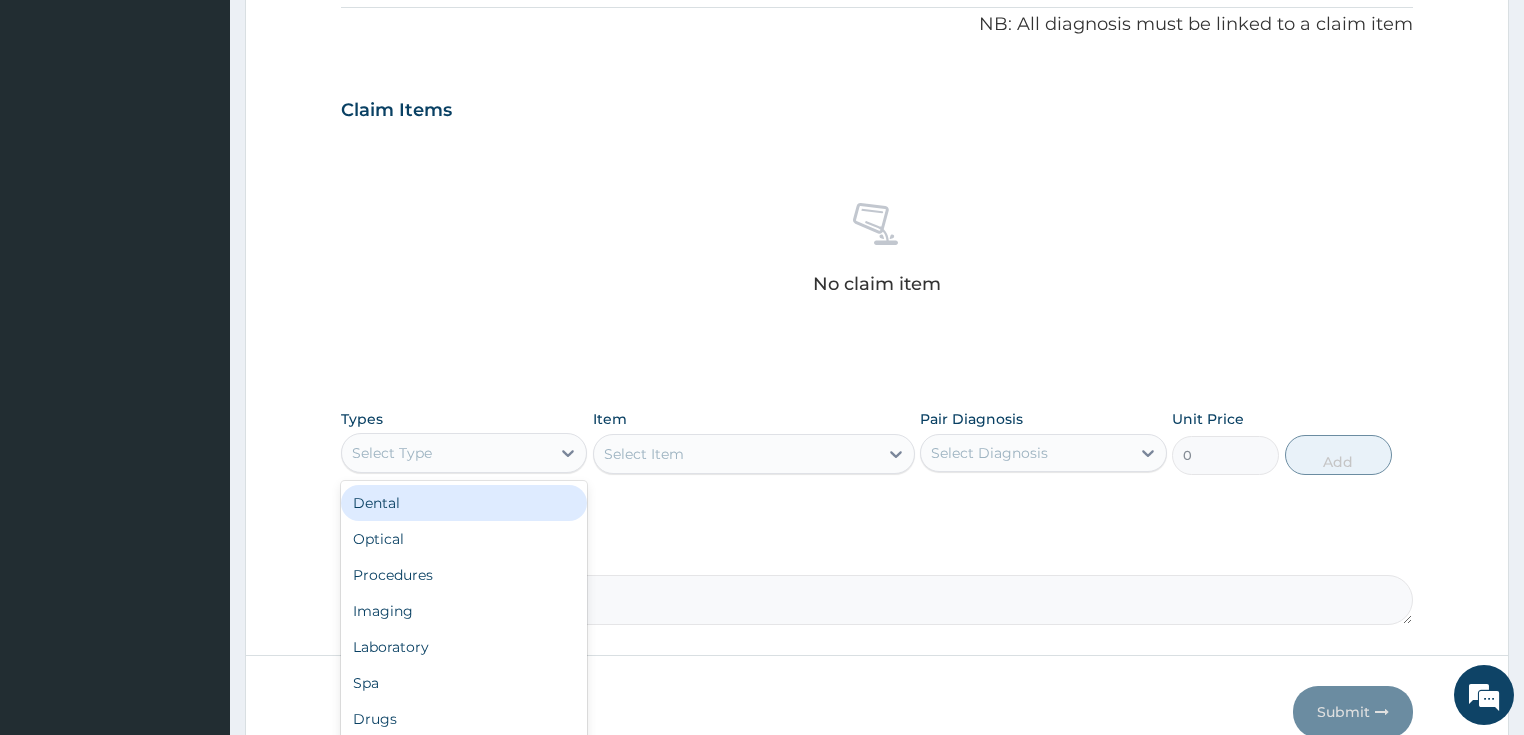 click on "Select Type" at bounding box center (446, 453) 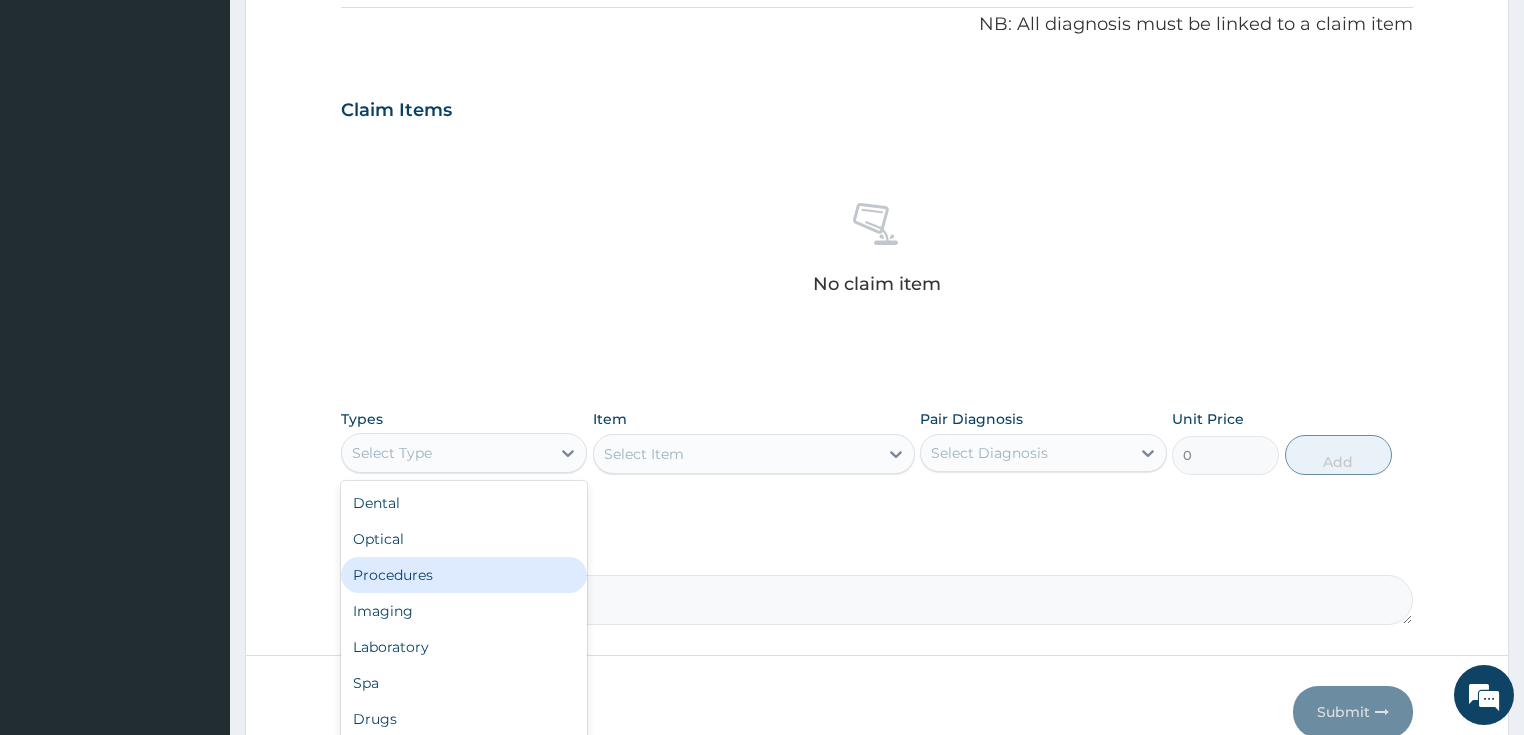 click on "Procedures" at bounding box center (464, 575) 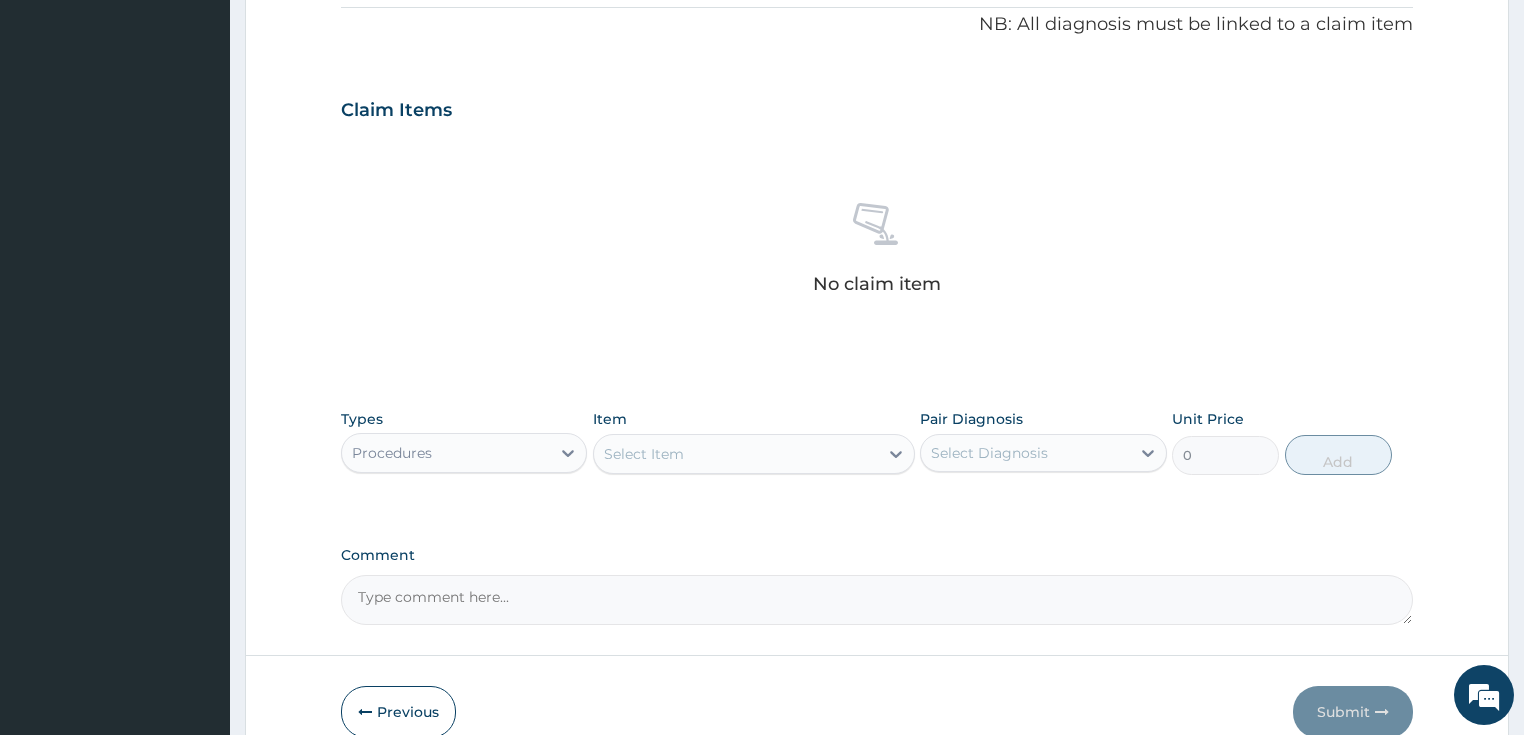 click on "Select Item" at bounding box center (736, 454) 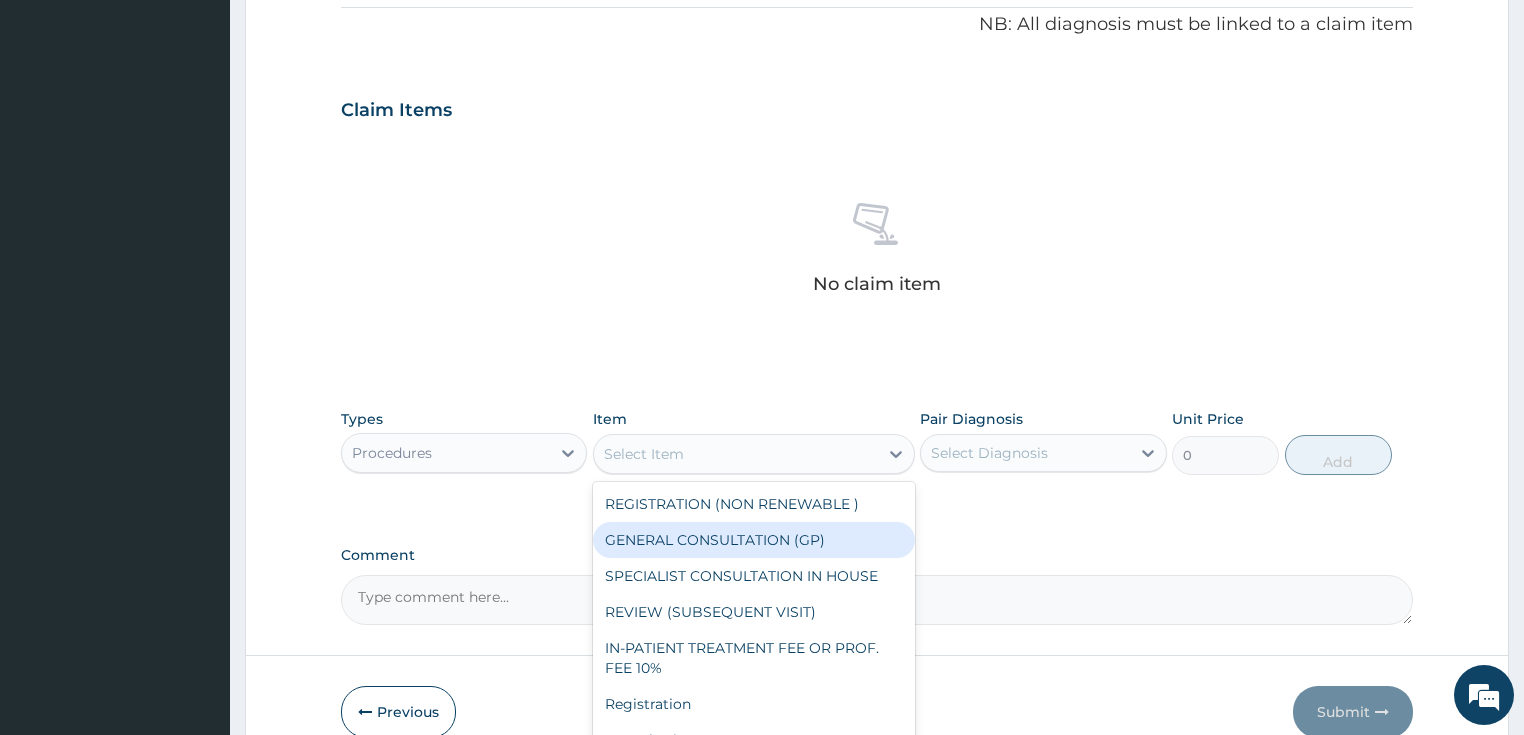 click on "GENERAL CONSULTATION (GP)" at bounding box center (754, 540) 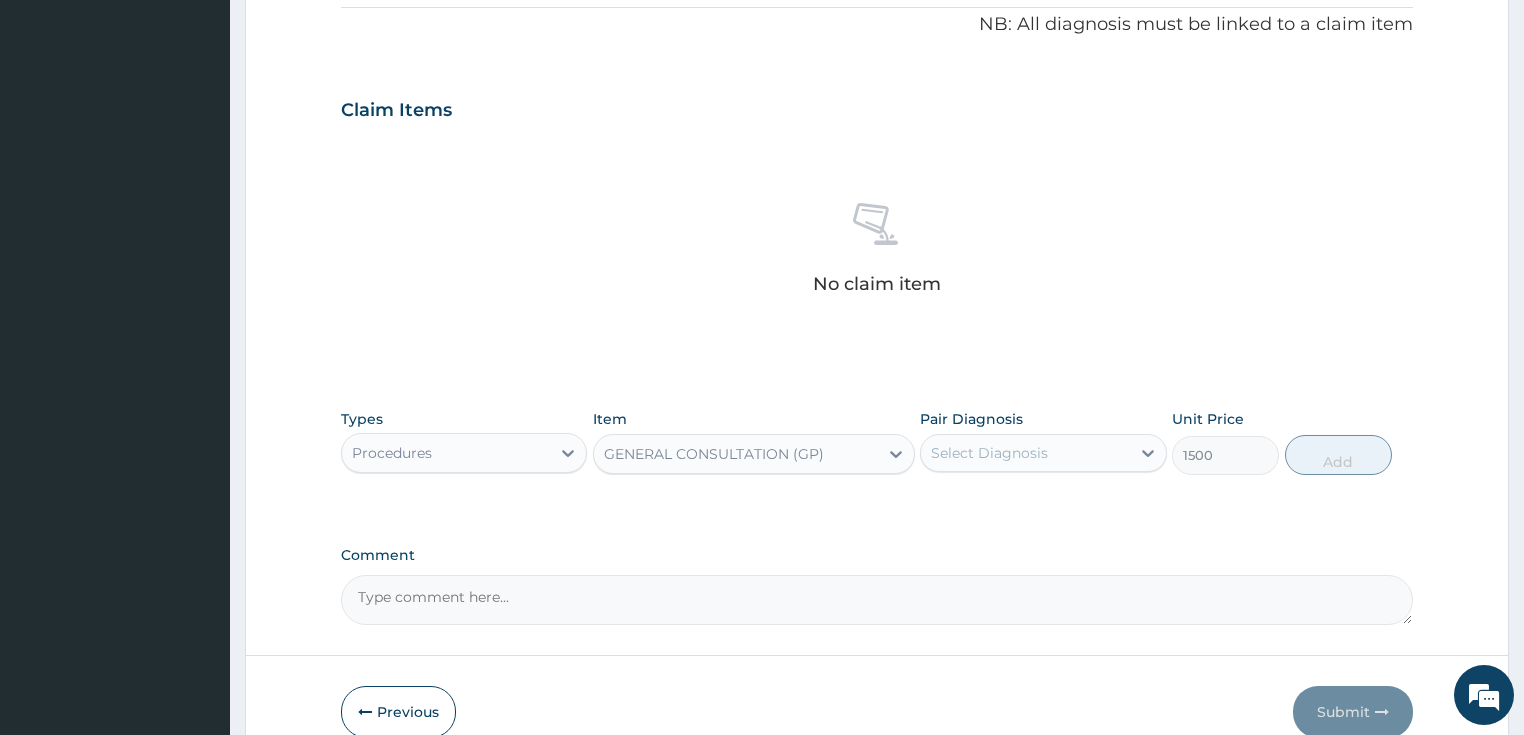 click on "Select Diagnosis" at bounding box center (989, 453) 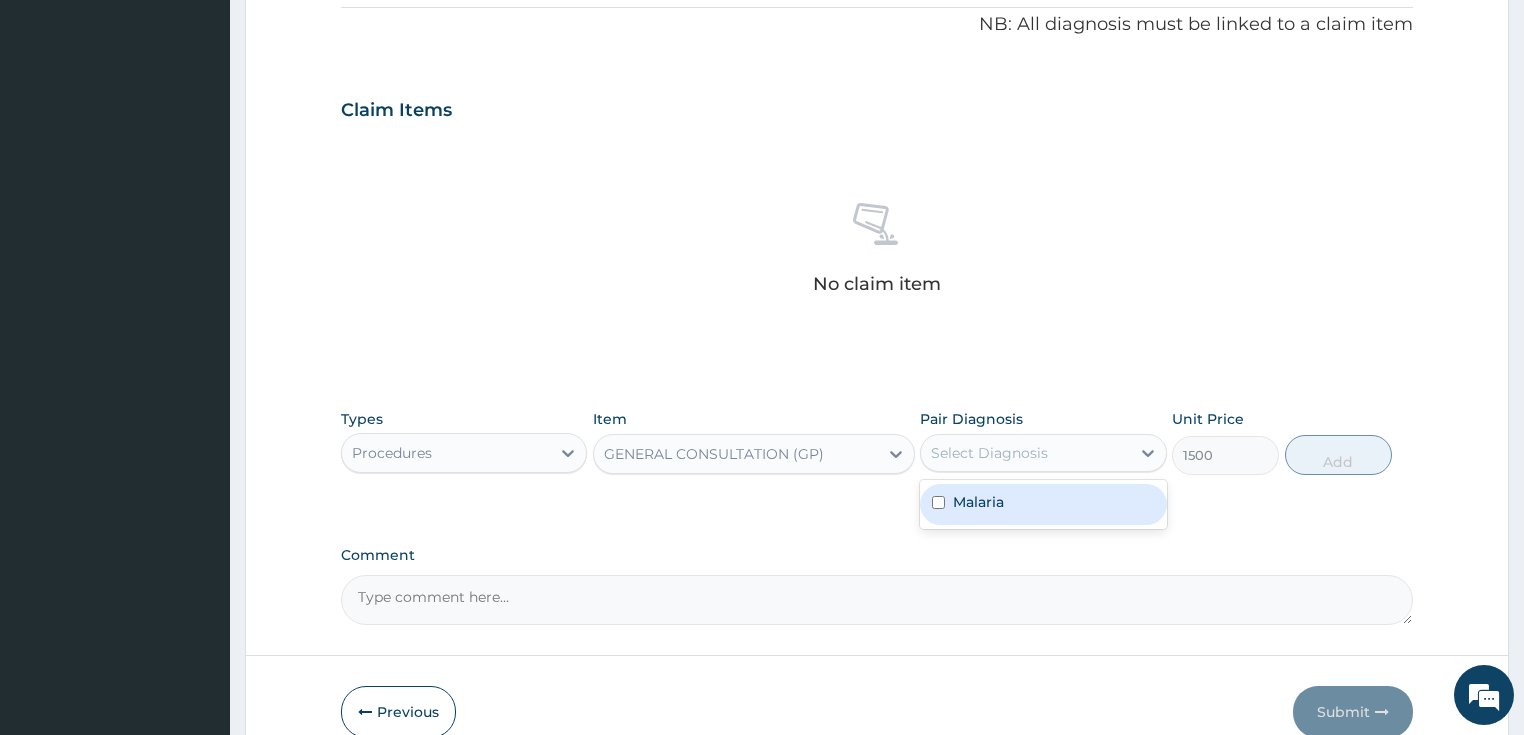 click on "Malaria" at bounding box center (1043, 504) 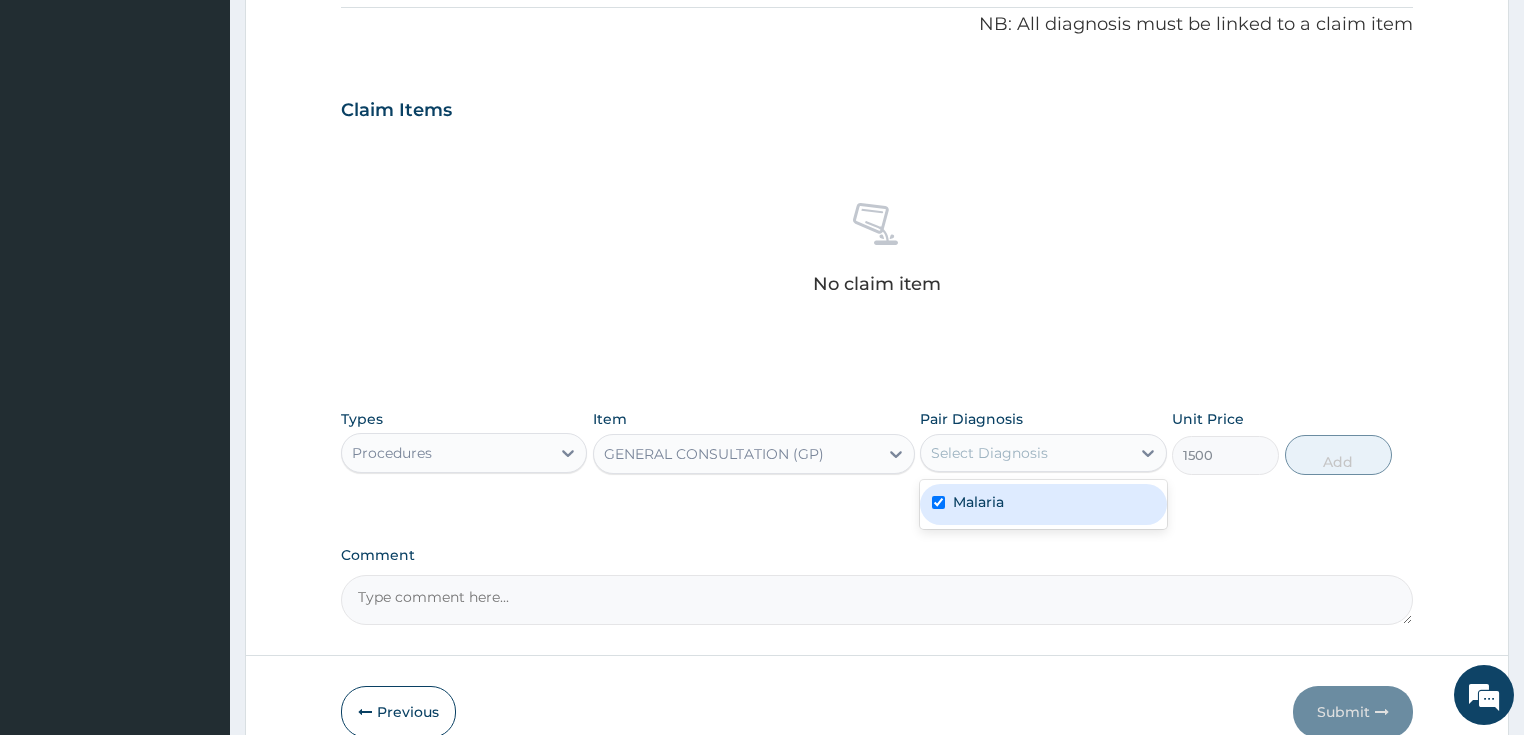 checkbox on "true" 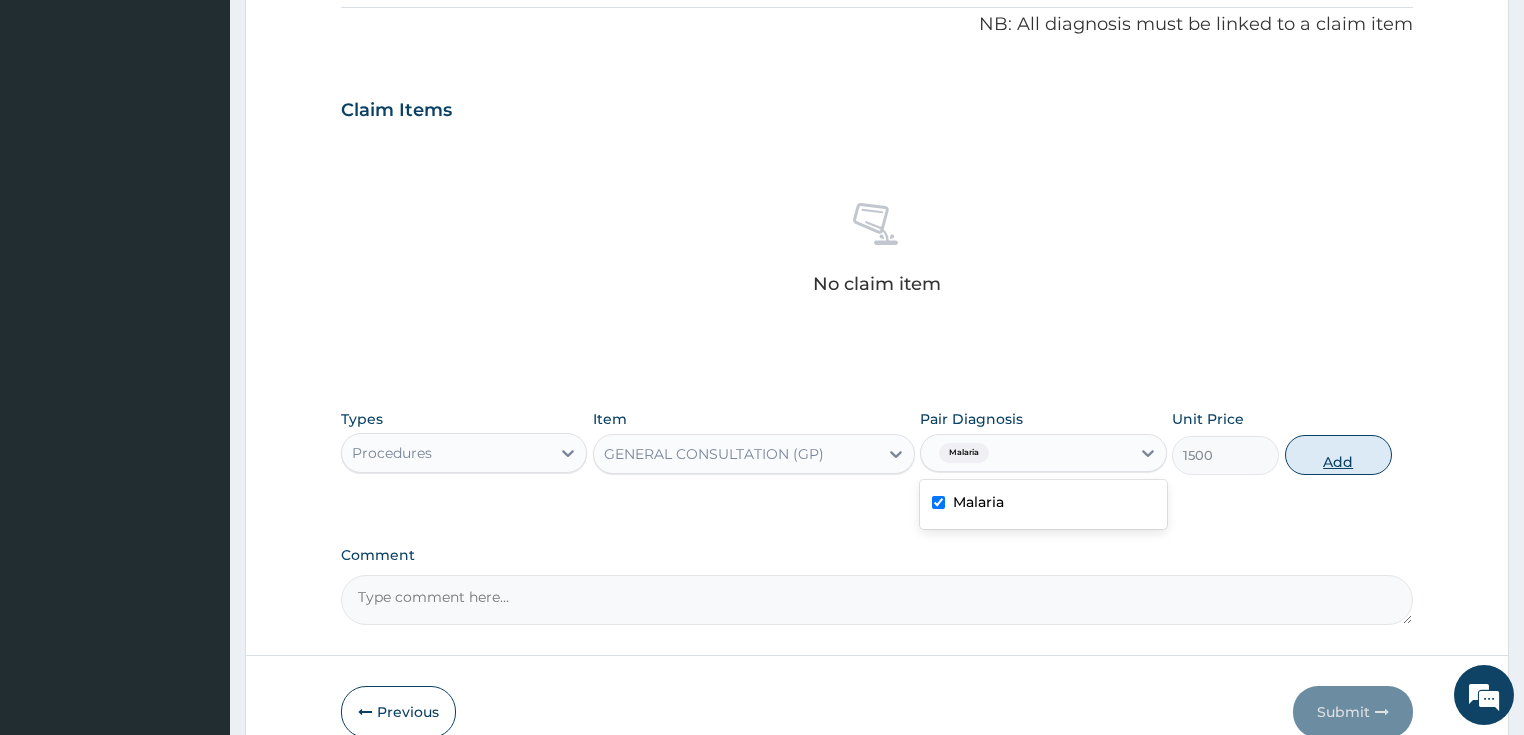 click on "Add" at bounding box center [1338, 455] 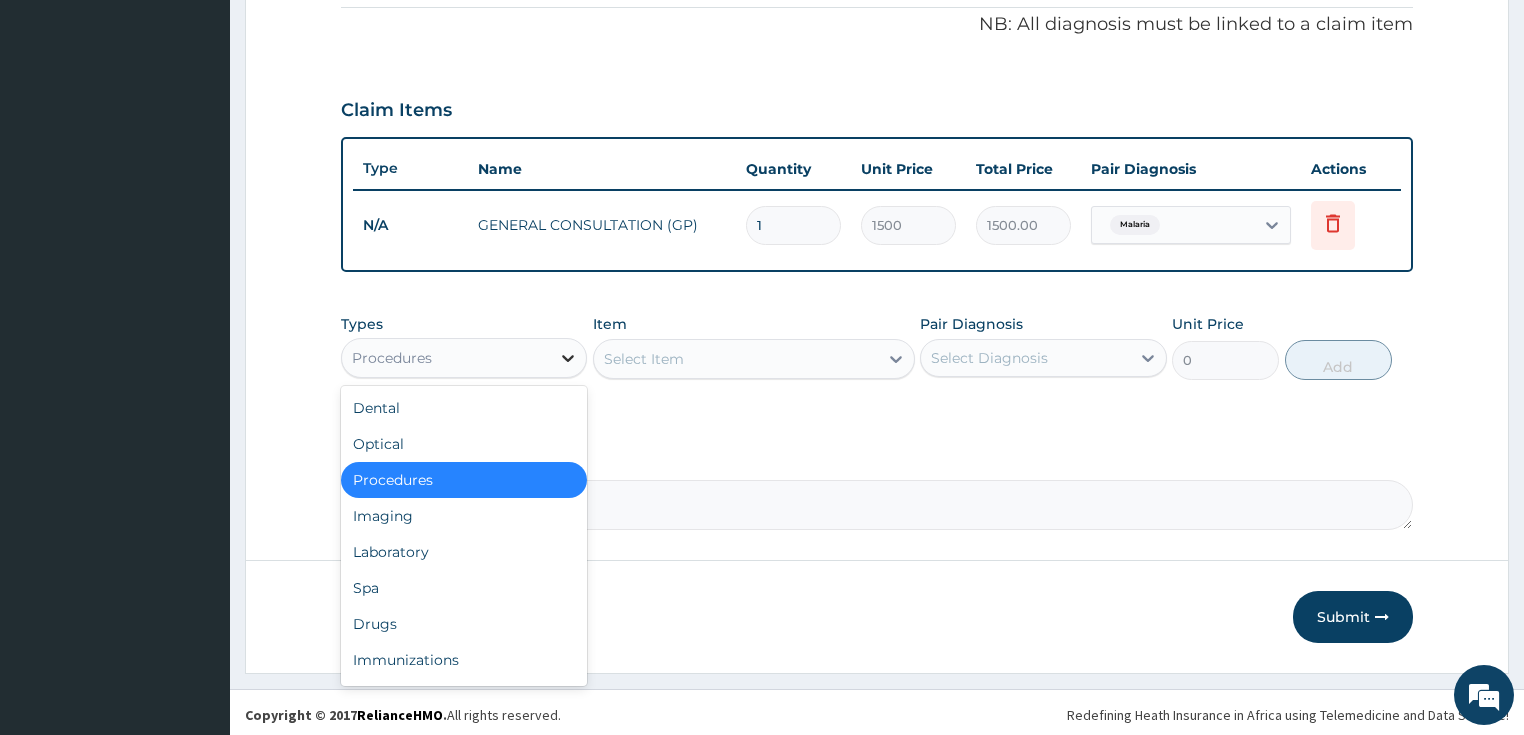 click at bounding box center (568, 358) 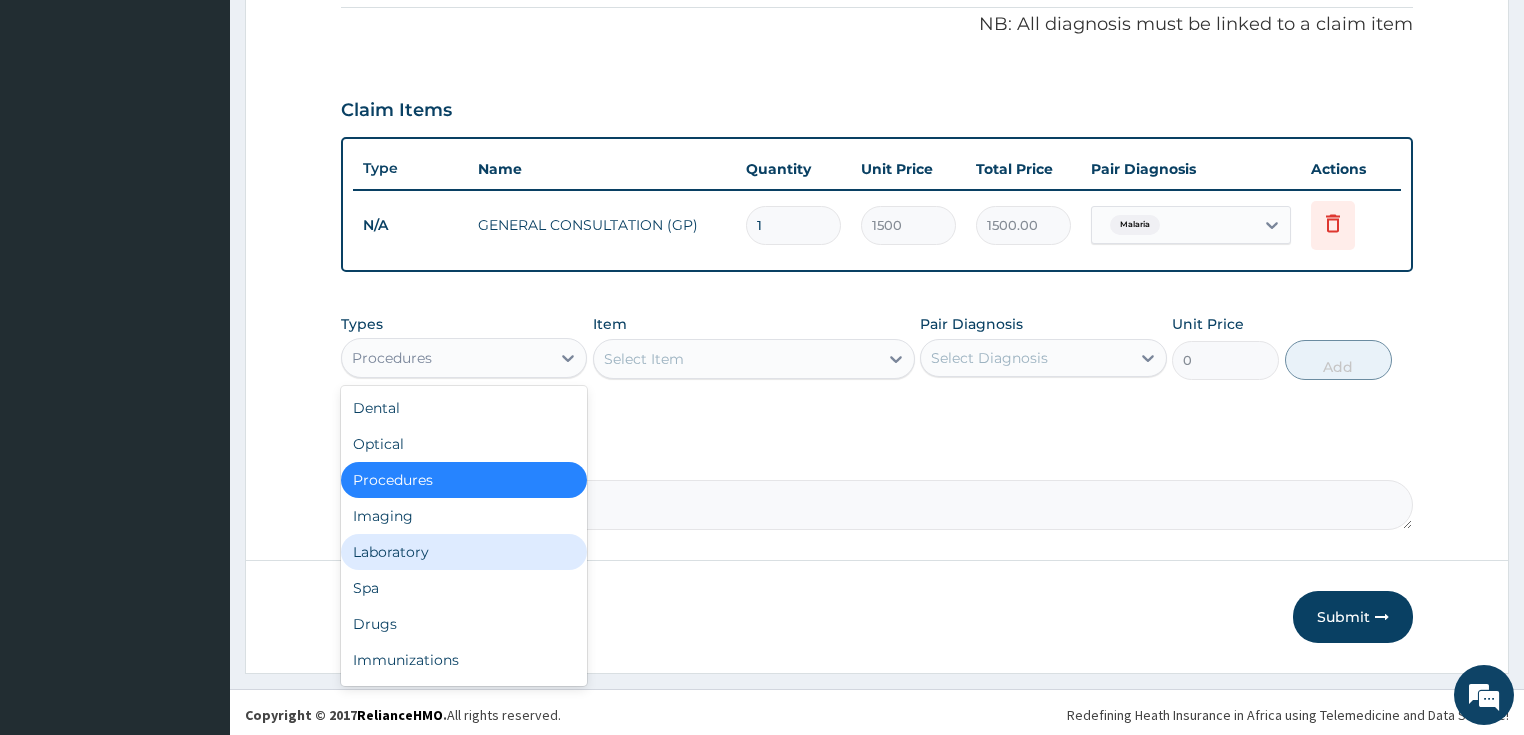 click on "Laboratory" at bounding box center (464, 552) 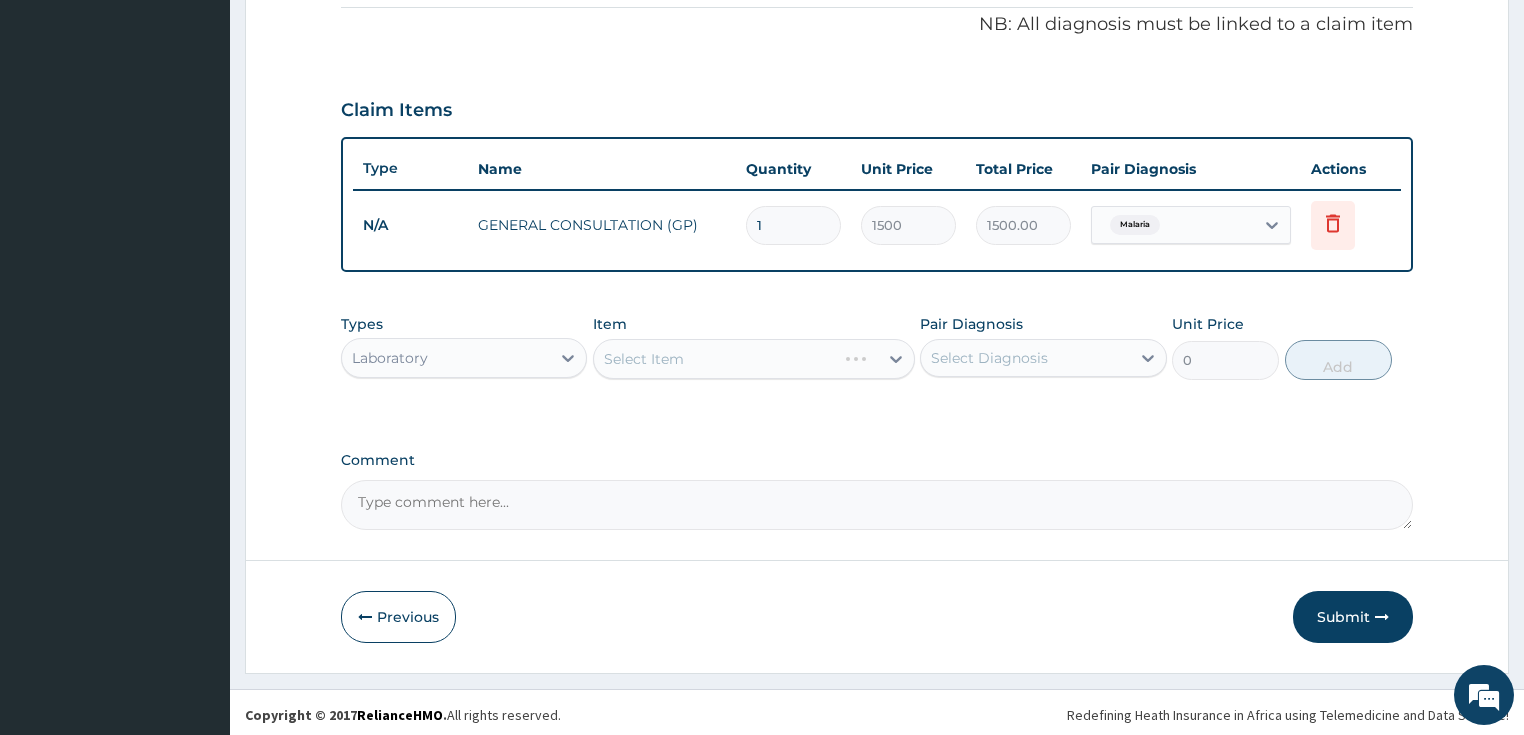 click on "Select Item" at bounding box center (754, 359) 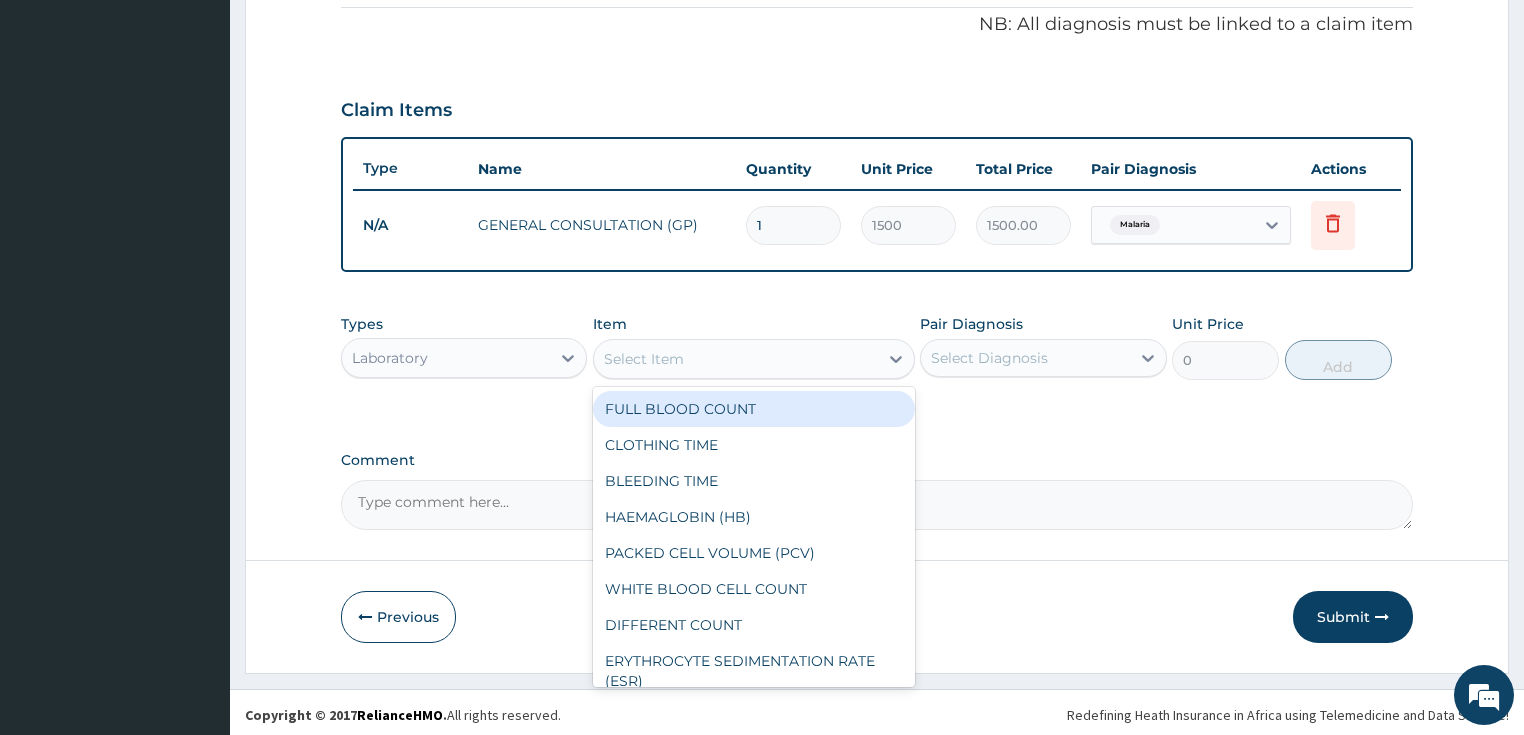 click on "Select Item" at bounding box center [736, 359] 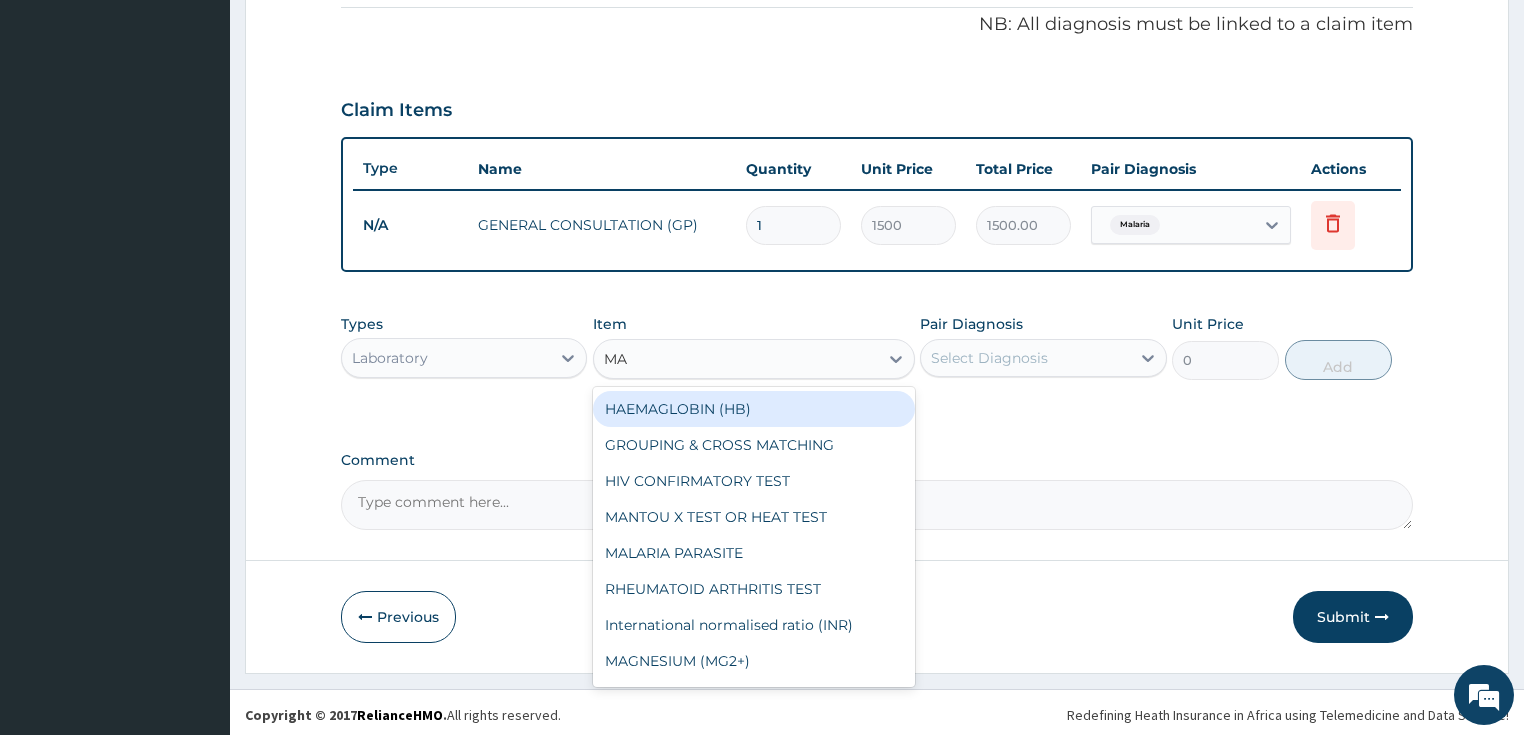 type on "MAL" 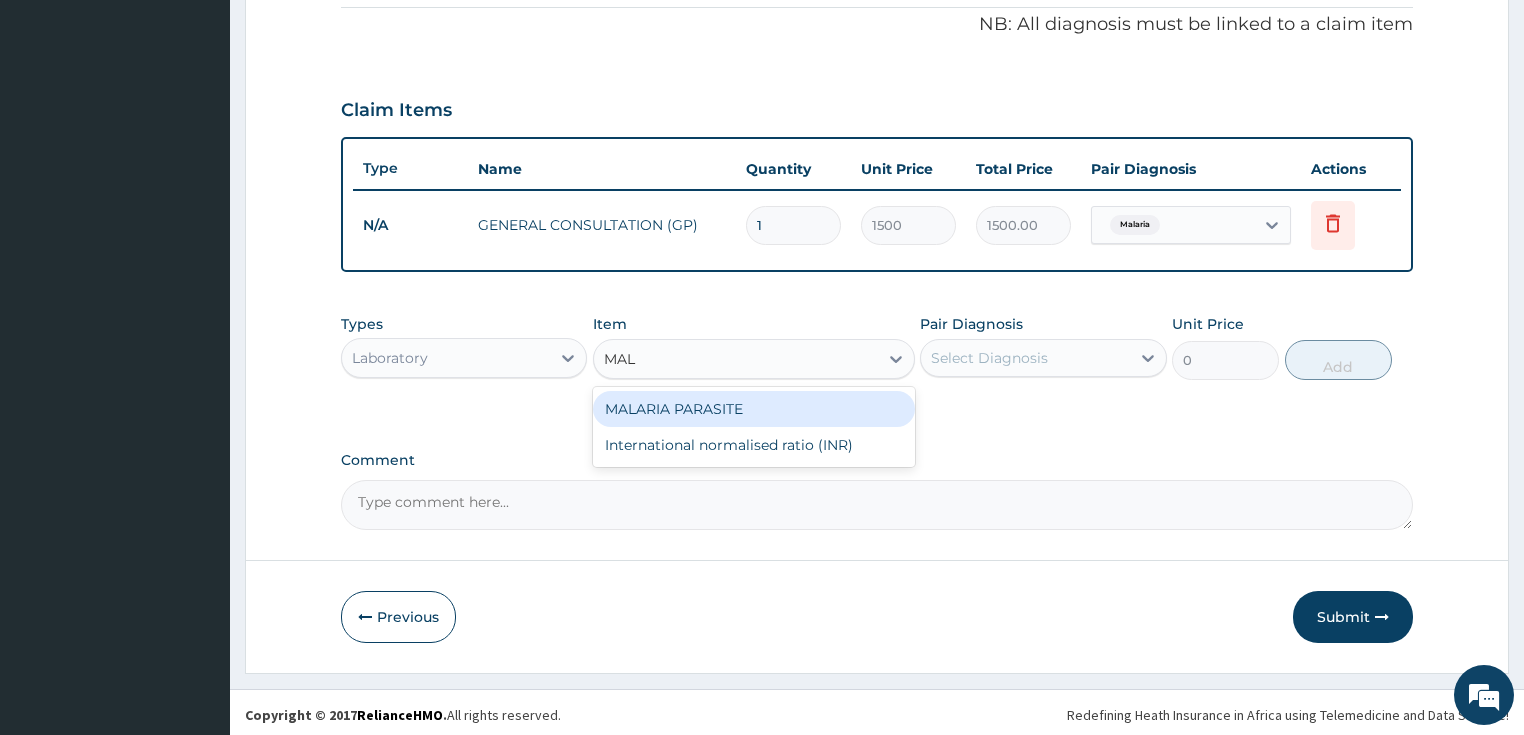 click on "MALARIA PARASITE" at bounding box center (754, 409) 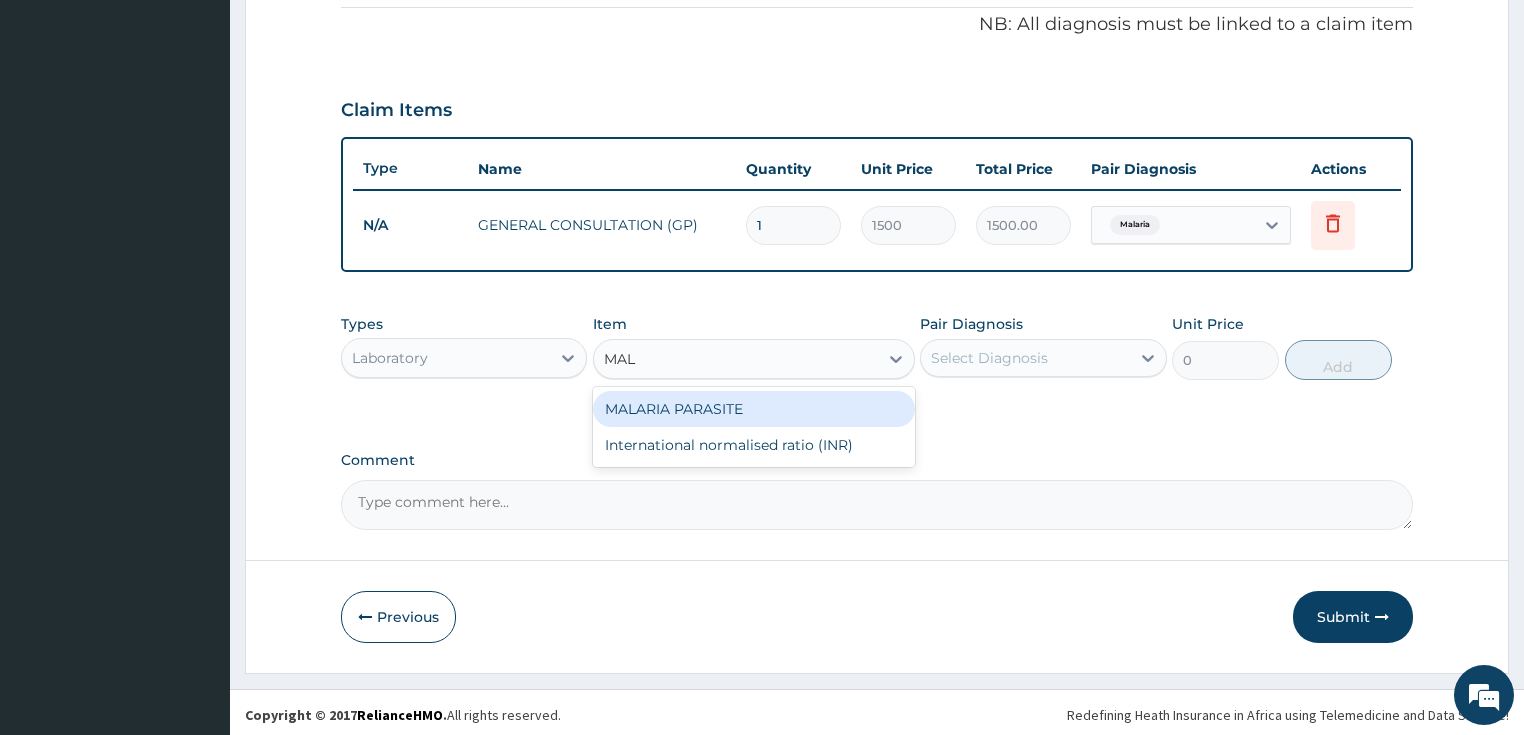 type 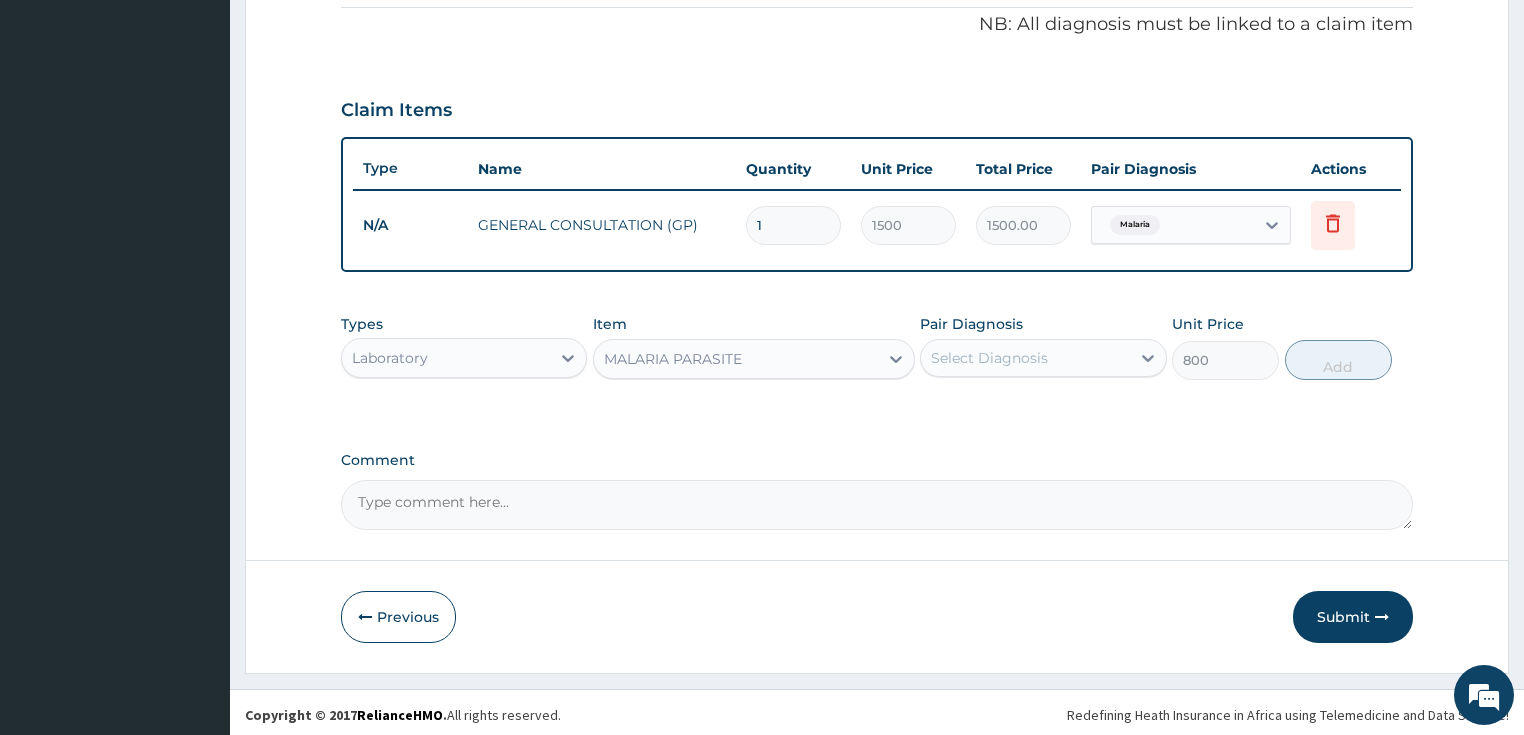 click on "Select Diagnosis" at bounding box center [1025, 358] 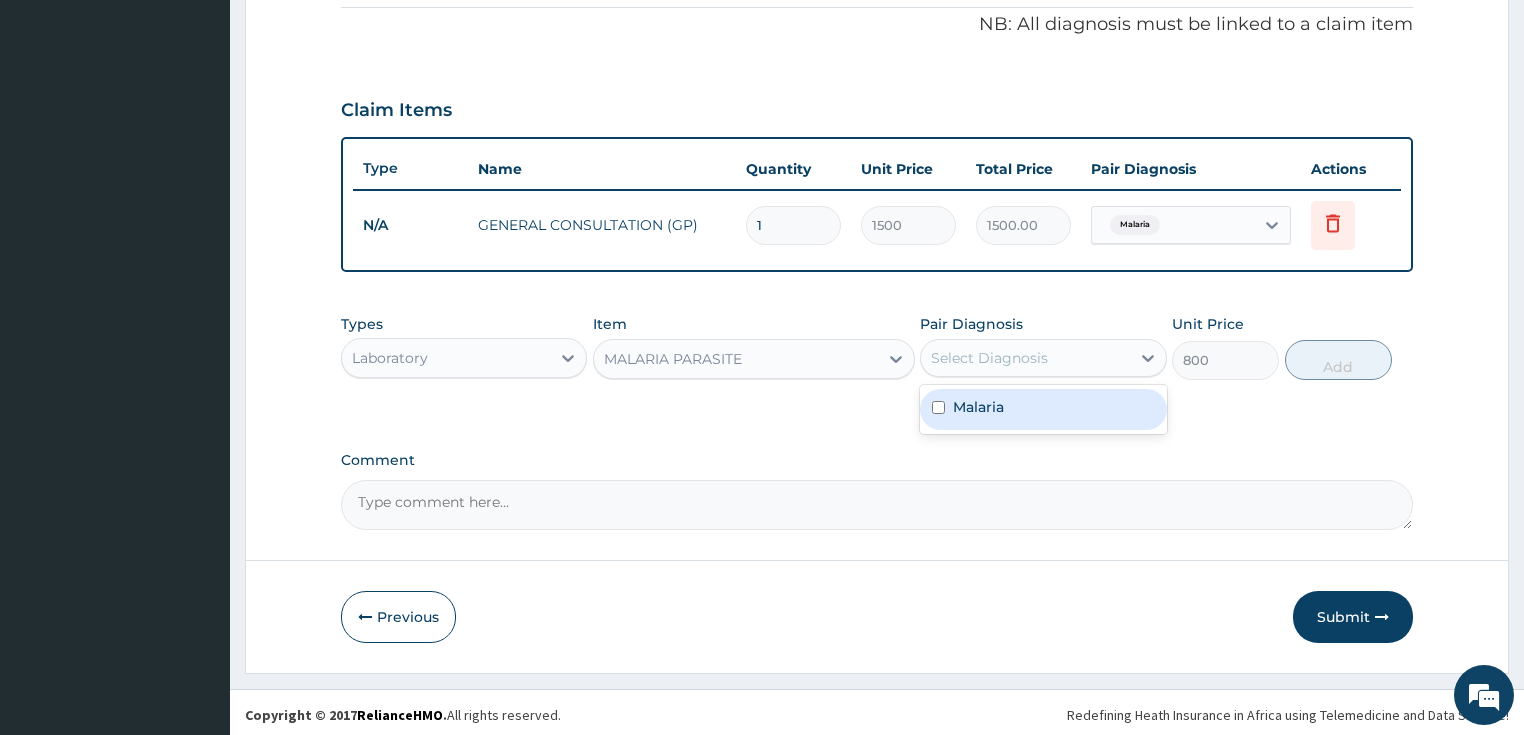 click on "Malaria" at bounding box center [978, 407] 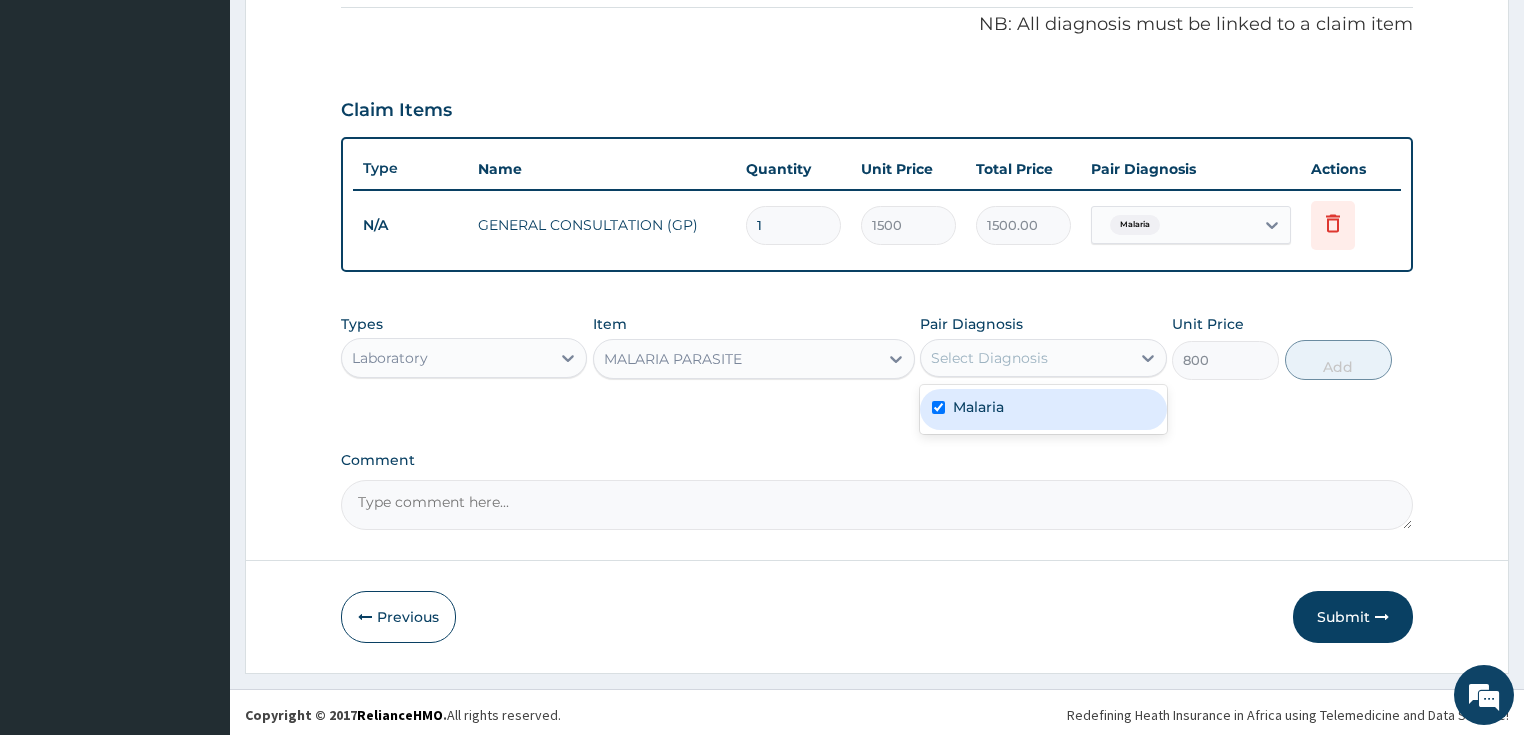 checkbox on "true" 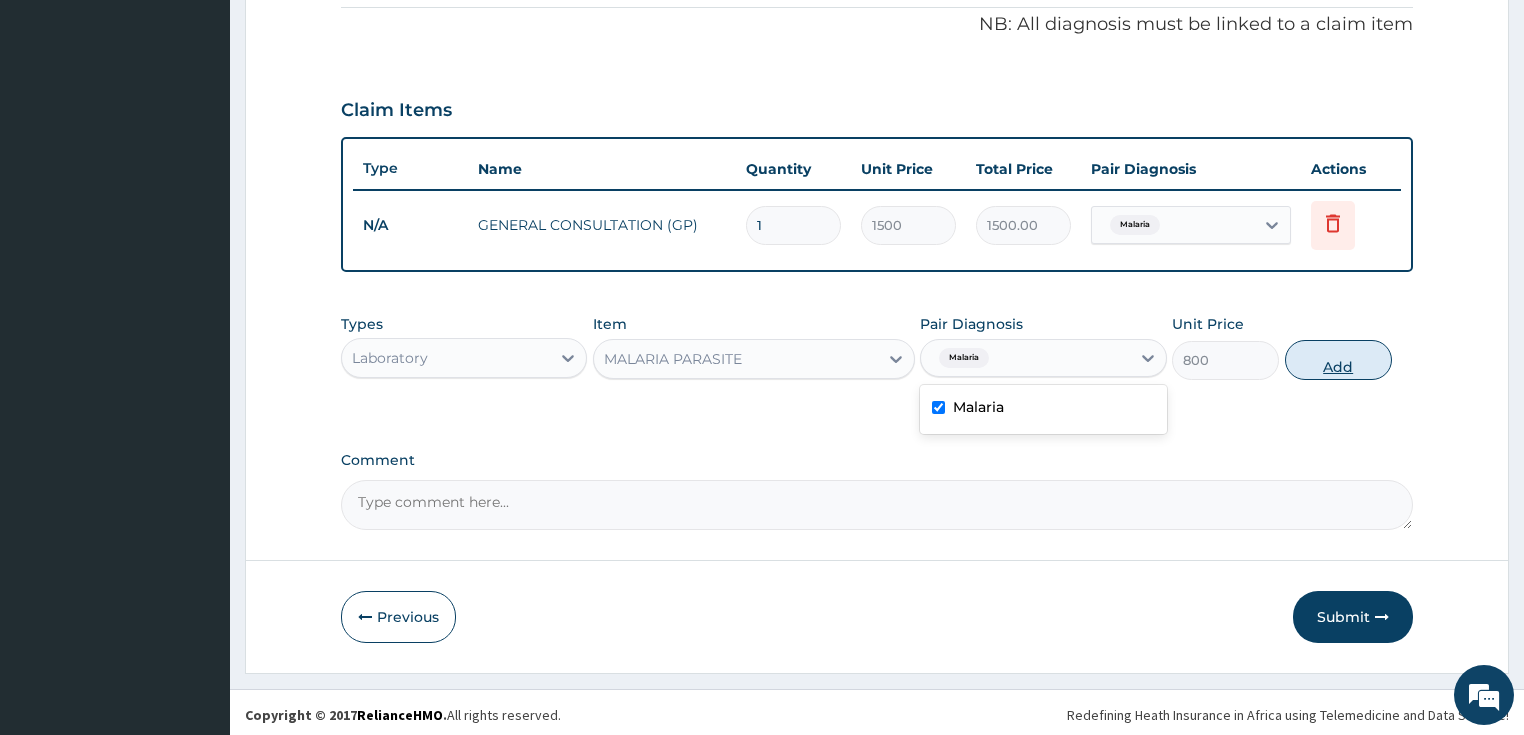click on "Add" at bounding box center [1338, 360] 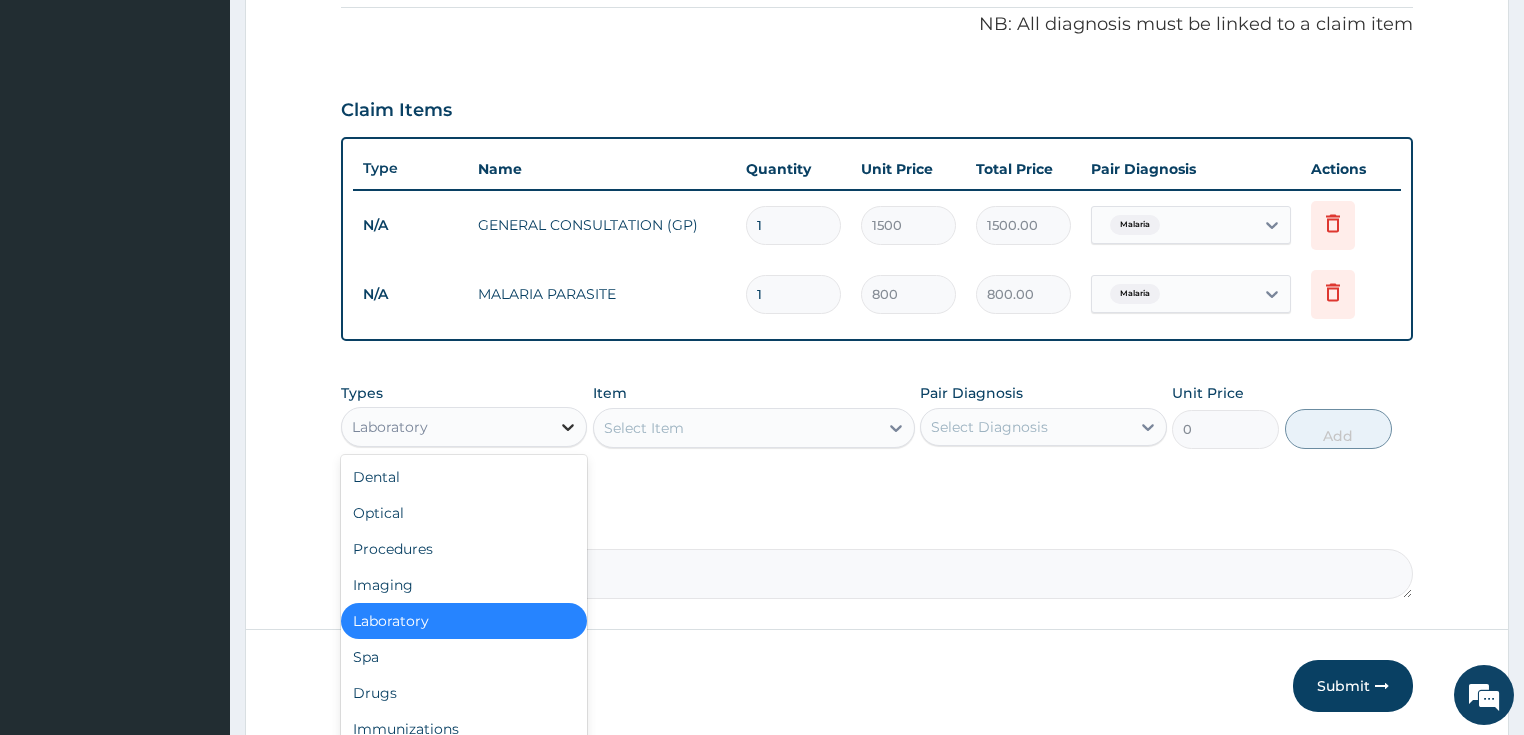 click 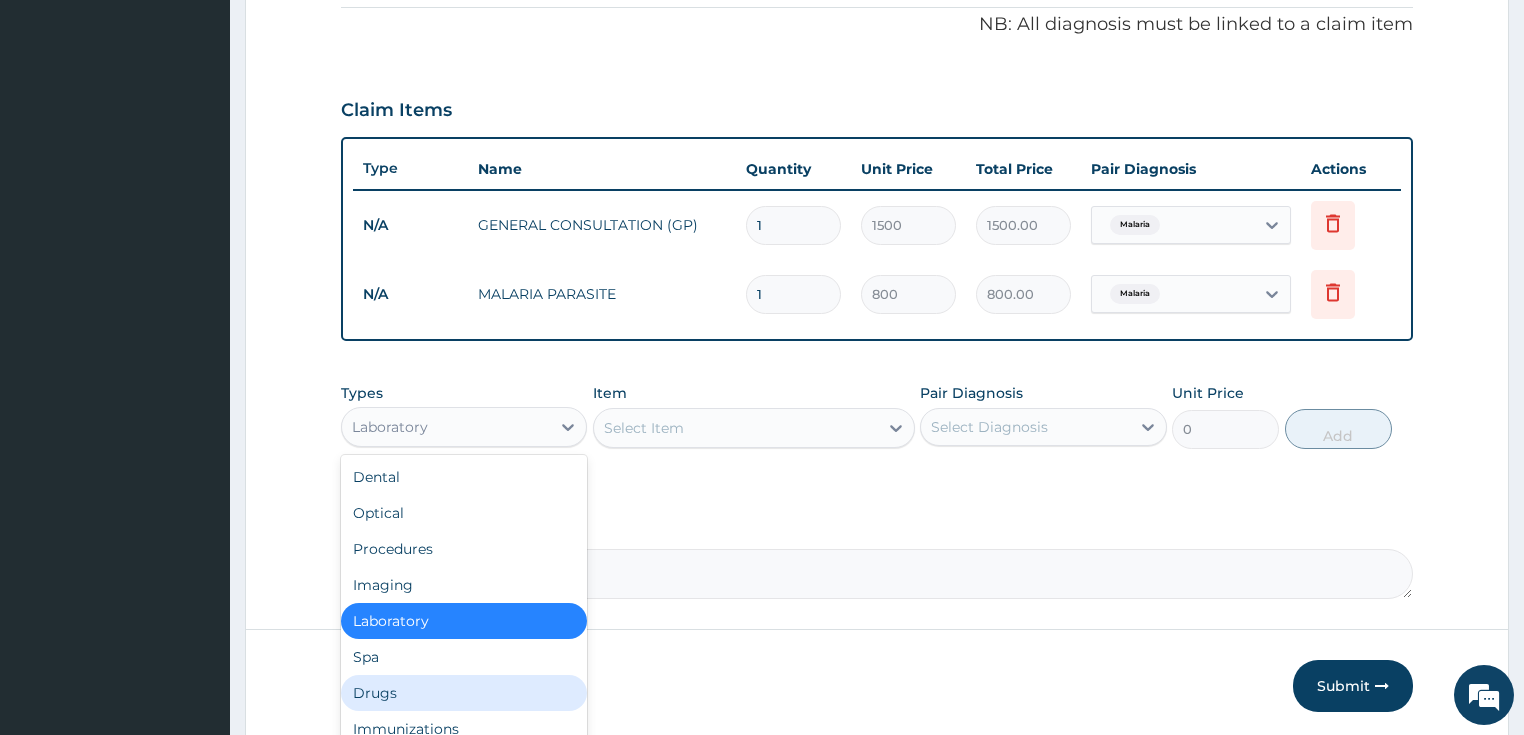 click on "Drugs" at bounding box center (464, 693) 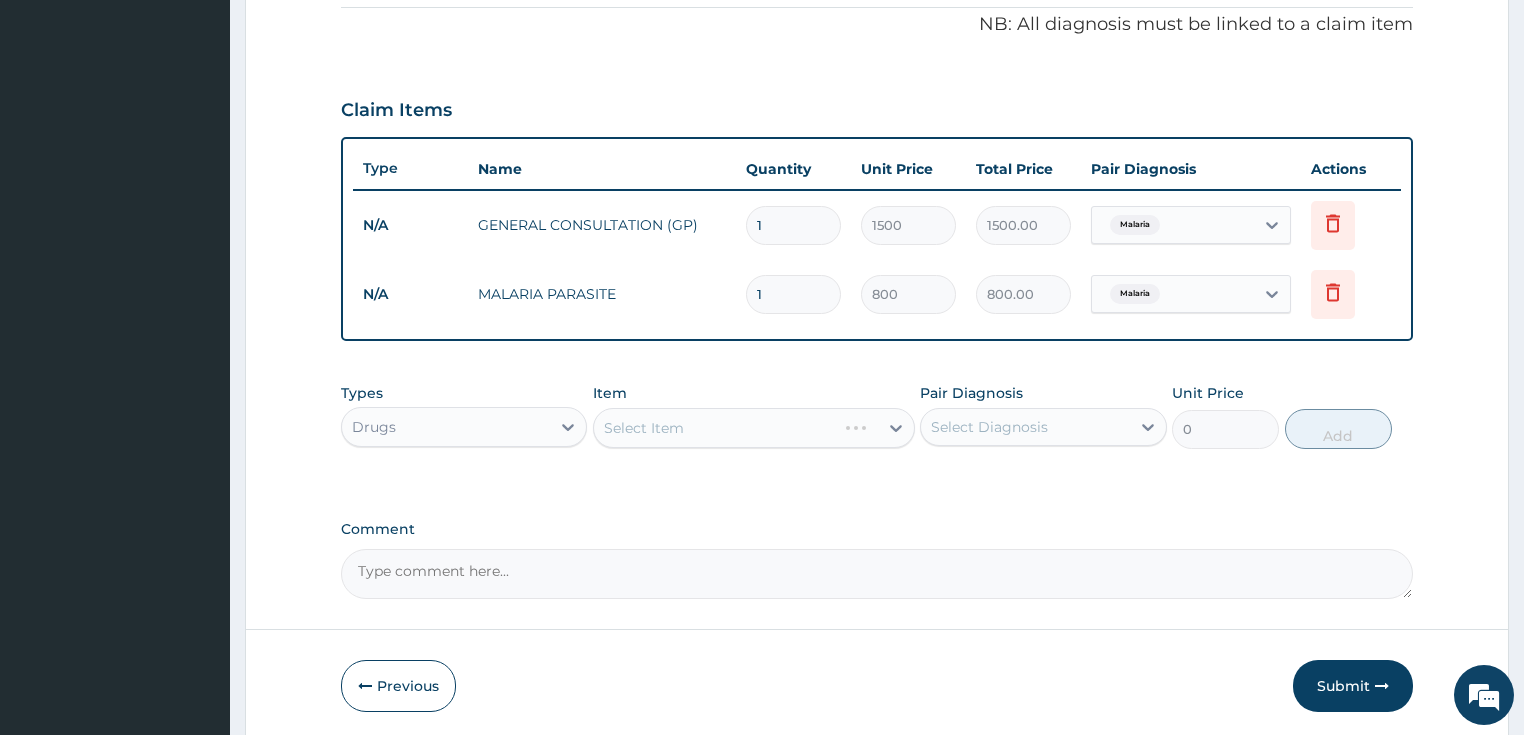 click on "Select Item" at bounding box center [754, 428] 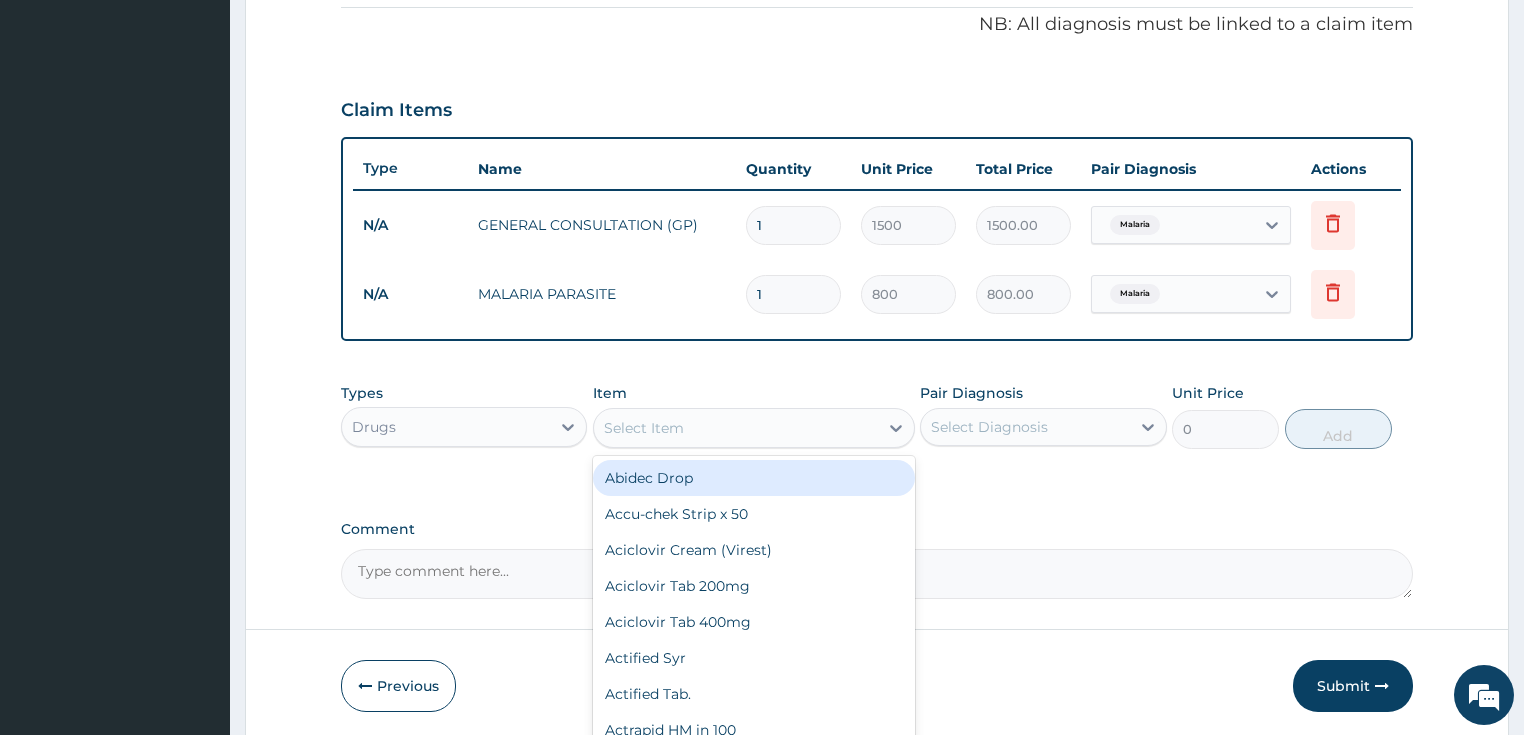 click on "Select Item" at bounding box center [736, 428] 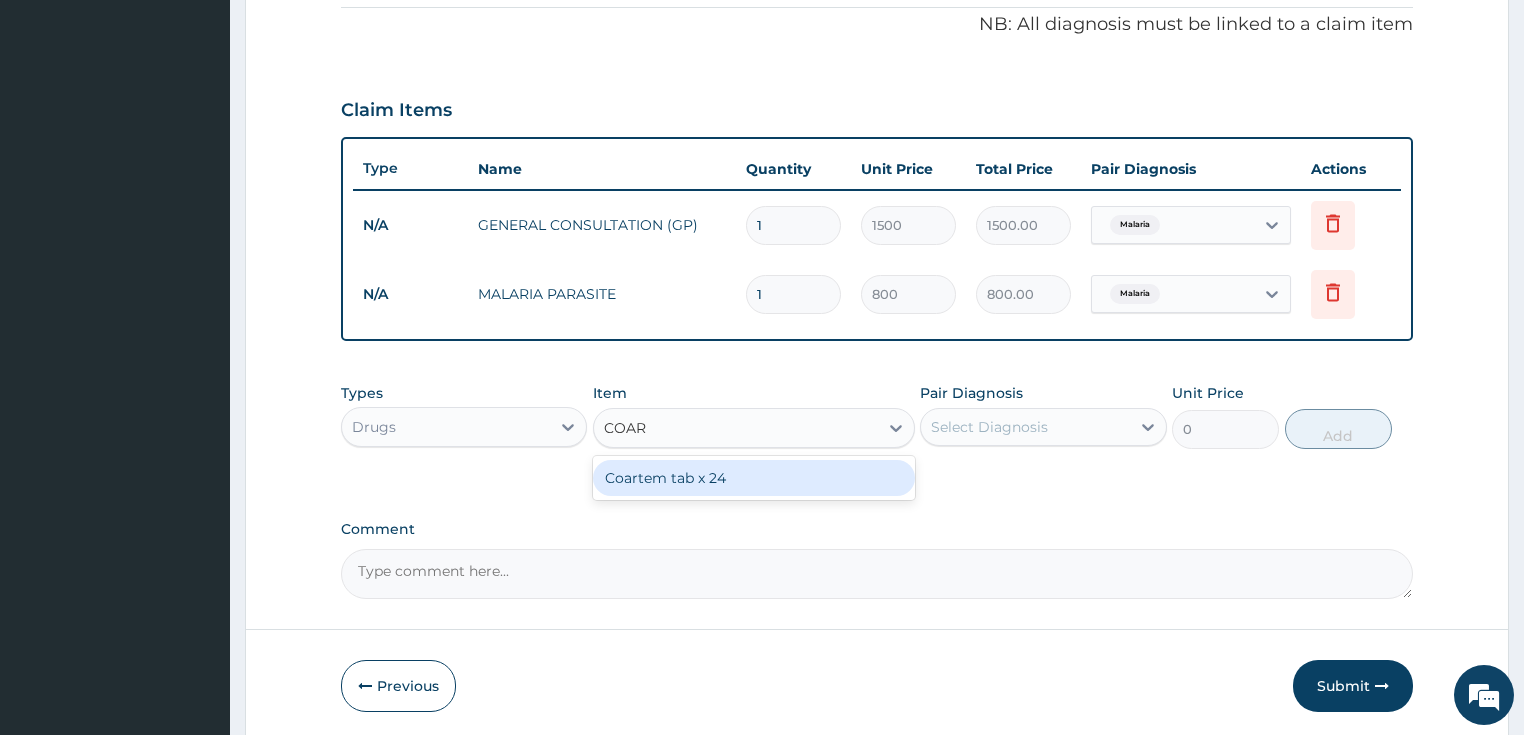 type on "COART" 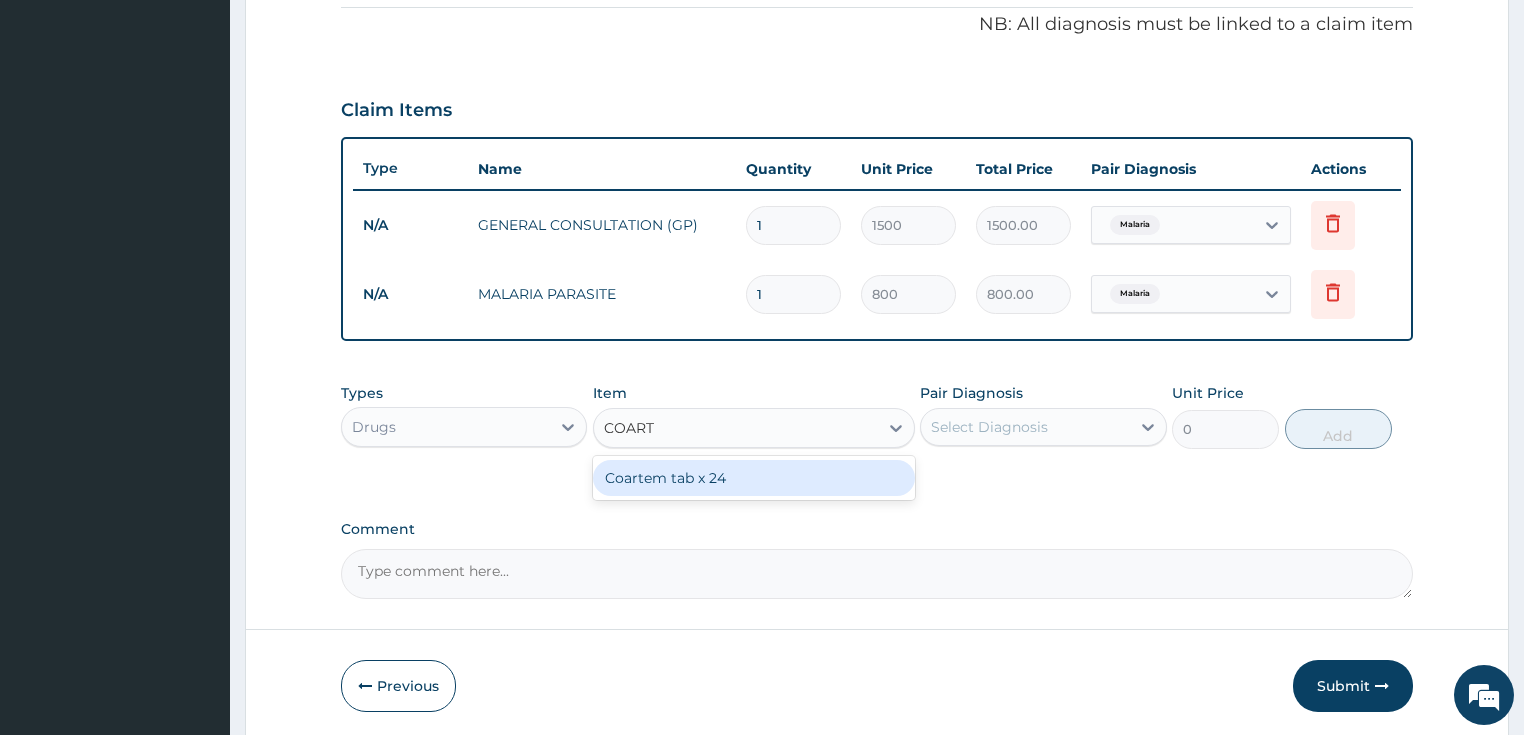 click on "Coartem tab x 24" at bounding box center (754, 478) 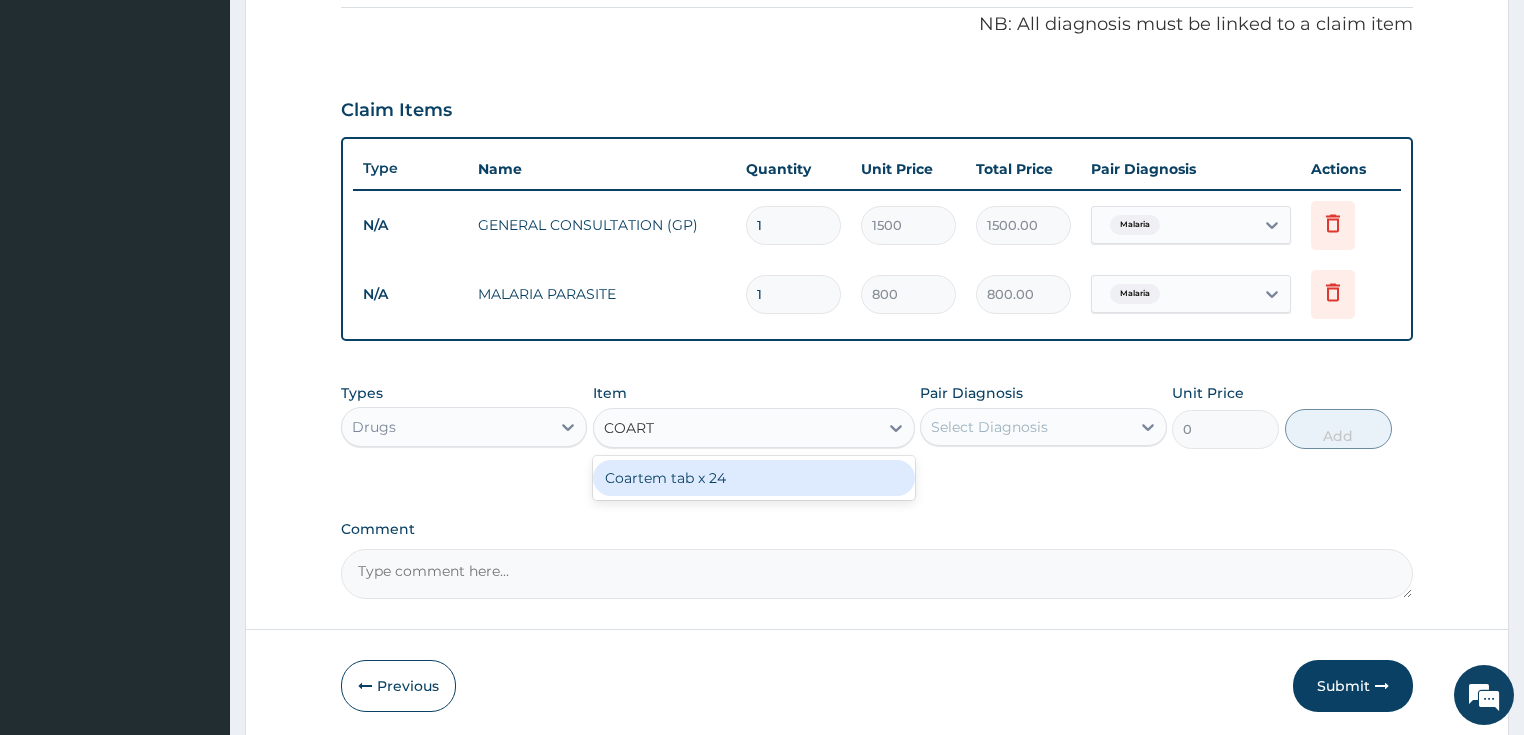 type 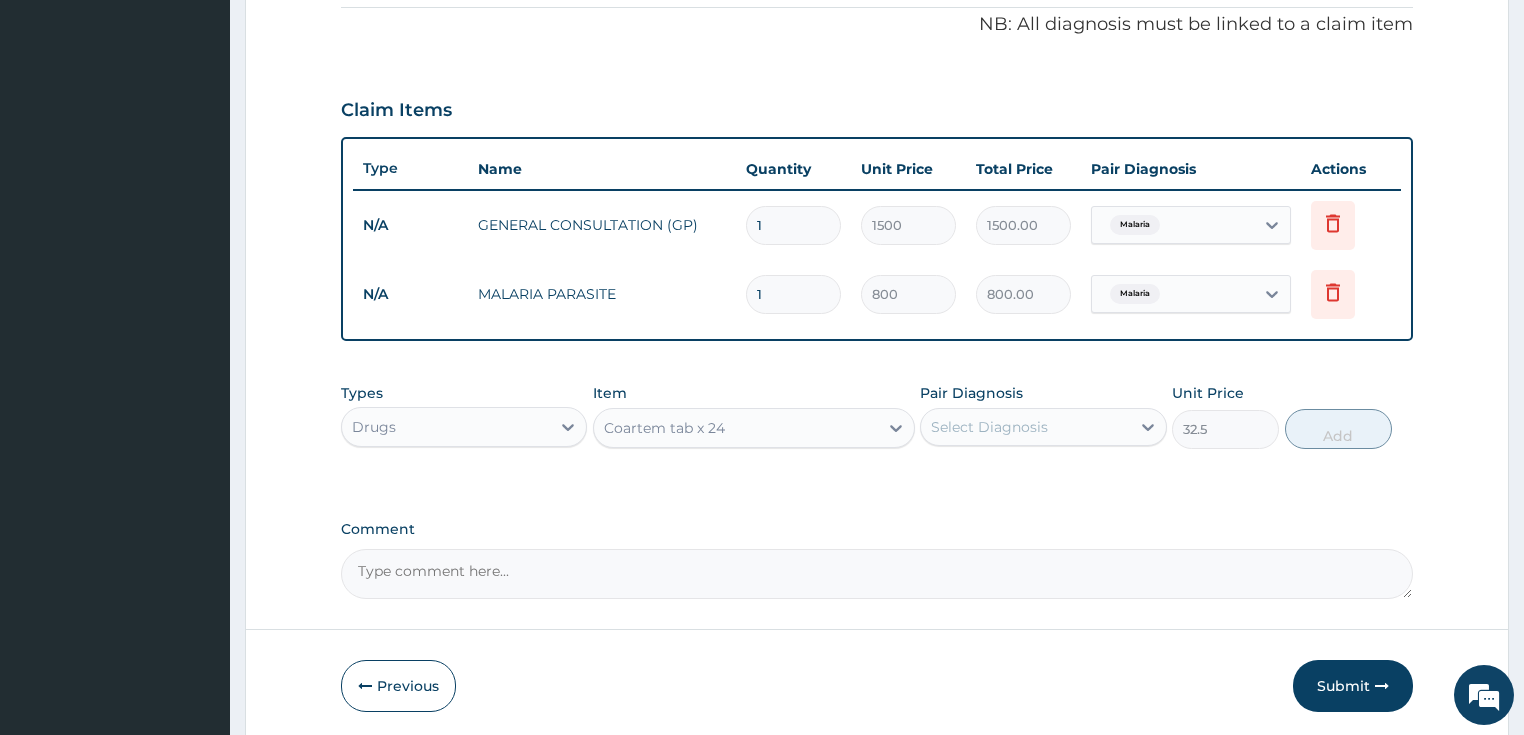 click on "Select Diagnosis" at bounding box center (989, 427) 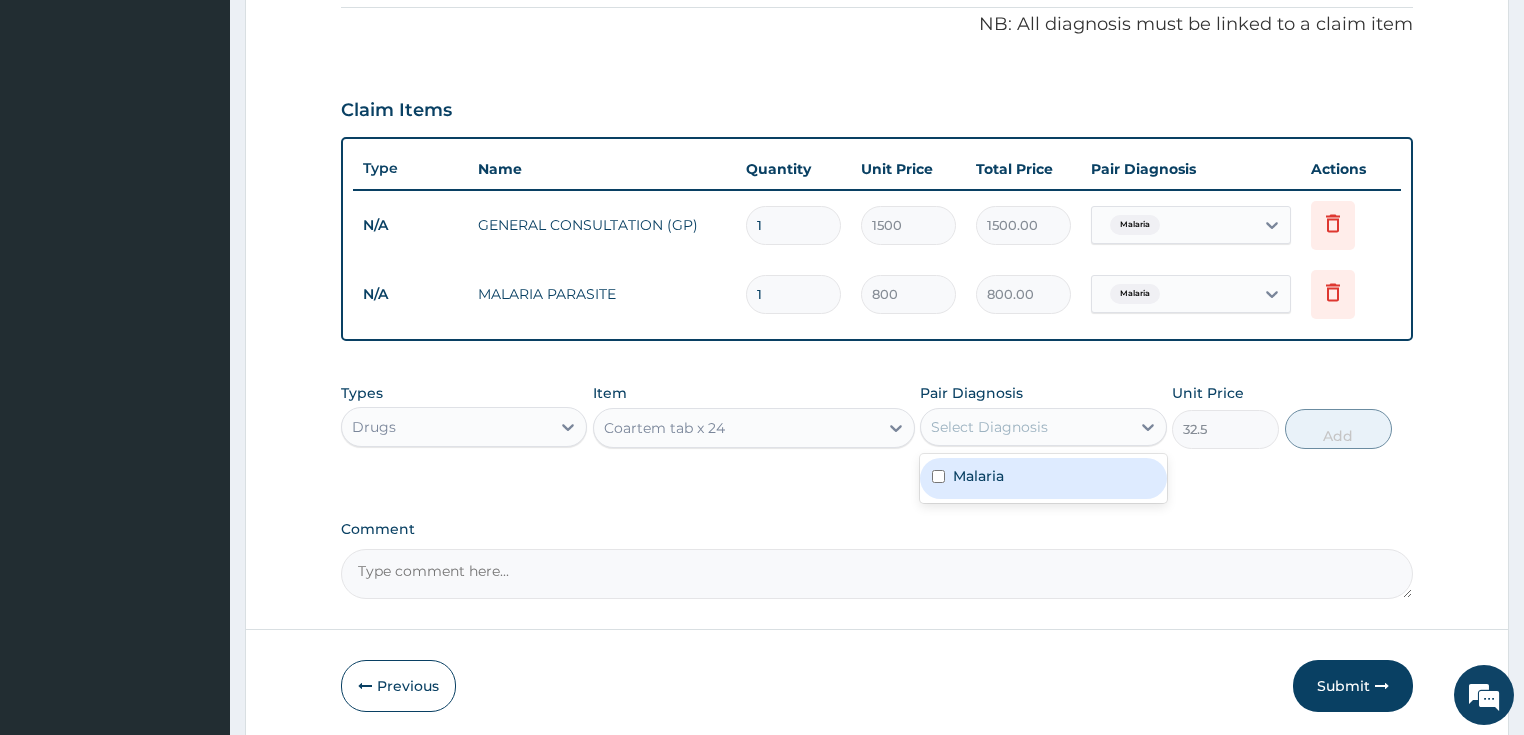 click on "Malaria" at bounding box center [978, 476] 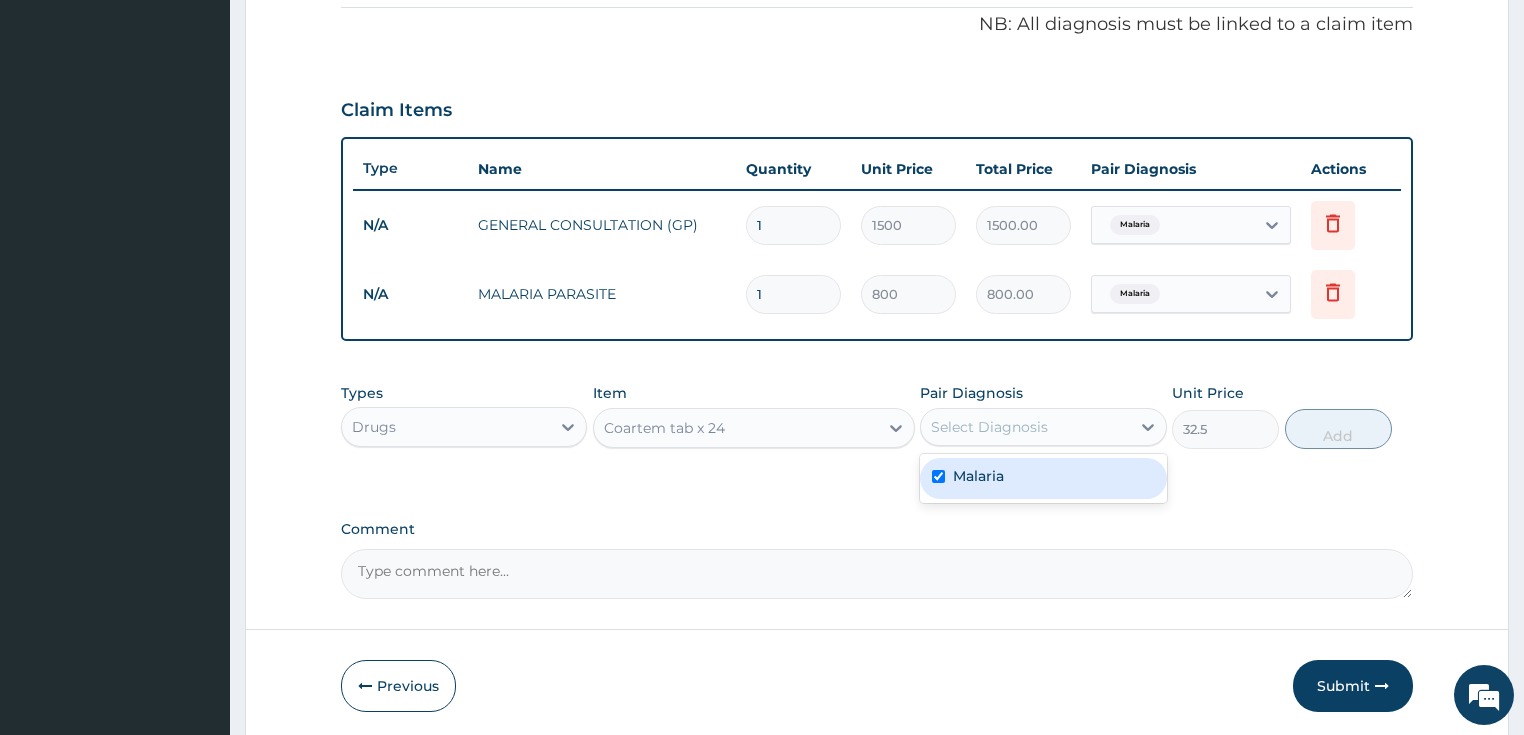 checkbox on "true" 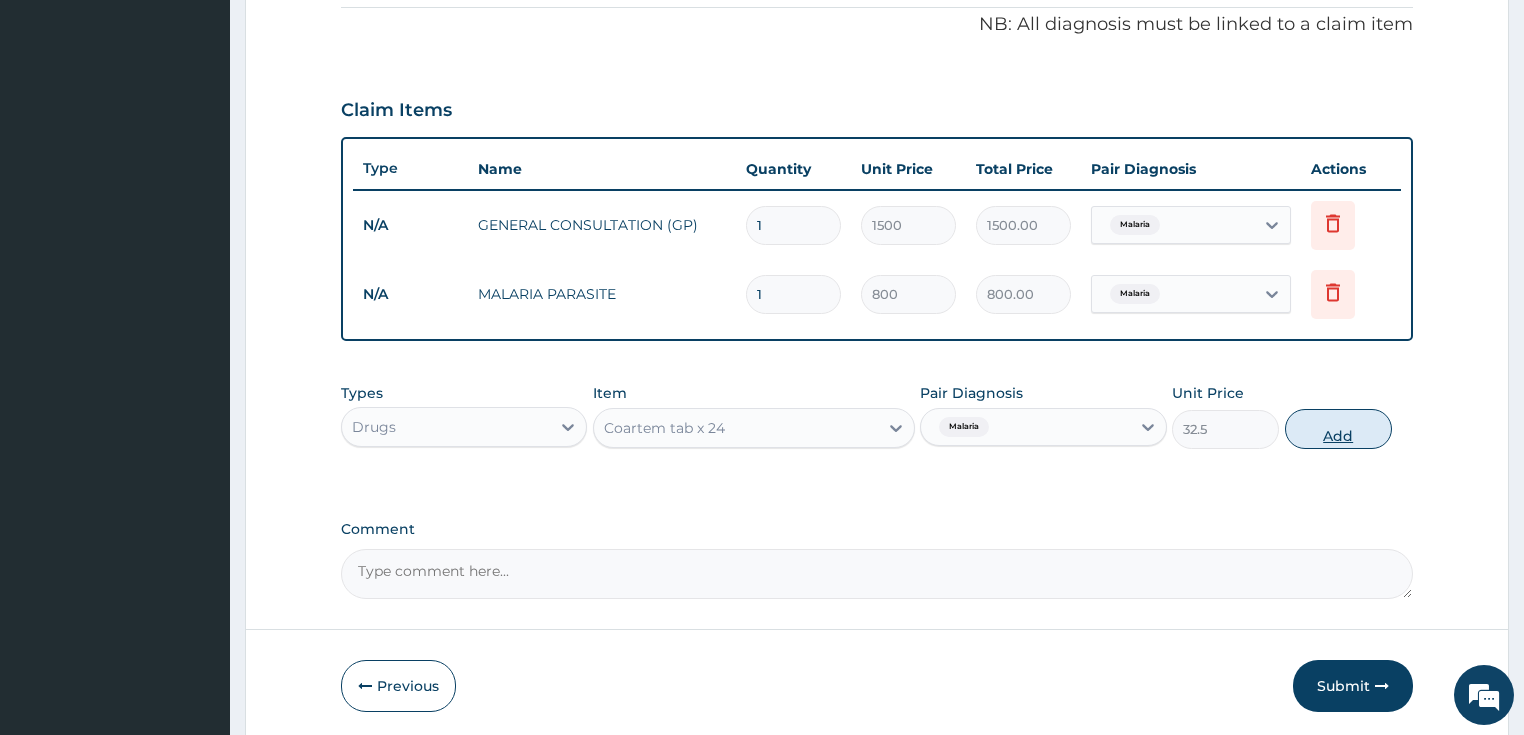 click on "Add" at bounding box center (1338, 429) 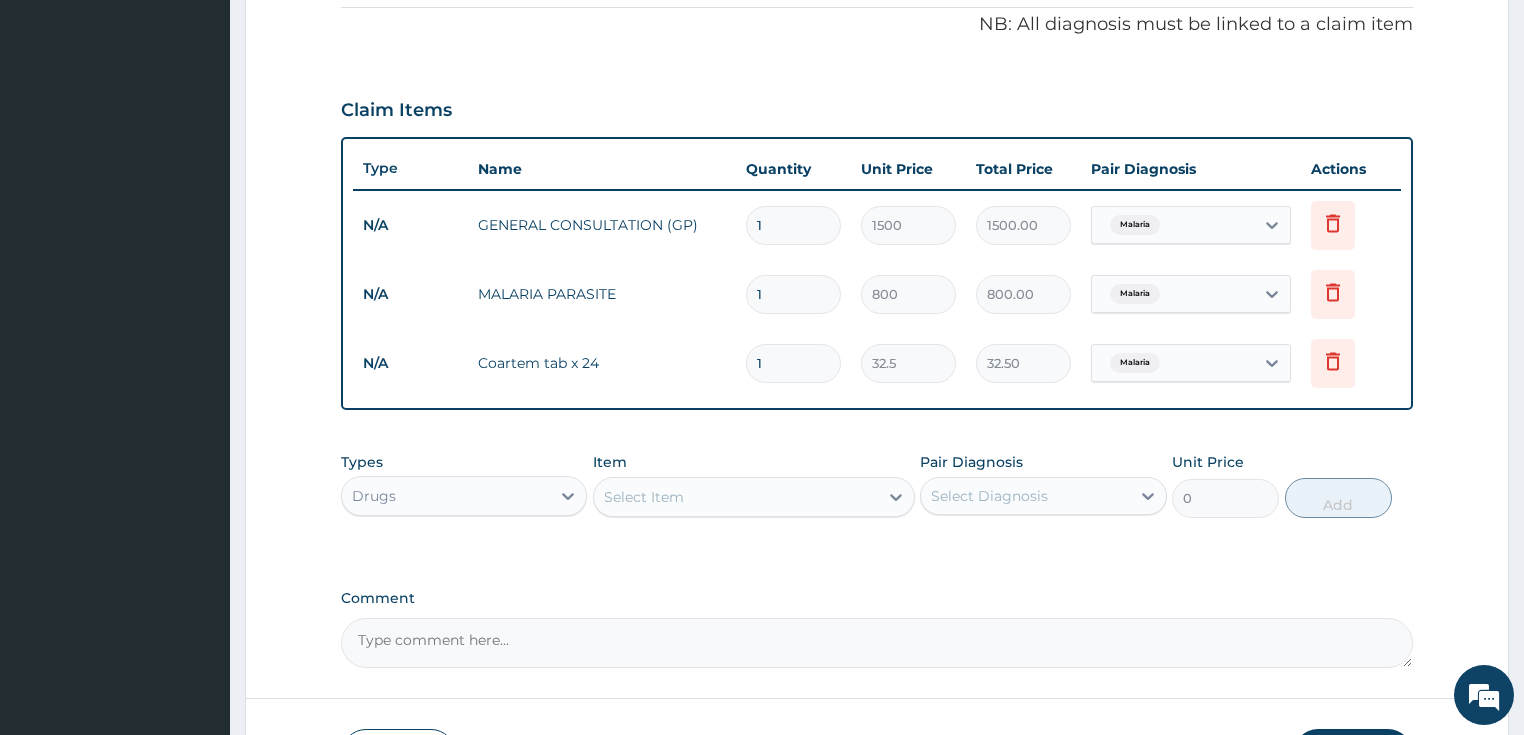 type 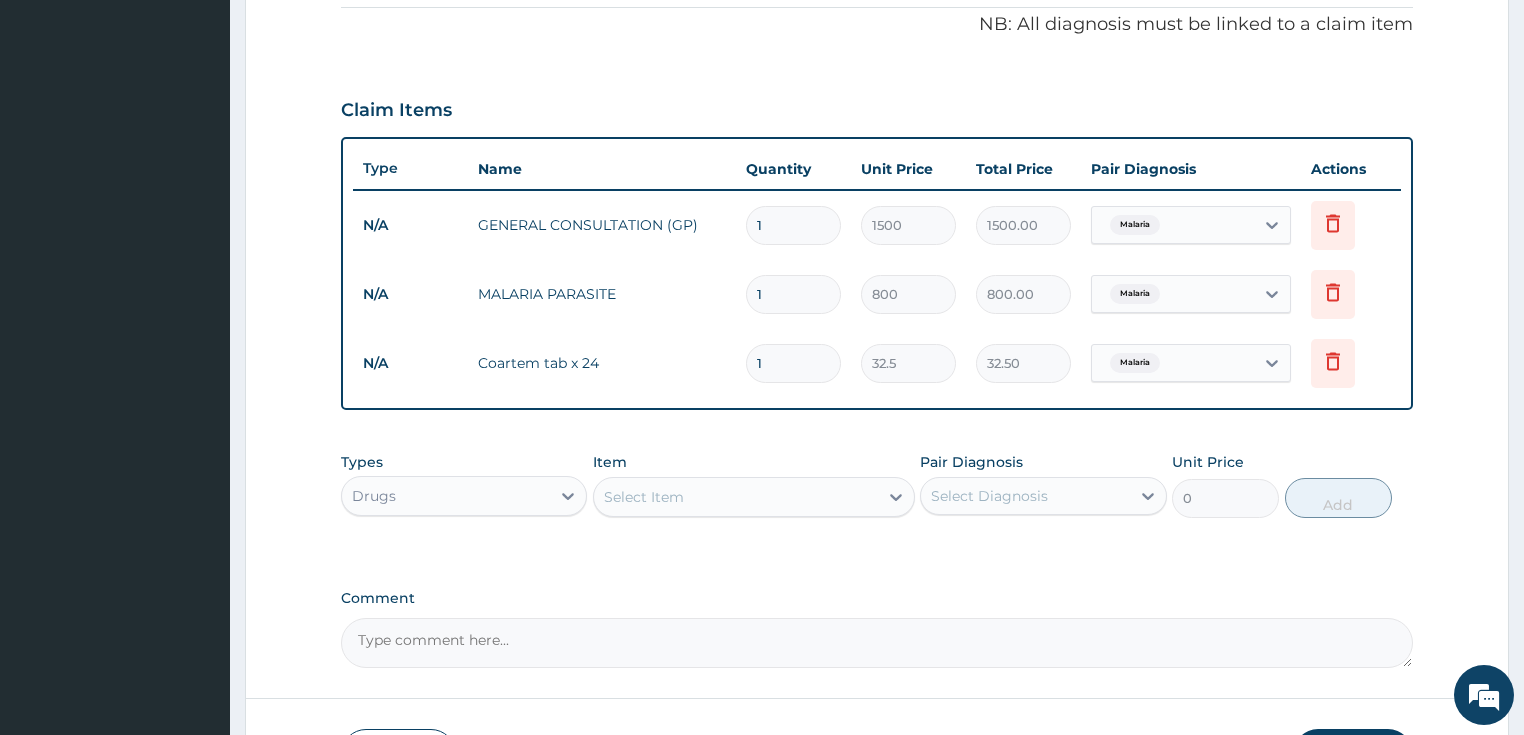 type on "0.00" 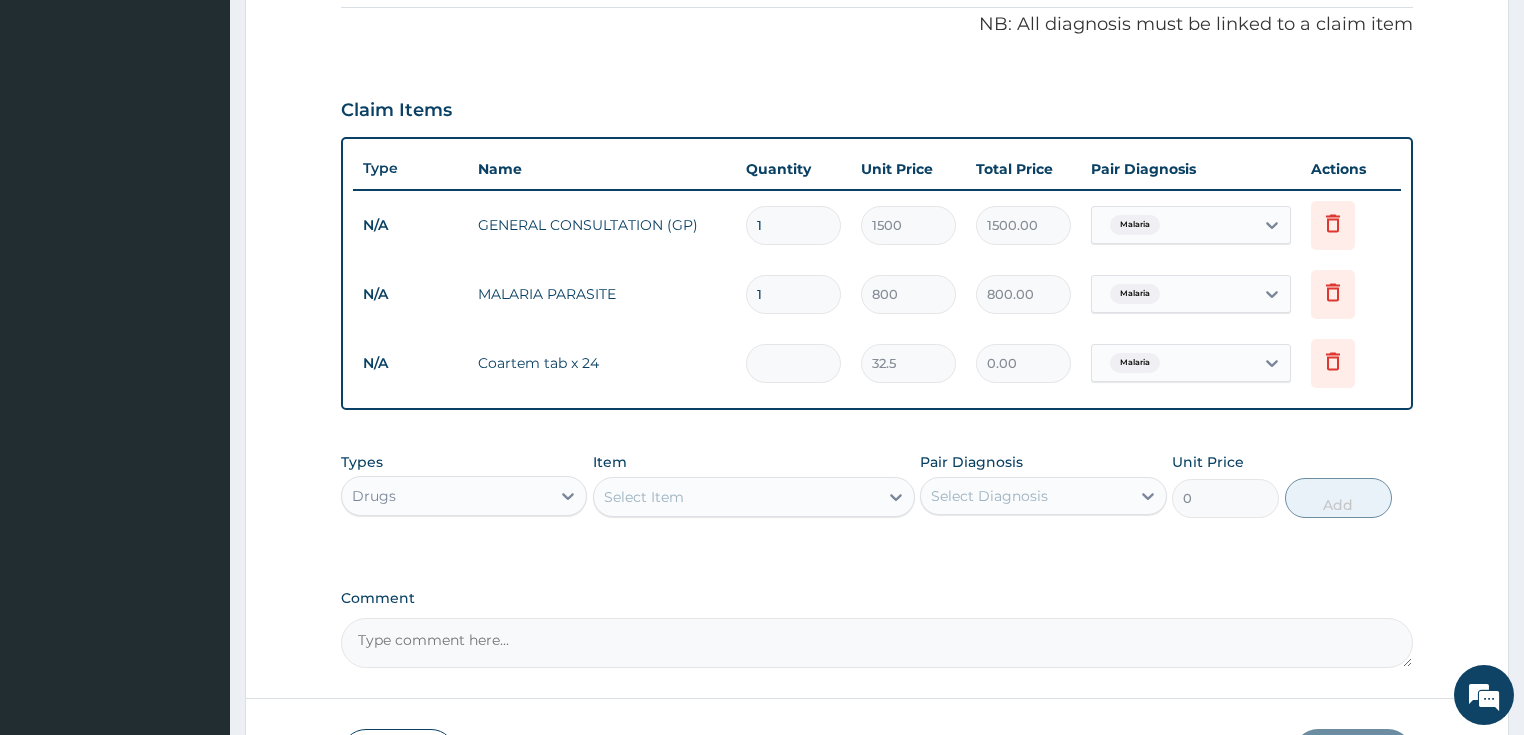 type on "2" 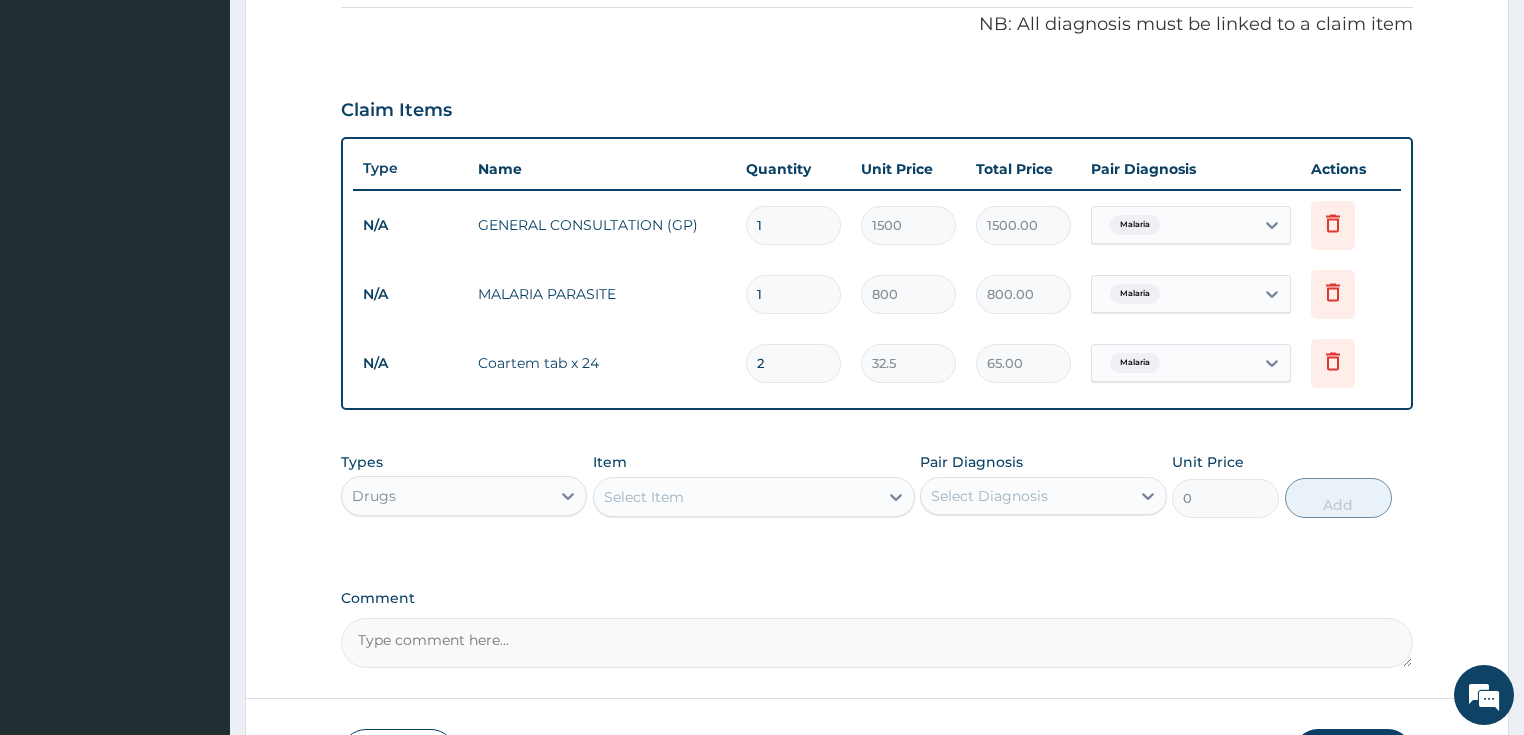 type on "24" 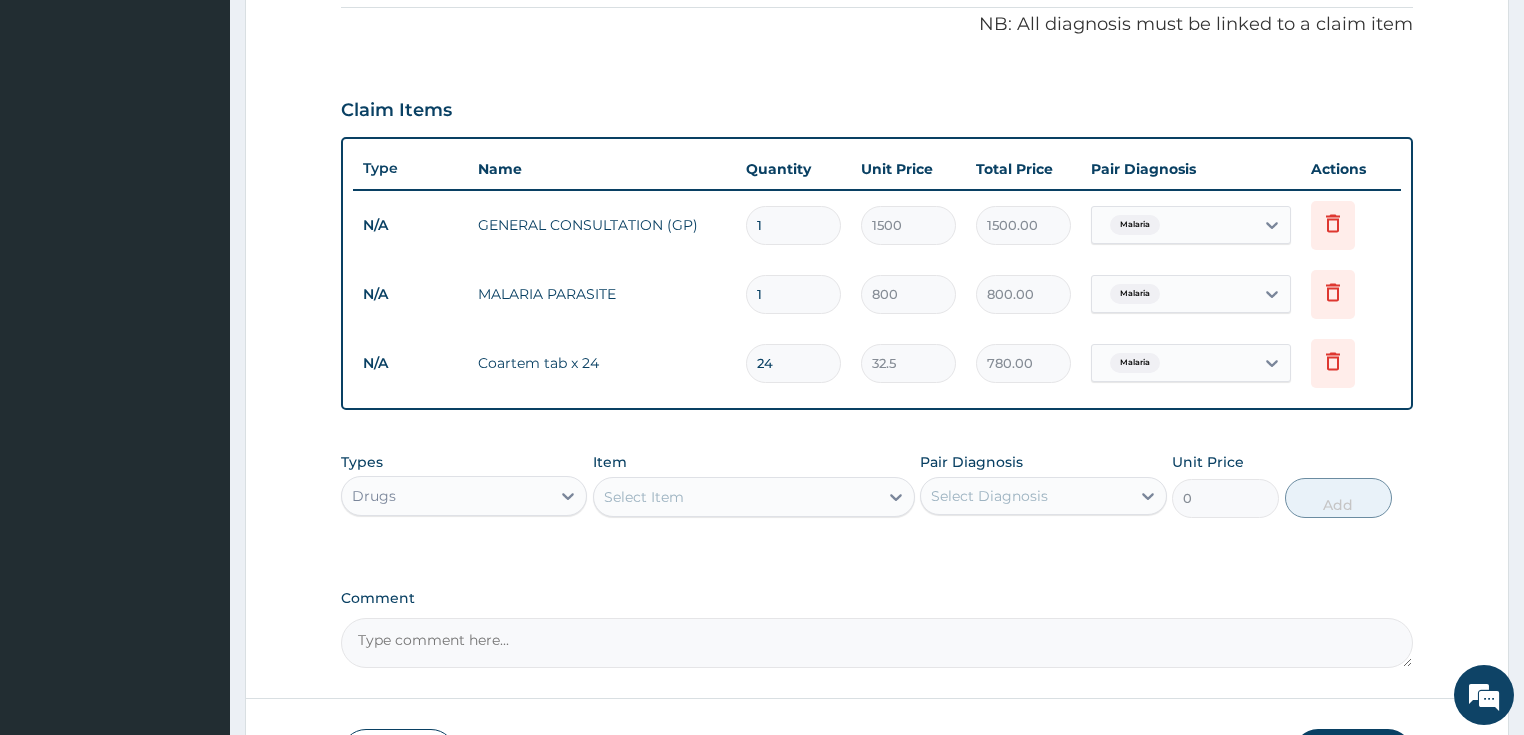 type on "24" 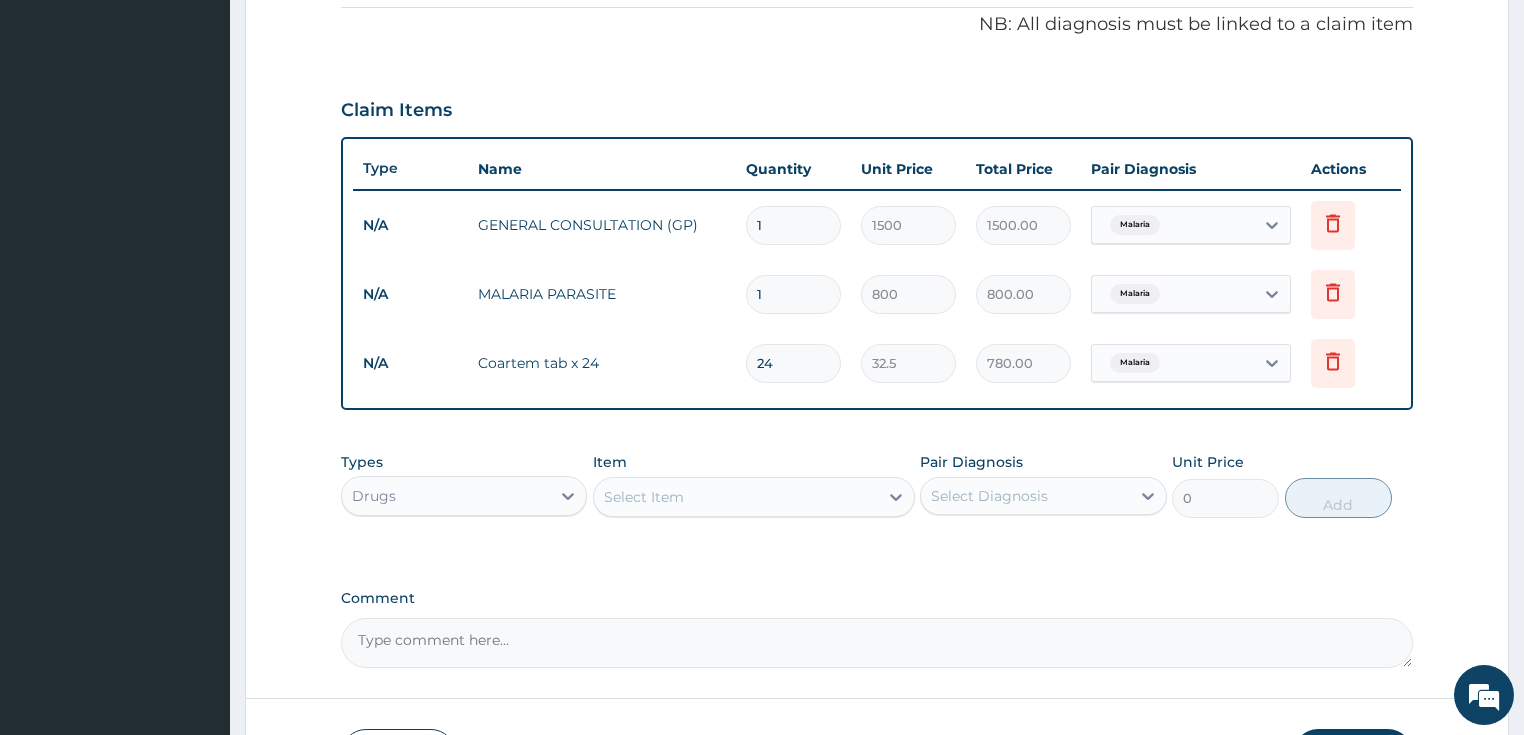 click on "Select Item" at bounding box center (736, 497) 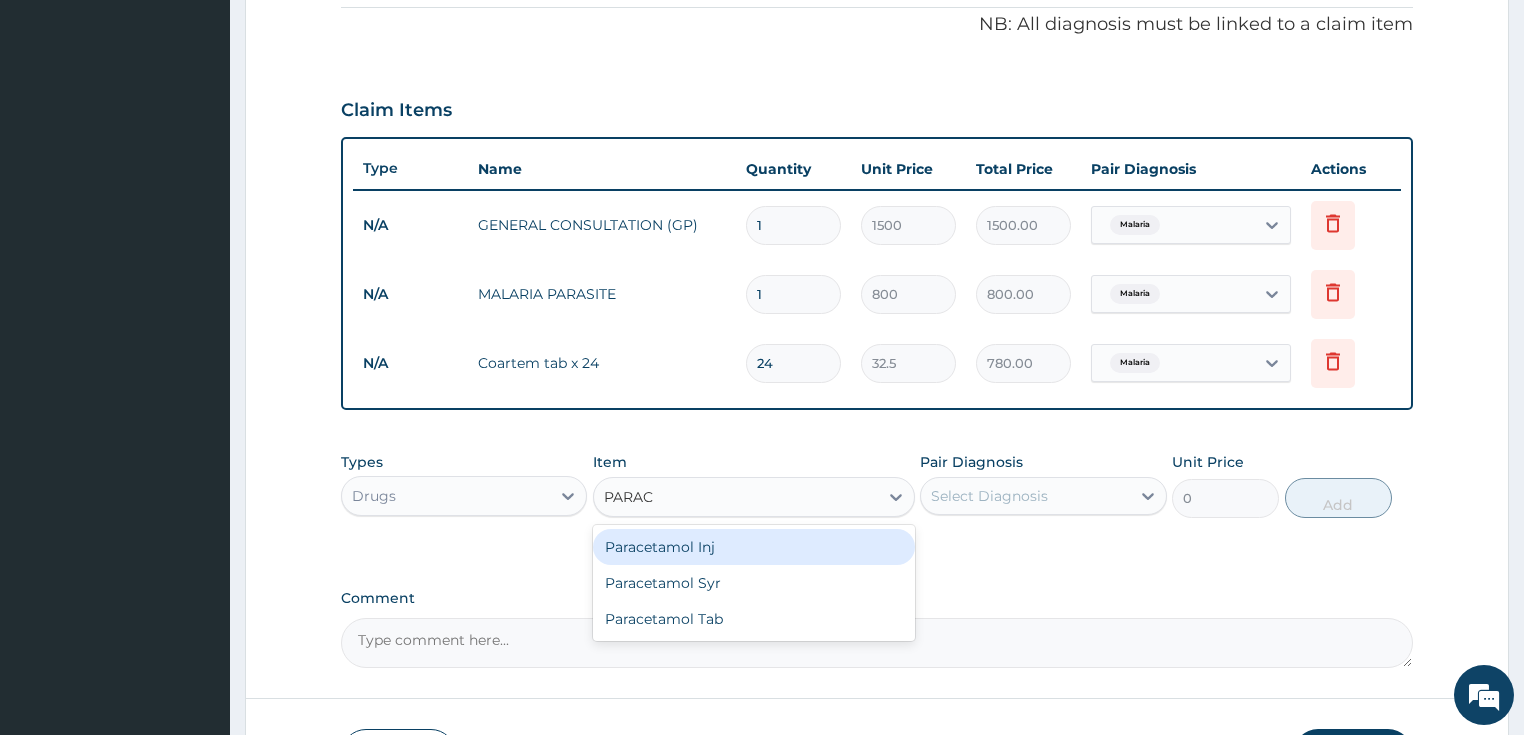 type on "PARACE" 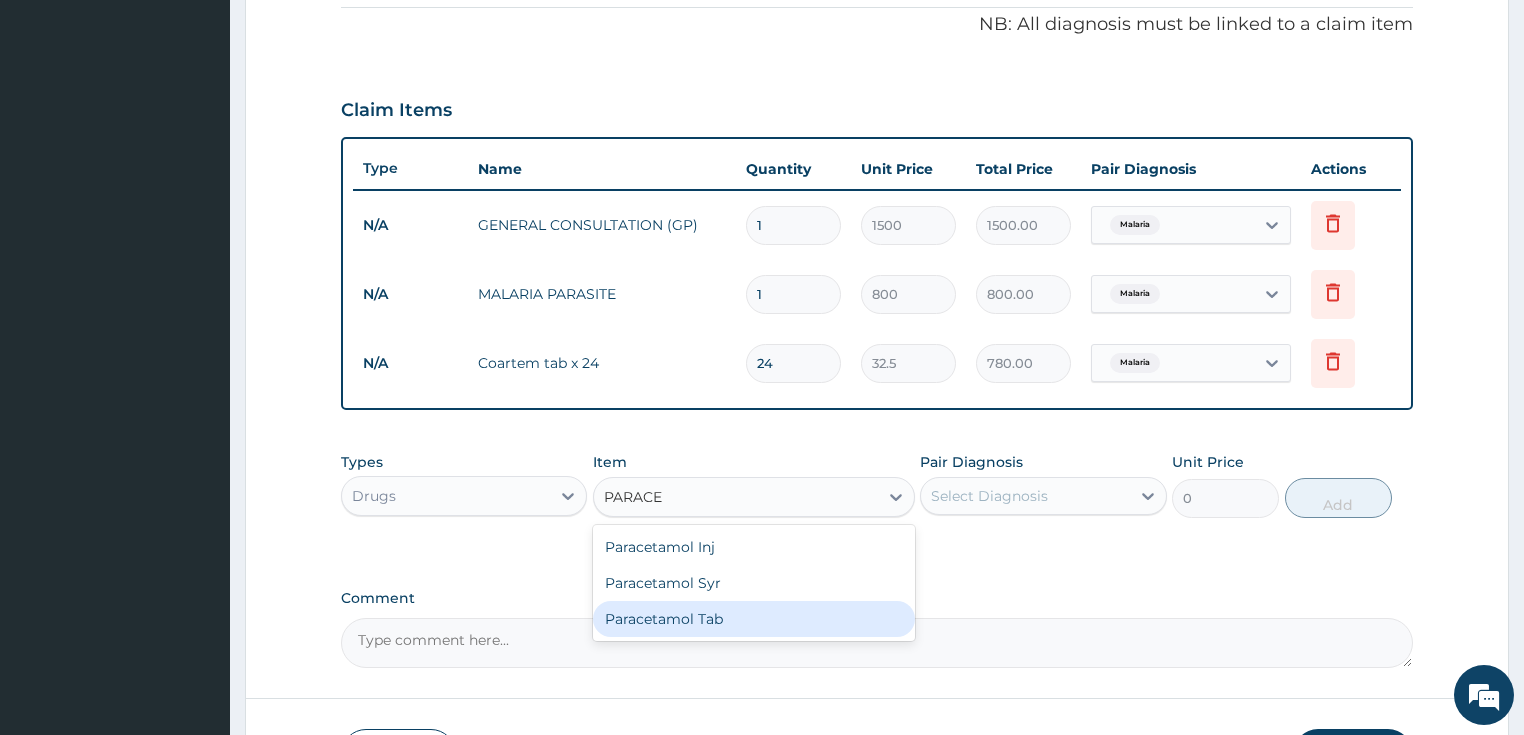 click on "Paracetamol Tab" at bounding box center (754, 619) 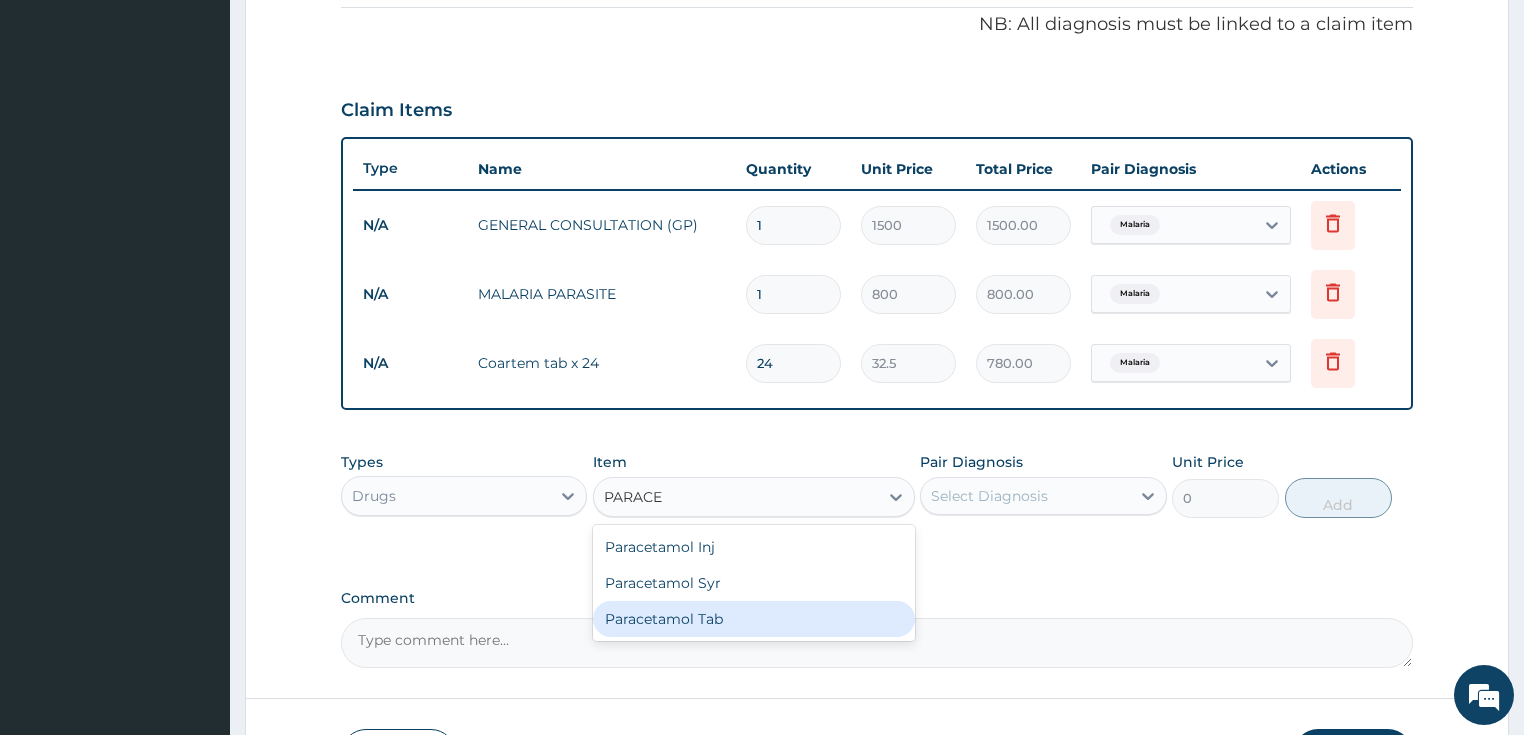 type 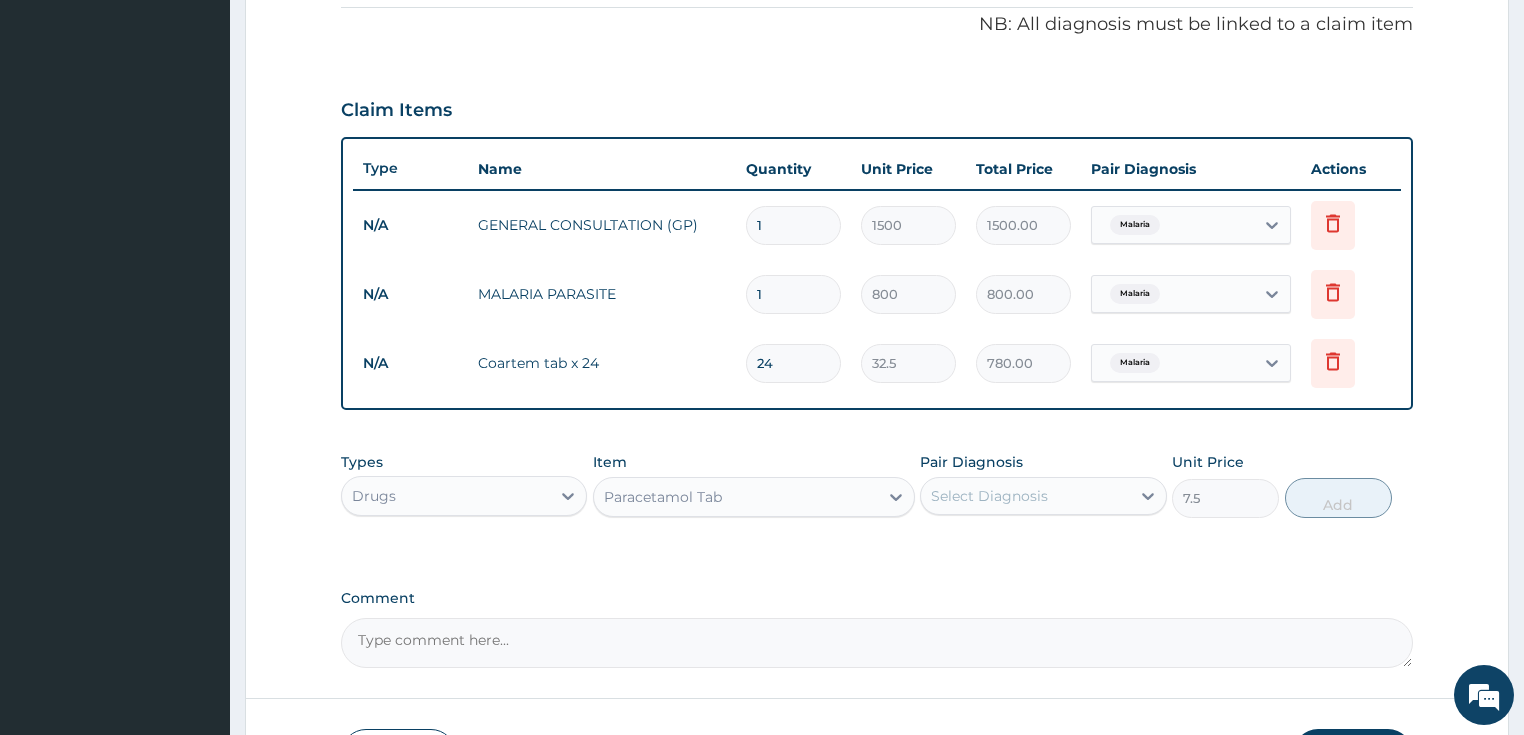 click on "Select Diagnosis" at bounding box center (989, 496) 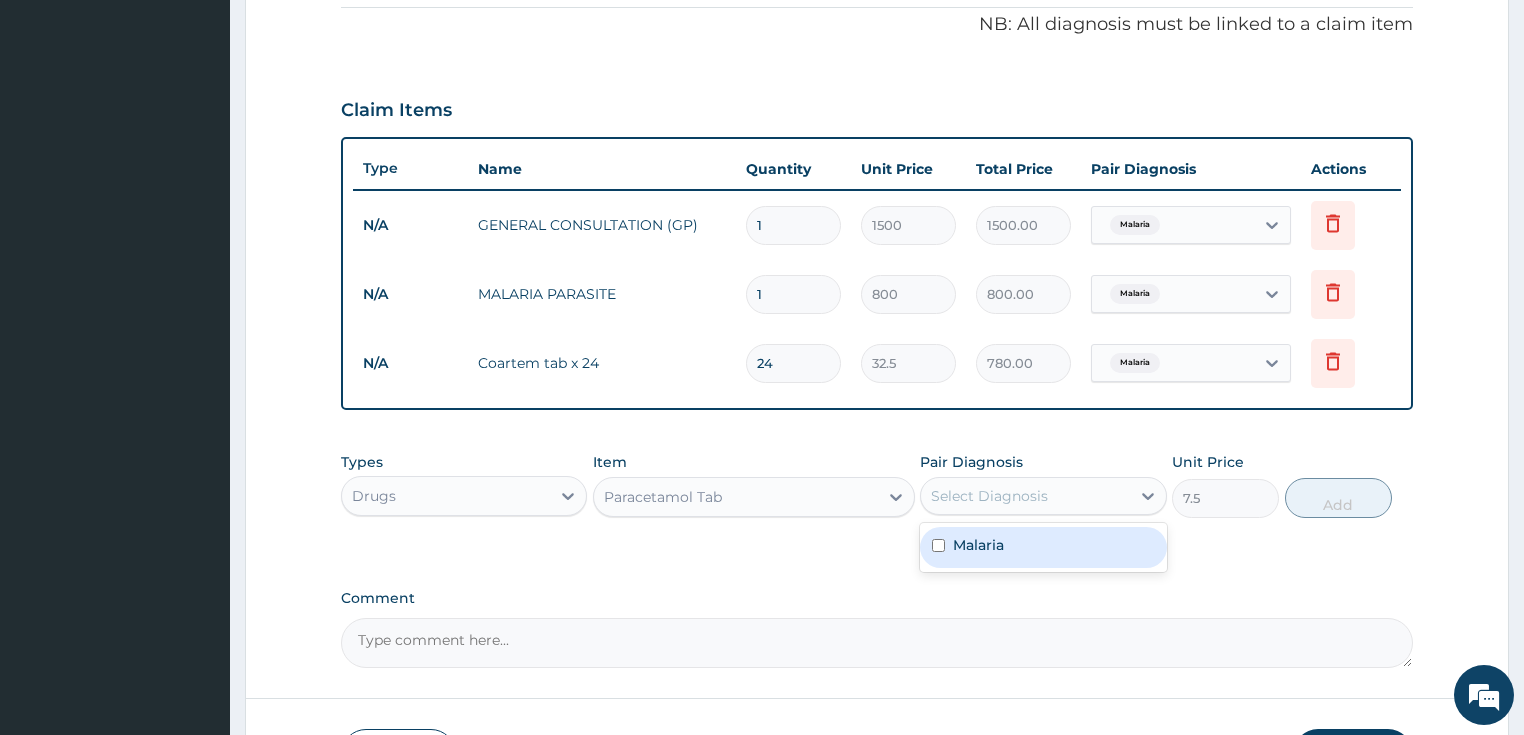 click on "Malaria" at bounding box center (978, 545) 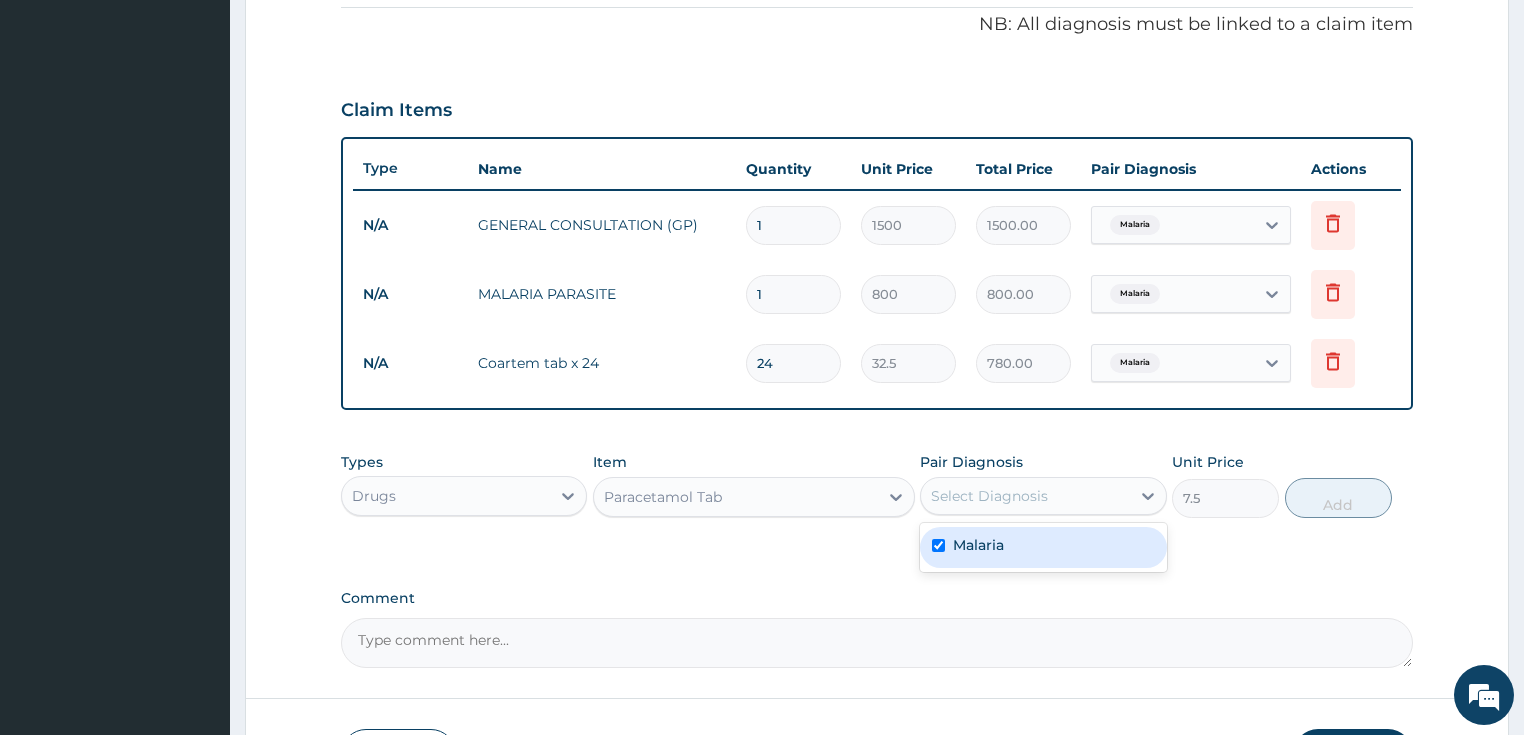 checkbox on "true" 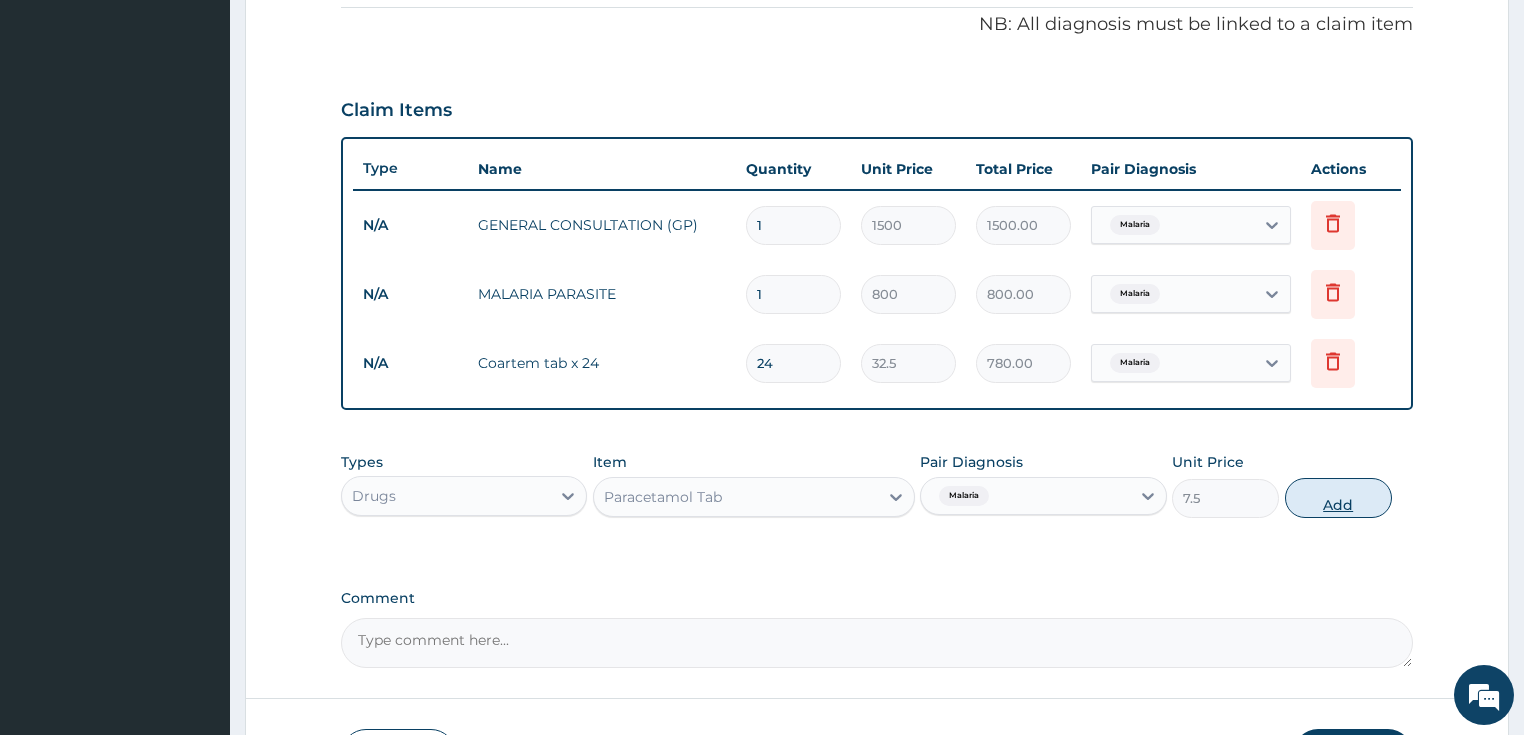click on "Add" at bounding box center (1338, 498) 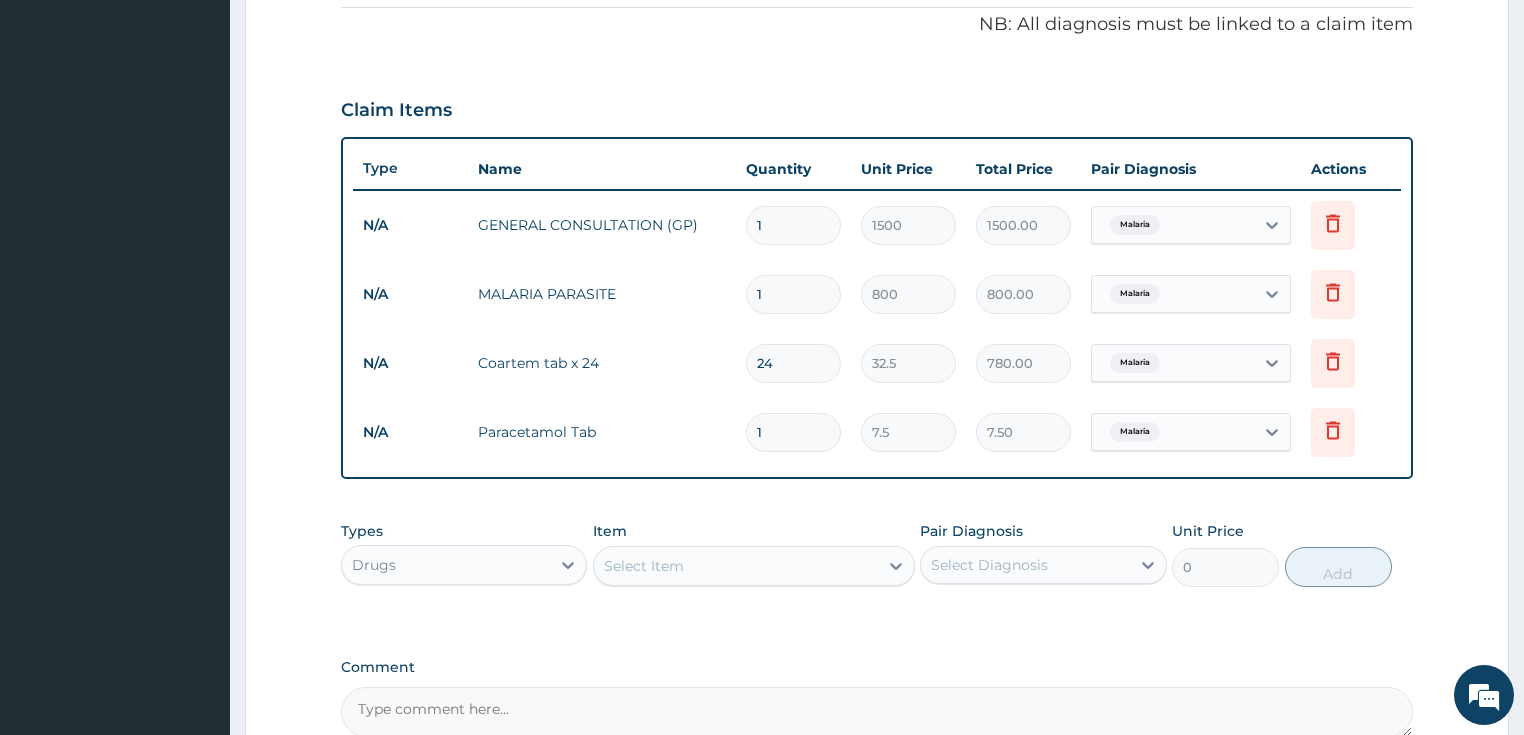 type on "19" 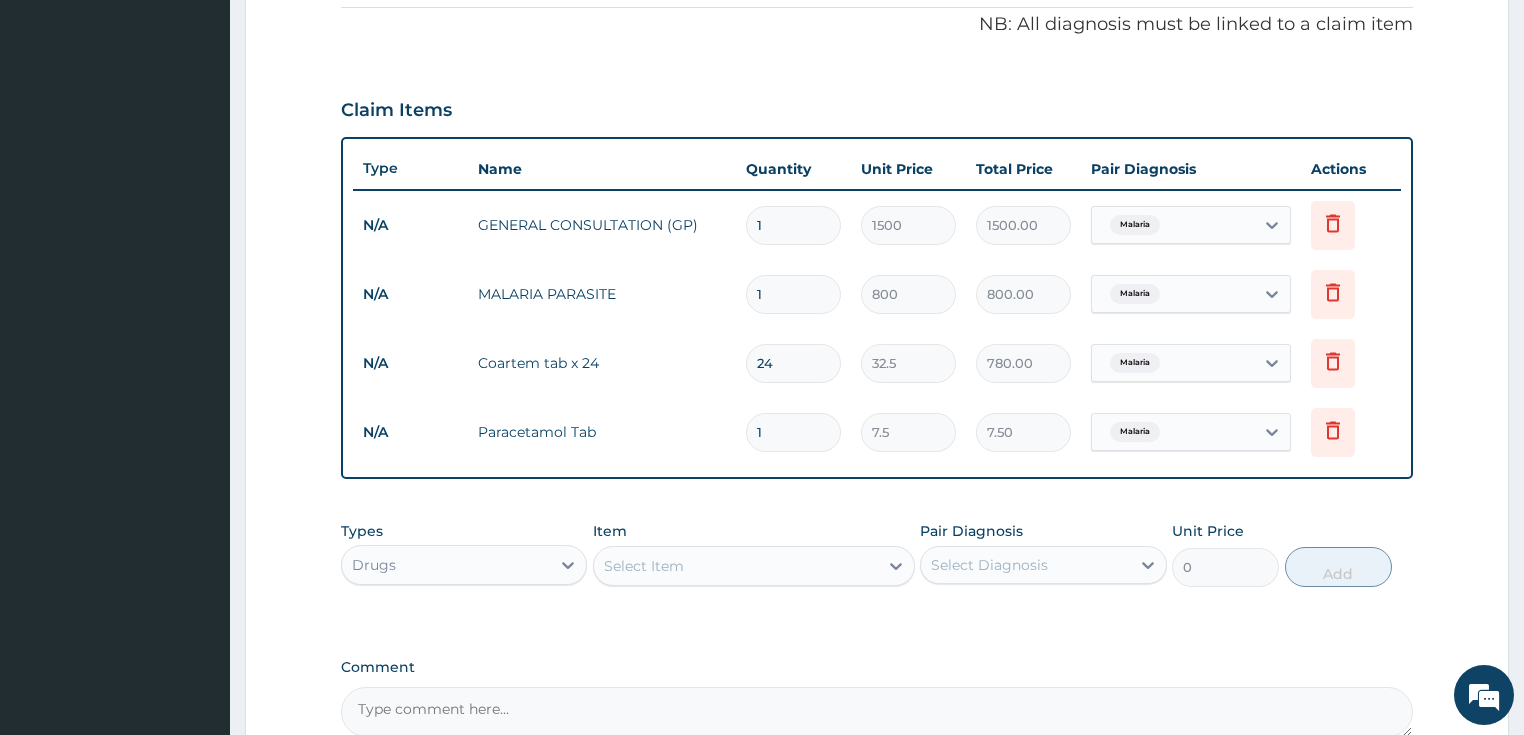 type on "142.50" 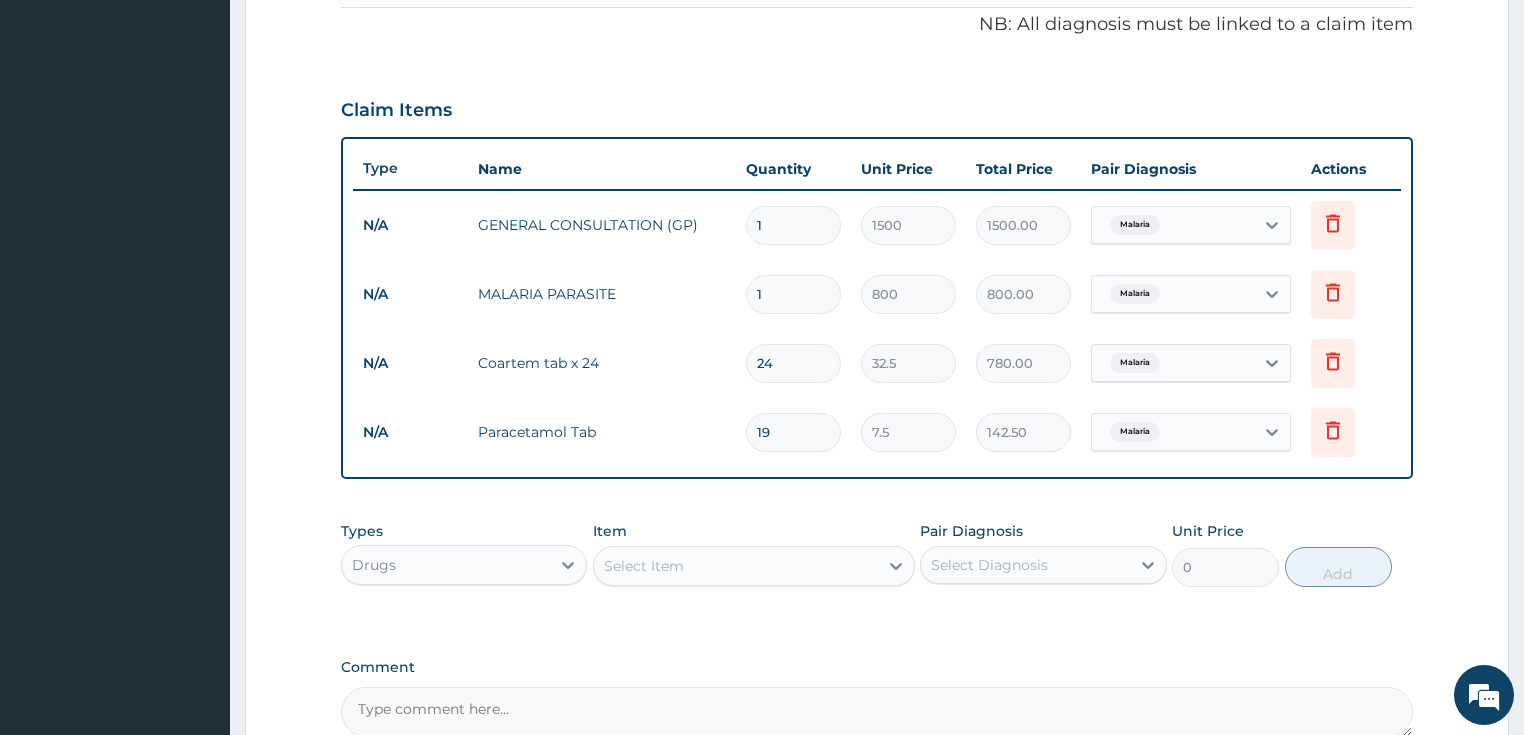 type on "1" 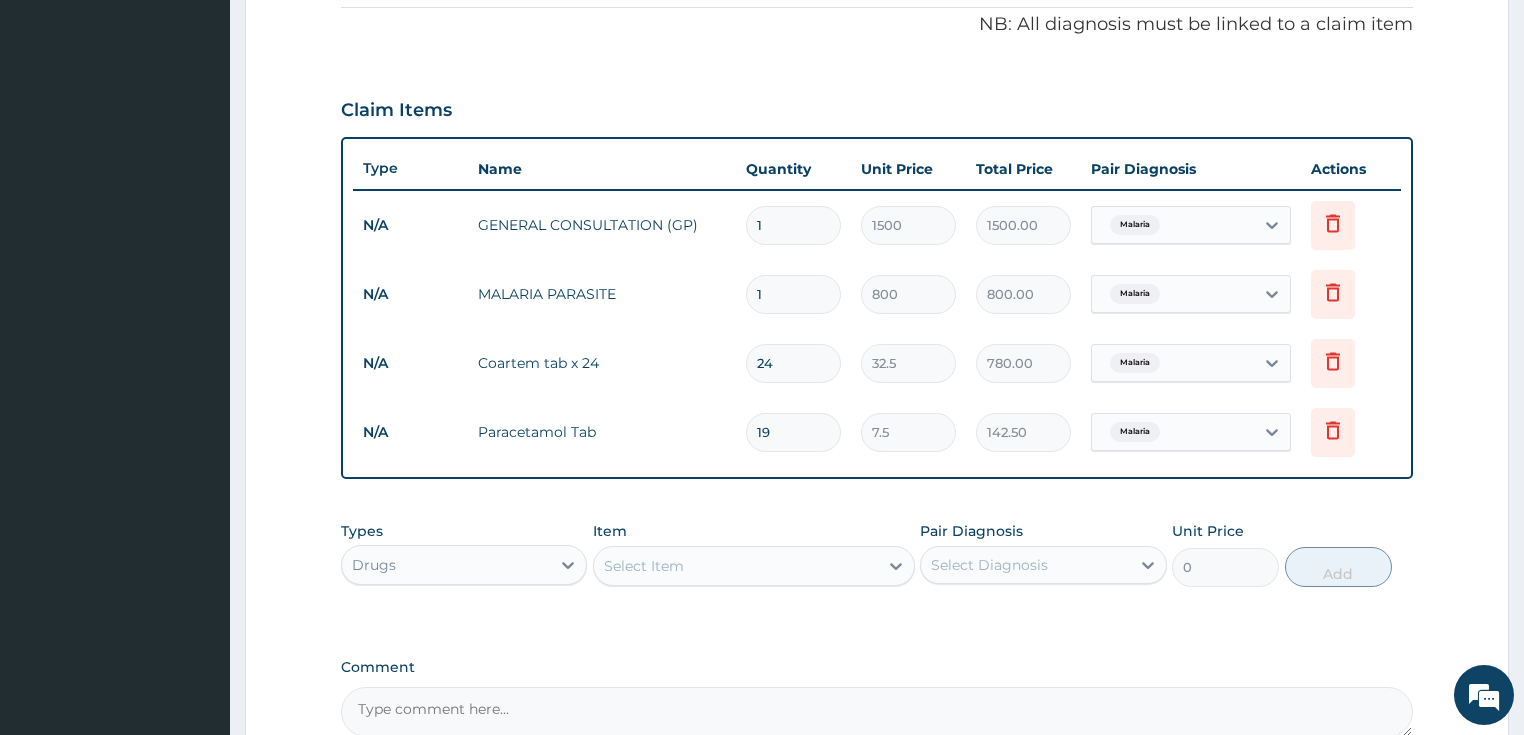 type on "7.50" 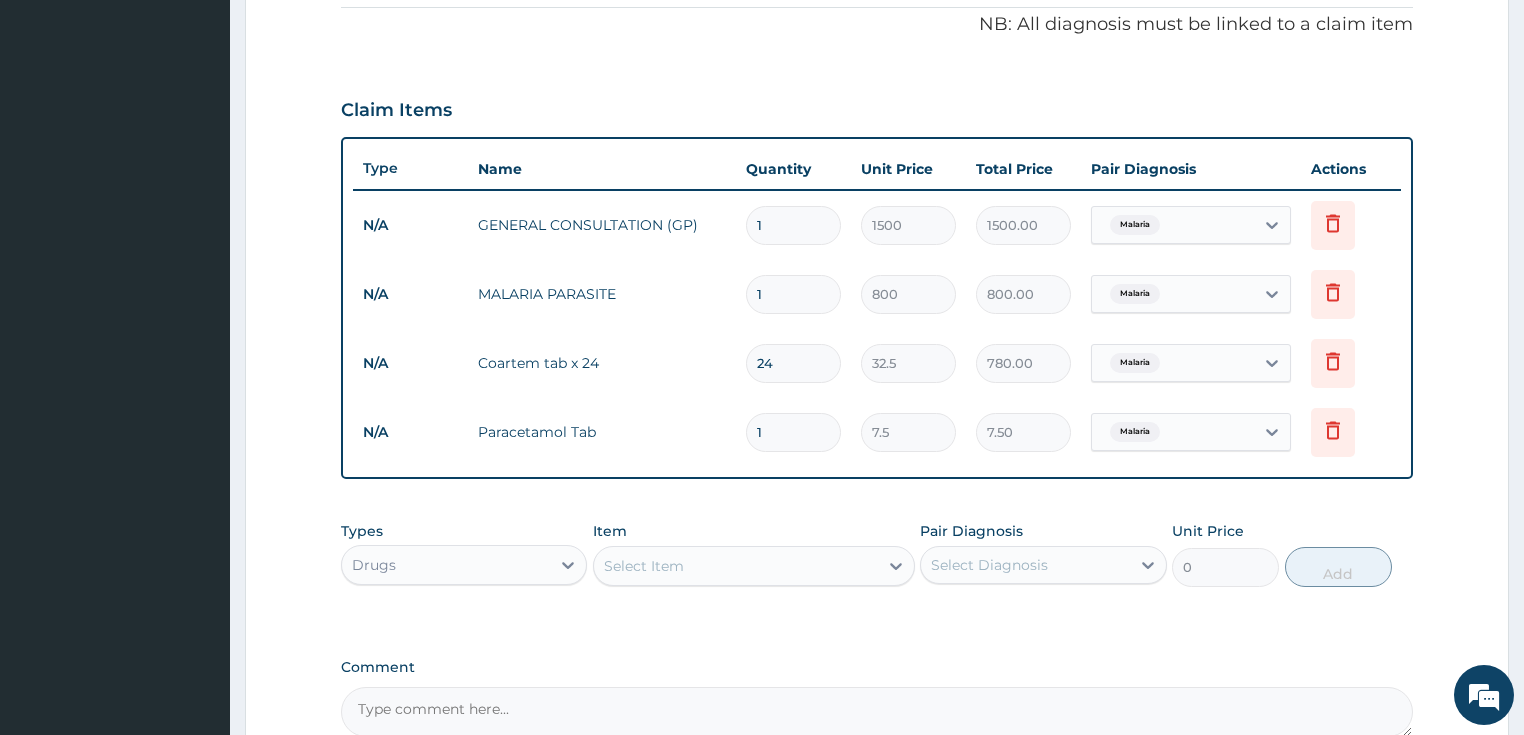 type on "18" 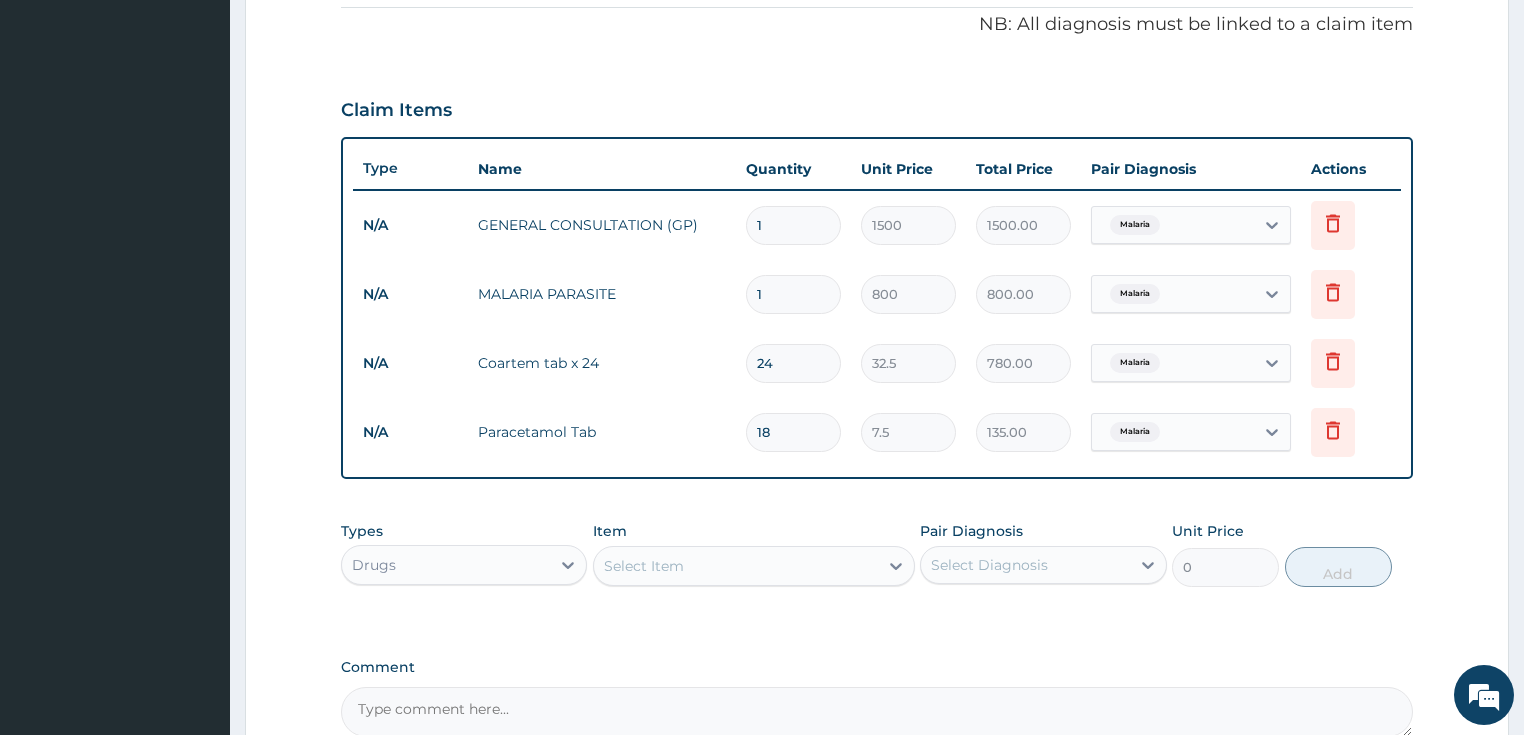 scroll, scrollTop: 815, scrollLeft: 0, axis: vertical 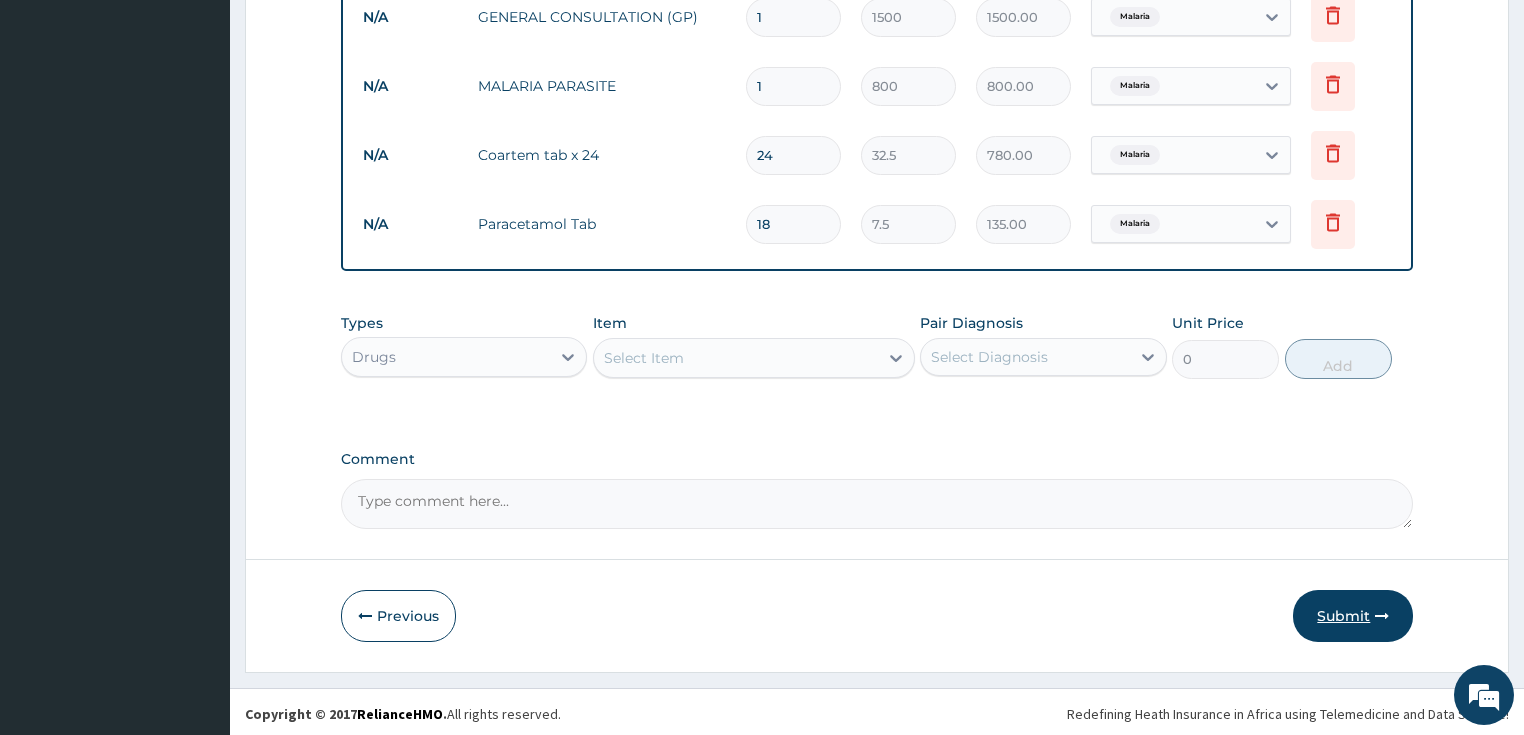 type on "18" 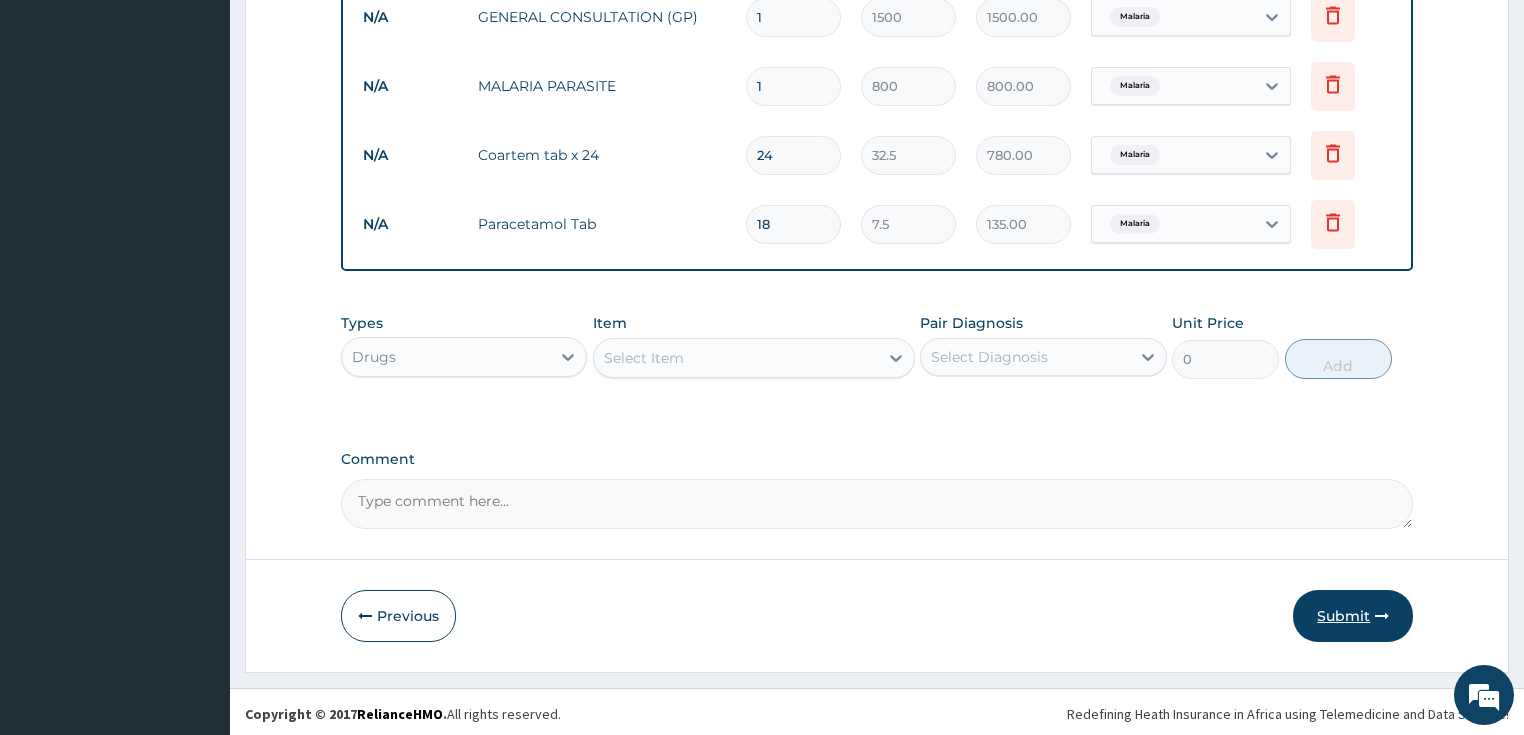 click on "Submit" at bounding box center (1353, 616) 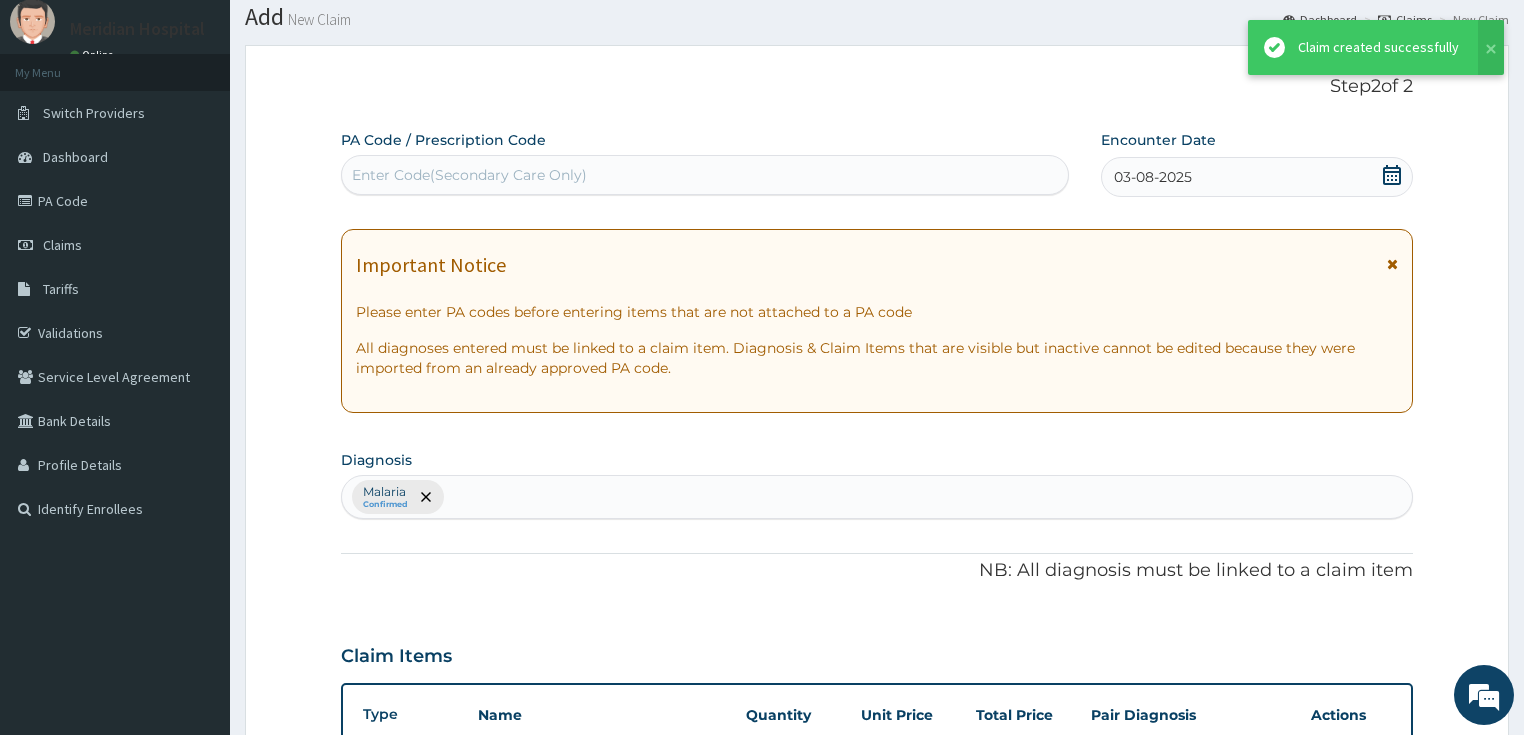 scroll, scrollTop: 815, scrollLeft: 0, axis: vertical 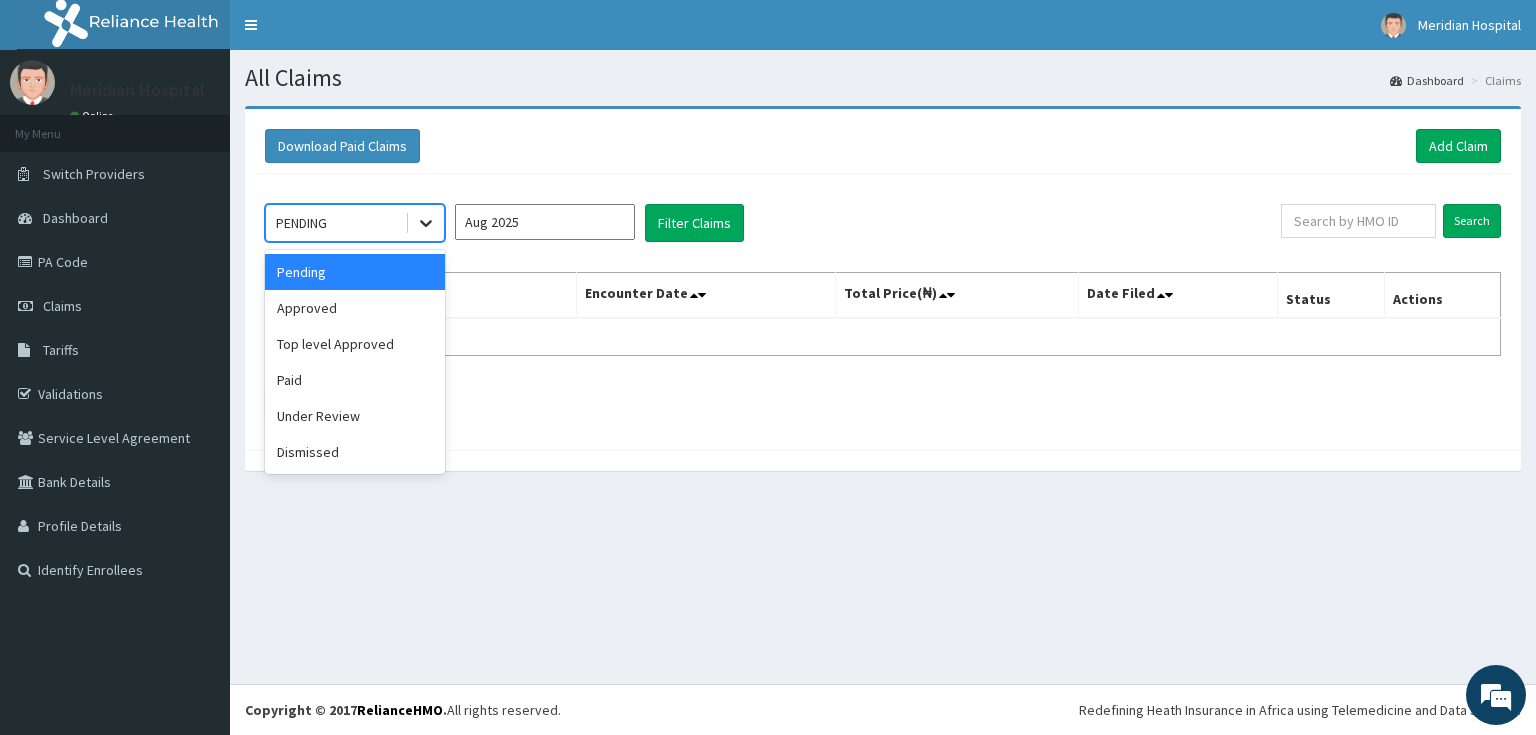 click at bounding box center [426, 223] 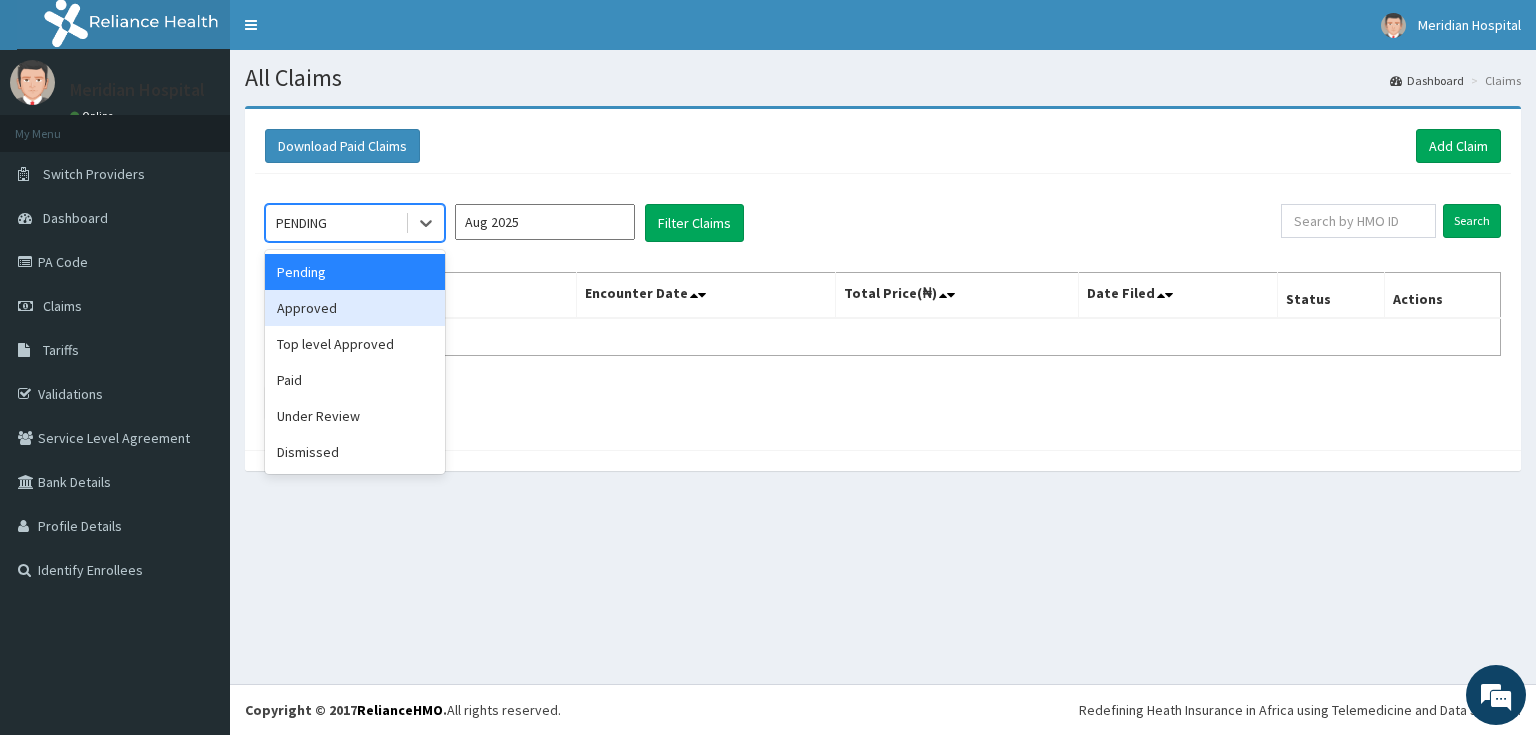 click on "Approved" at bounding box center [355, 308] 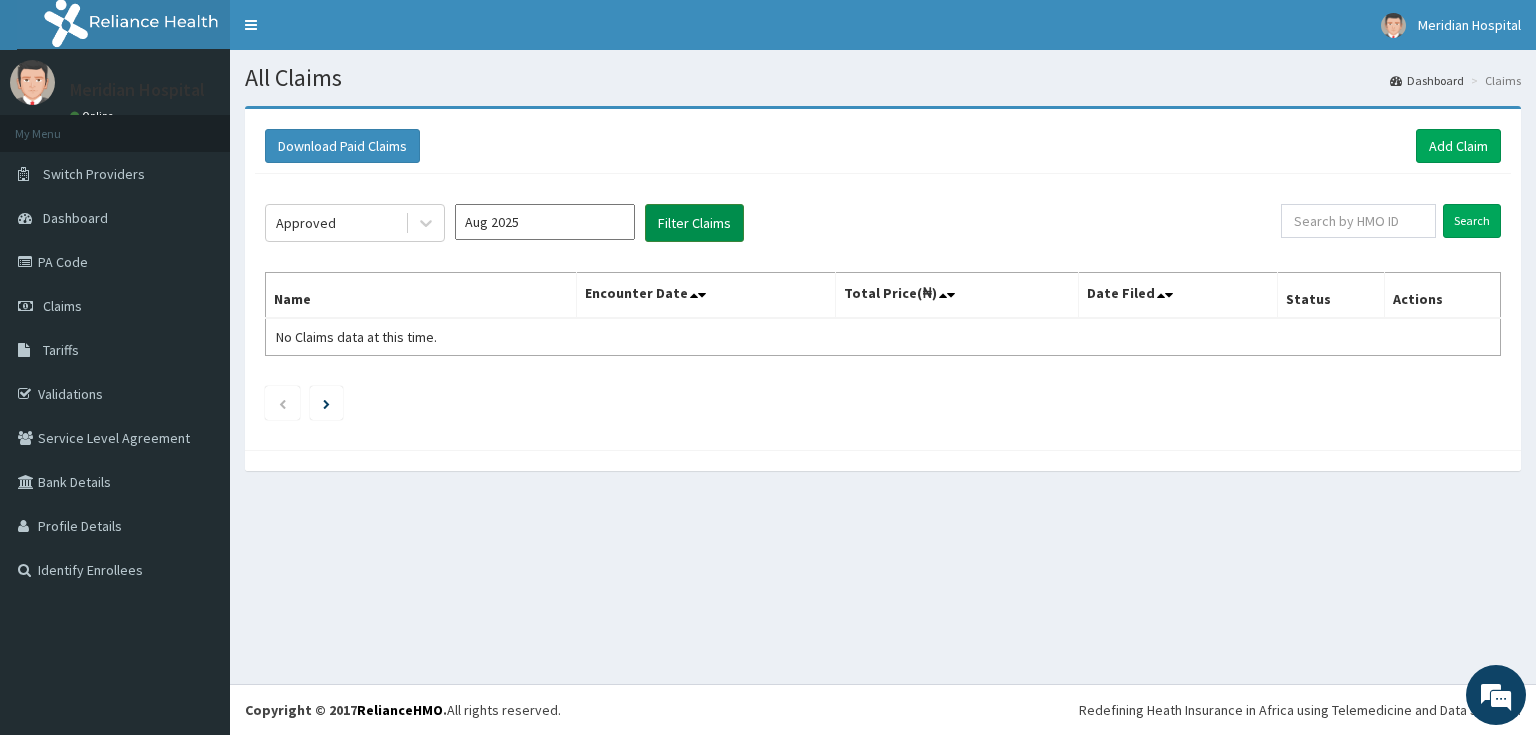 click on "Filter Claims" at bounding box center [694, 223] 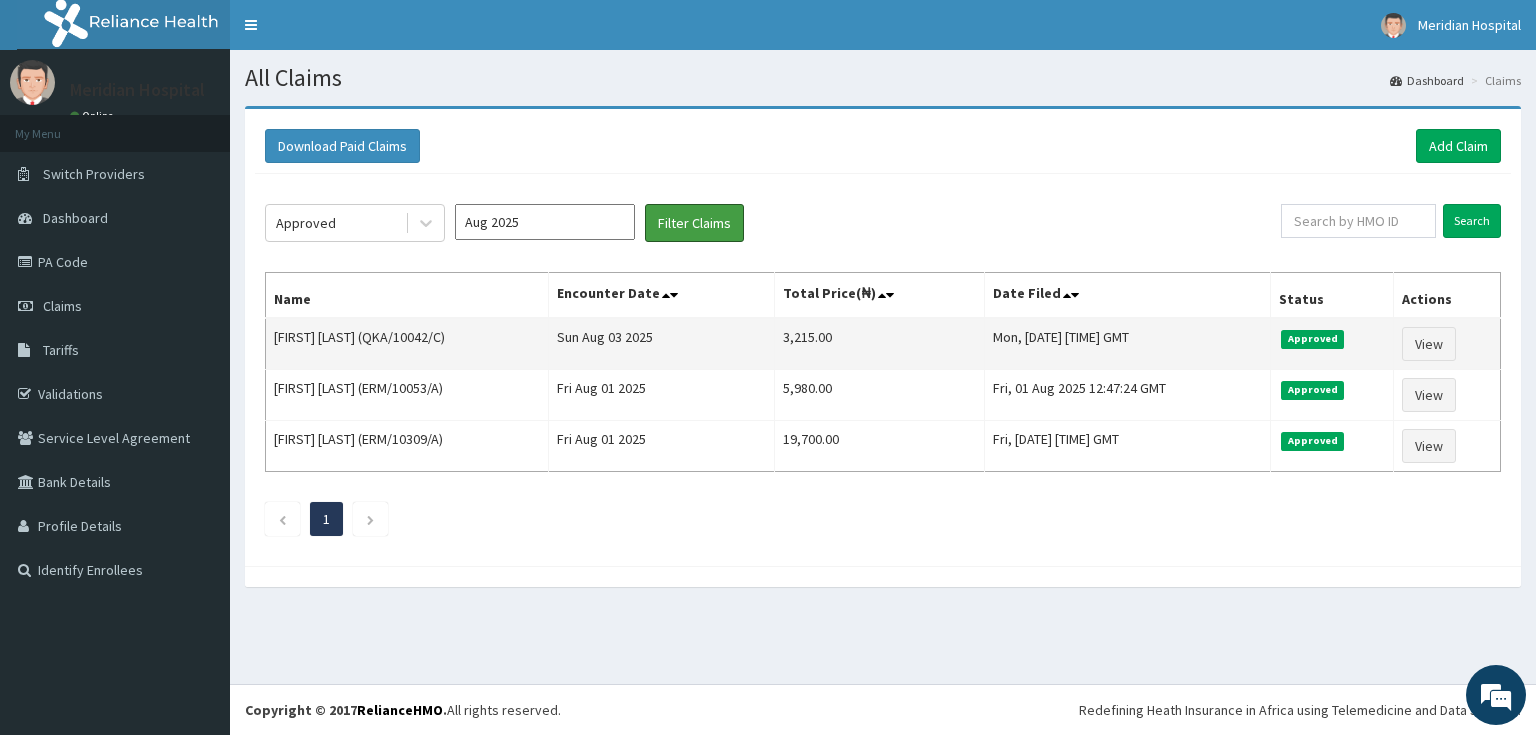 scroll, scrollTop: 0, scrollLeft: 0, axis: both 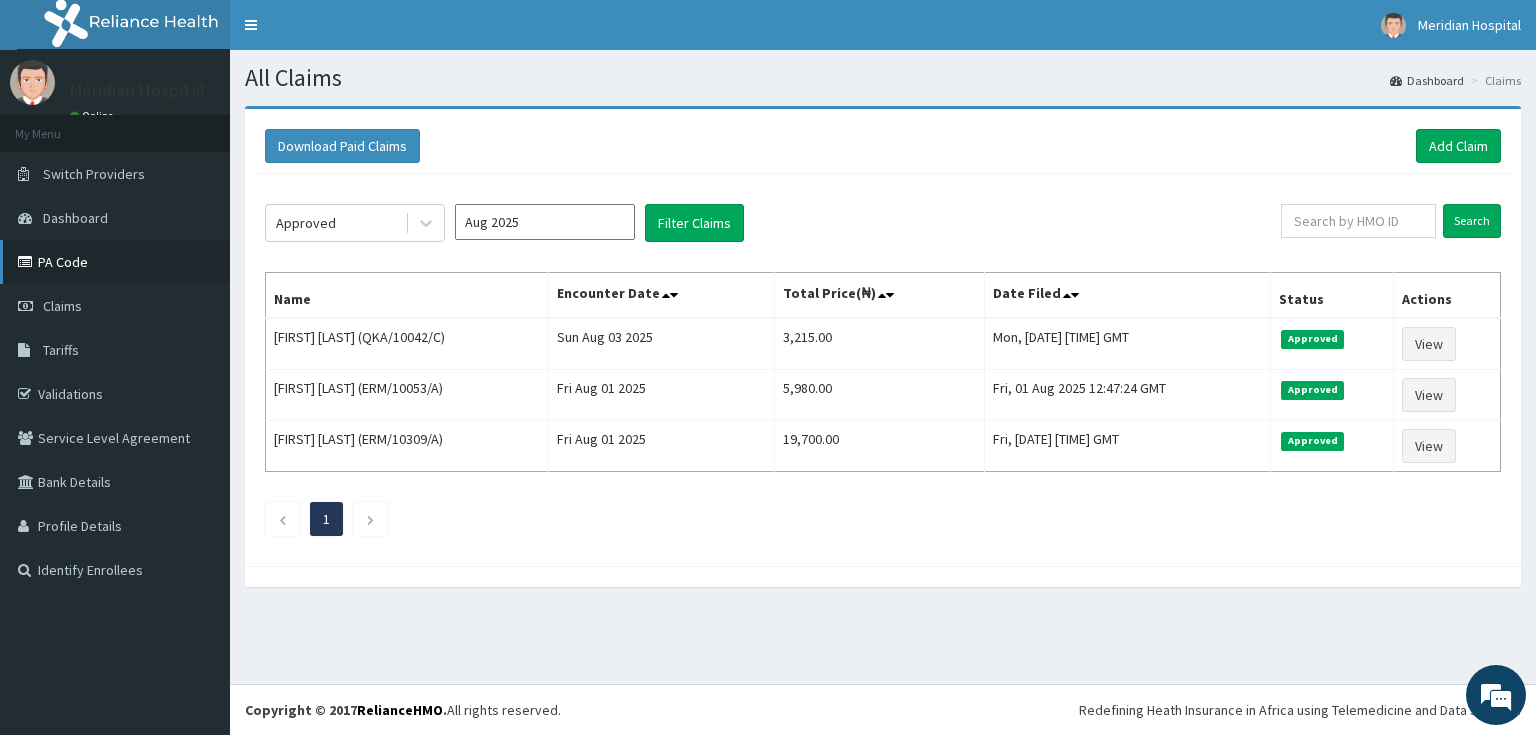 click on "PA Code" at bounding box center [115, 262] 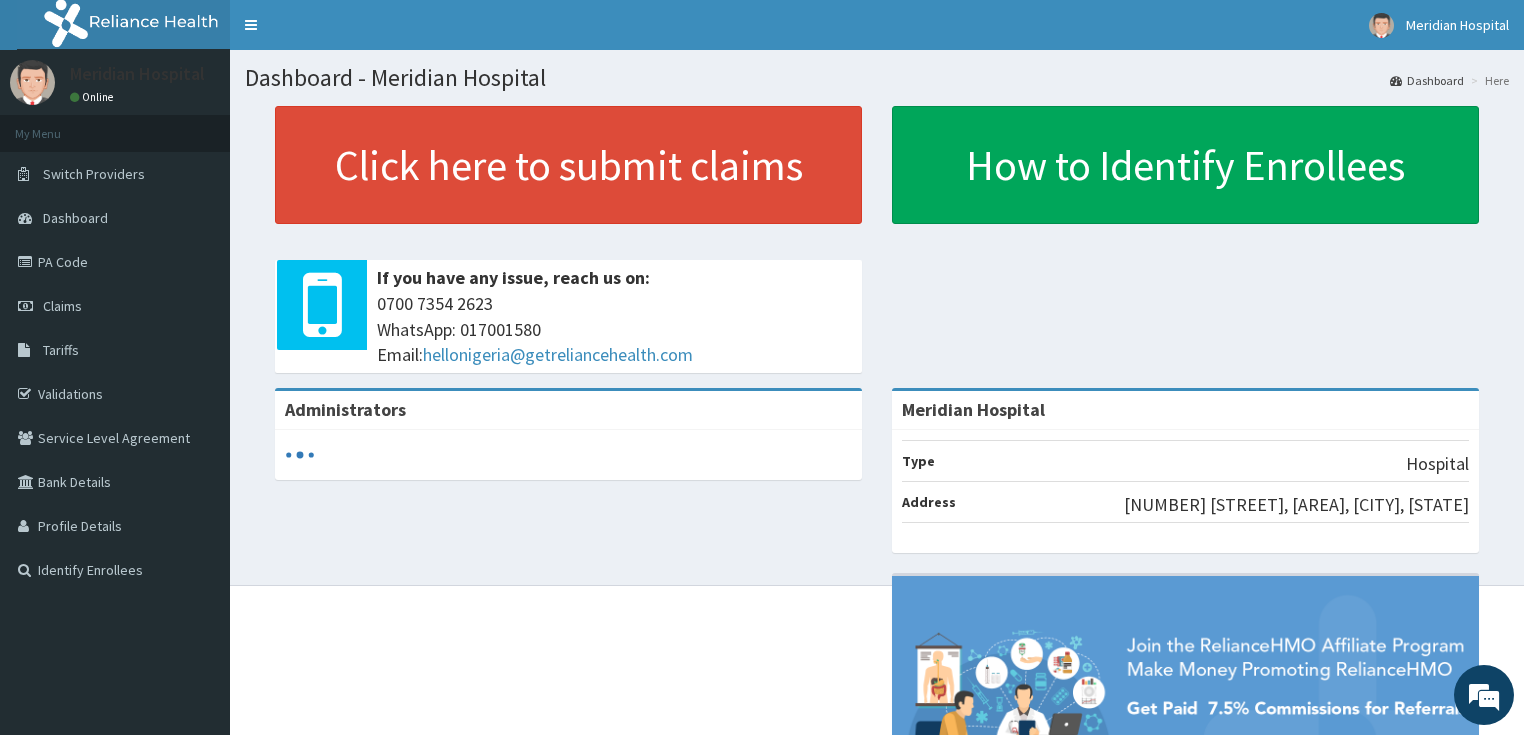 scroll, scrollTop: 0, scrollLeft: 0, axis: both 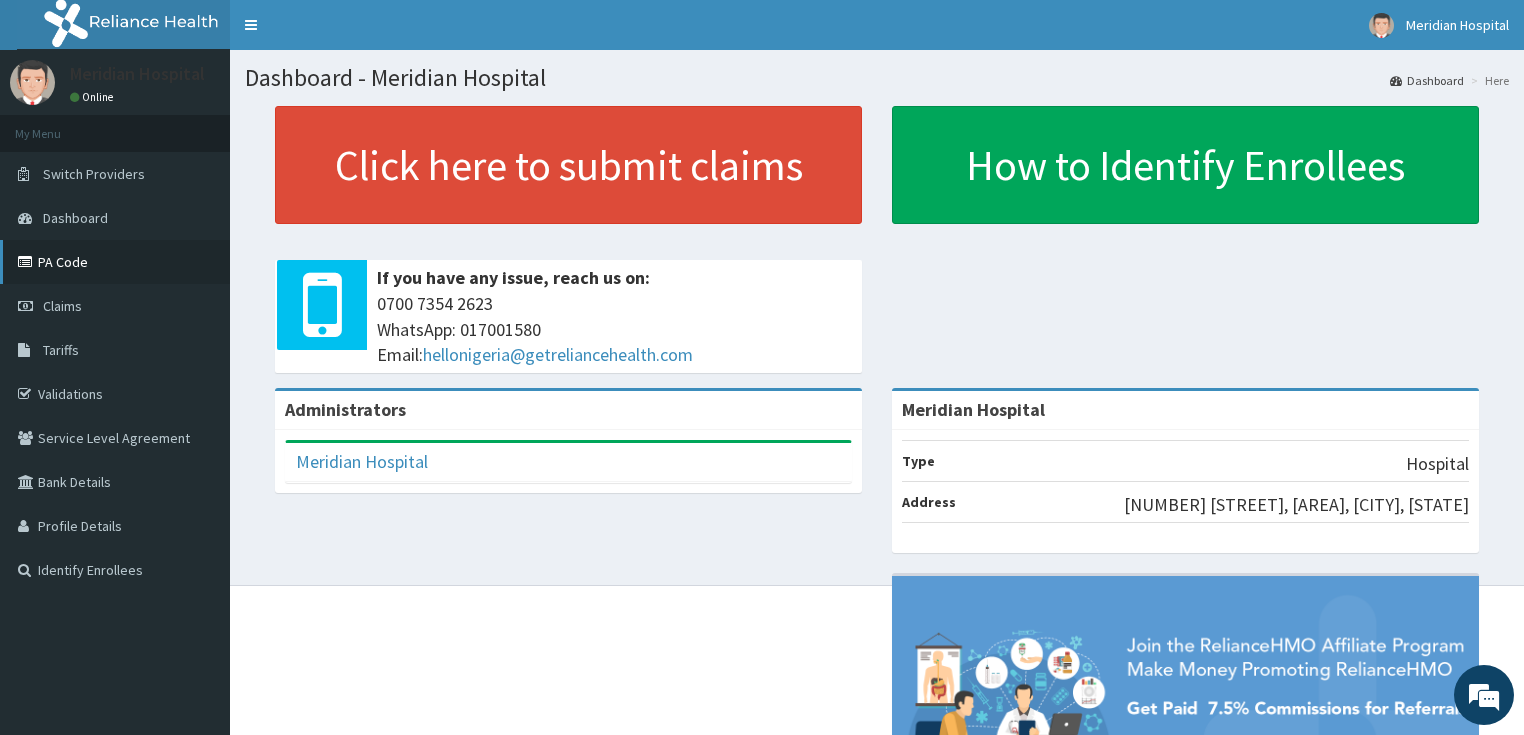 click on "PA Code" at bounding box center (115, 262) 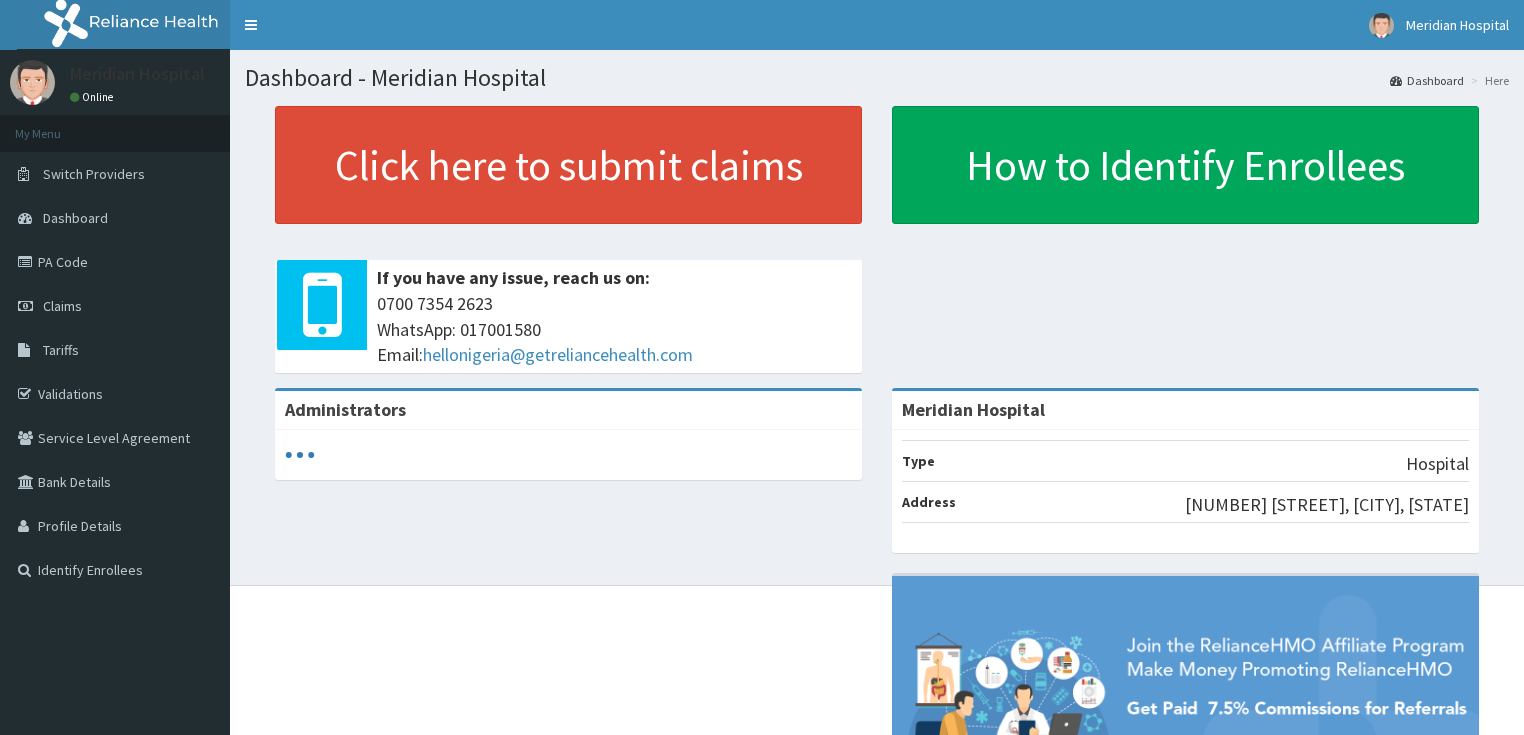scroll, scrollTop: 0, scrollLeft: 0, axis: both 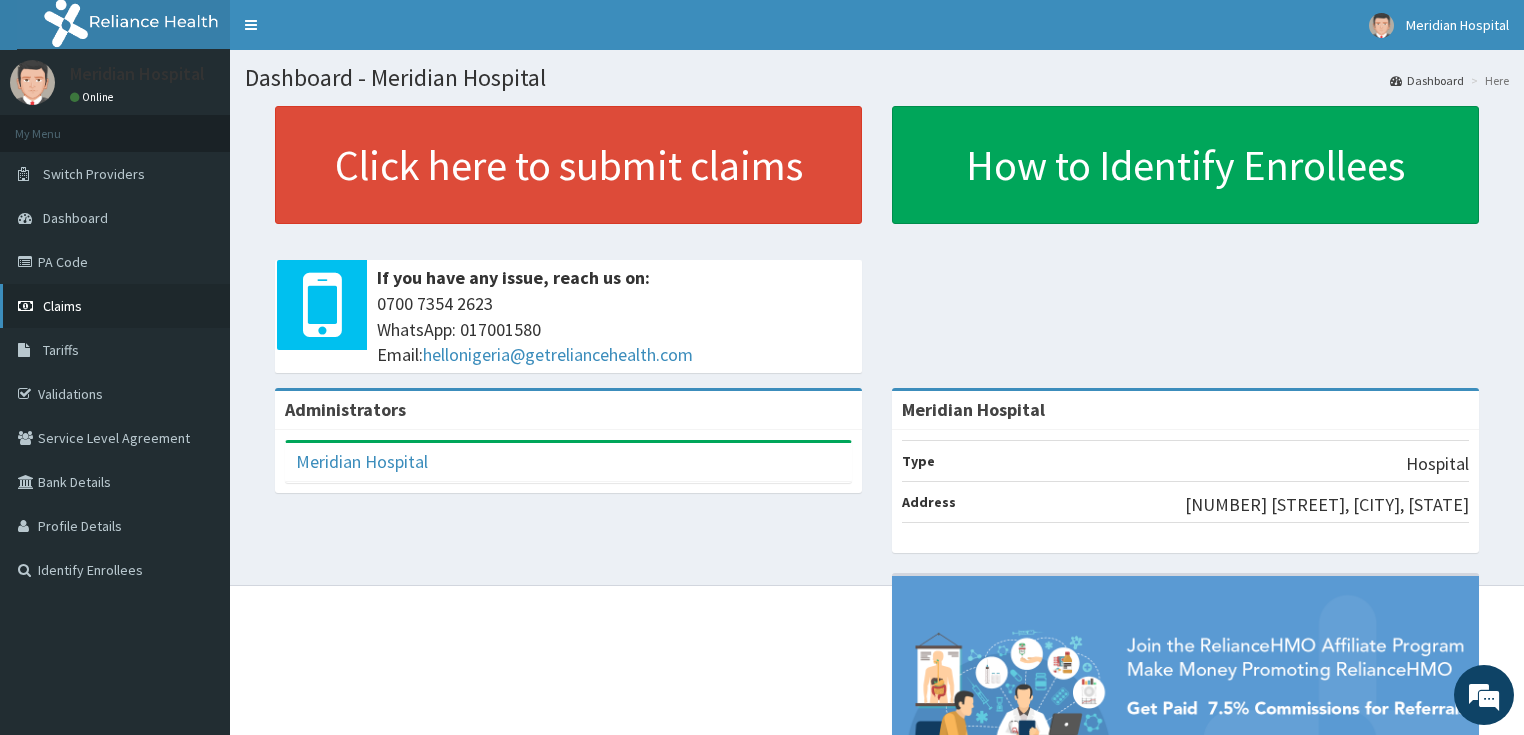 click on "Claims" at bounding box center (62, 306) 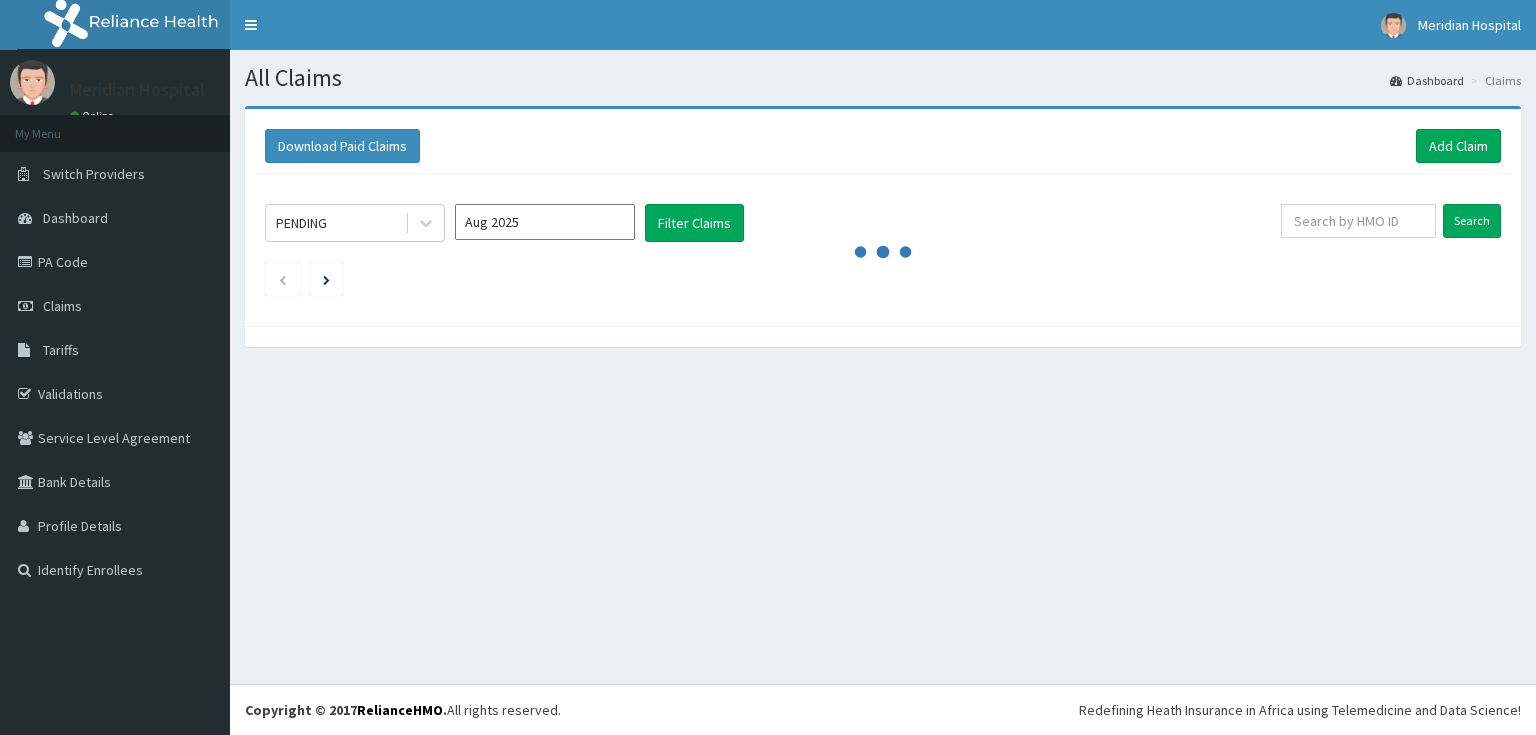 scroll, scrollTop: 0, scrollLeft: 0, axis: both 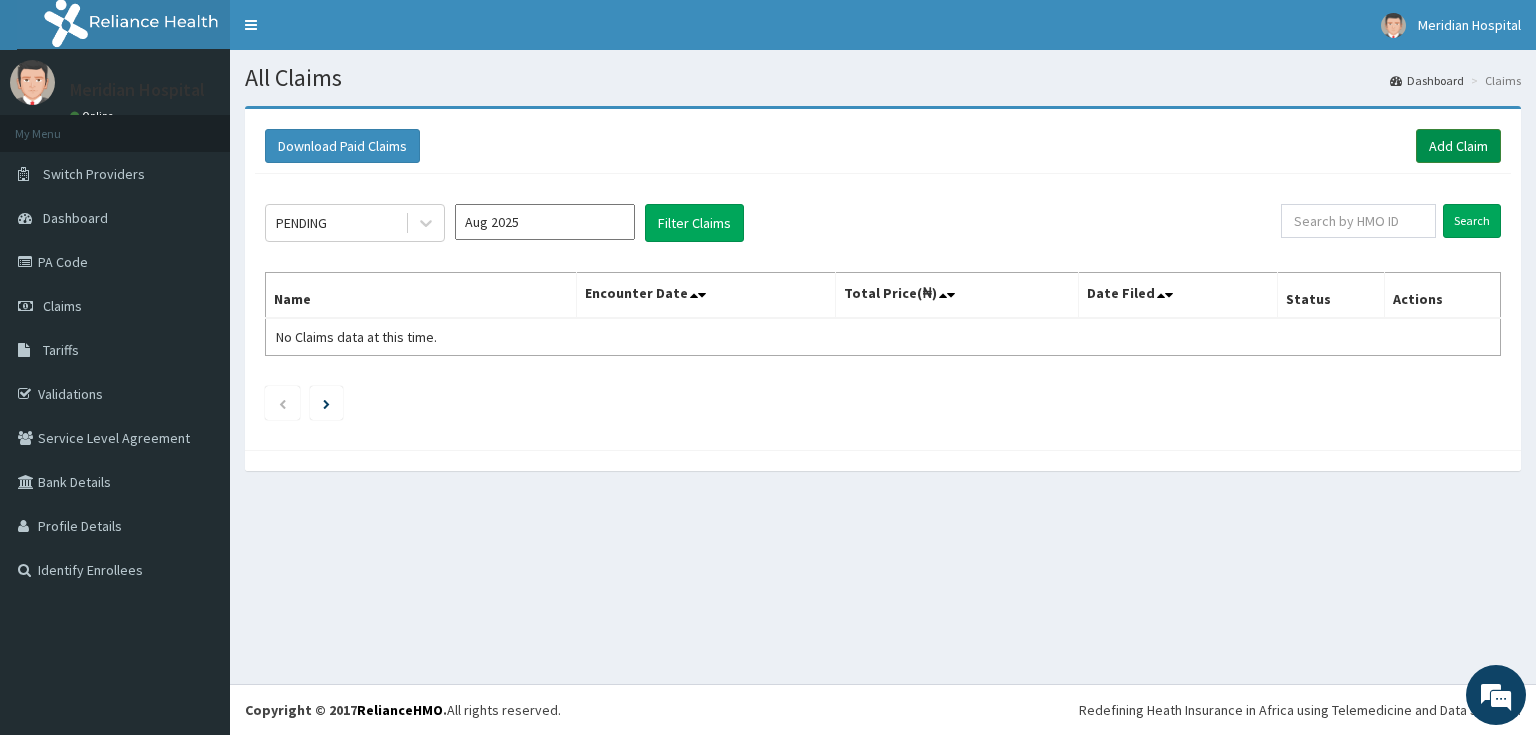 click on "Add Claim" at bounding box center [1458, 146] 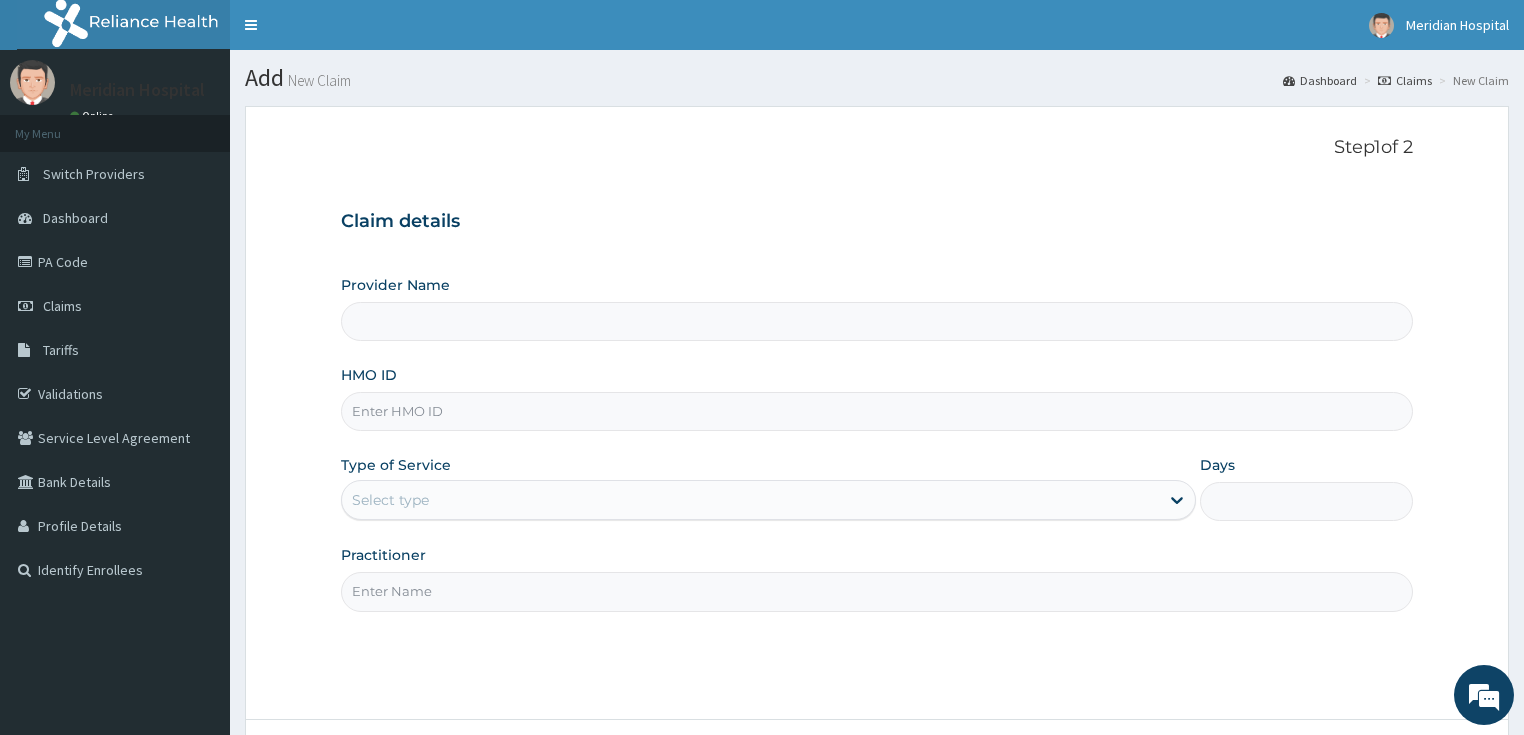 scroll, scrollTop: 0, scrollLeft: 0, axis: both 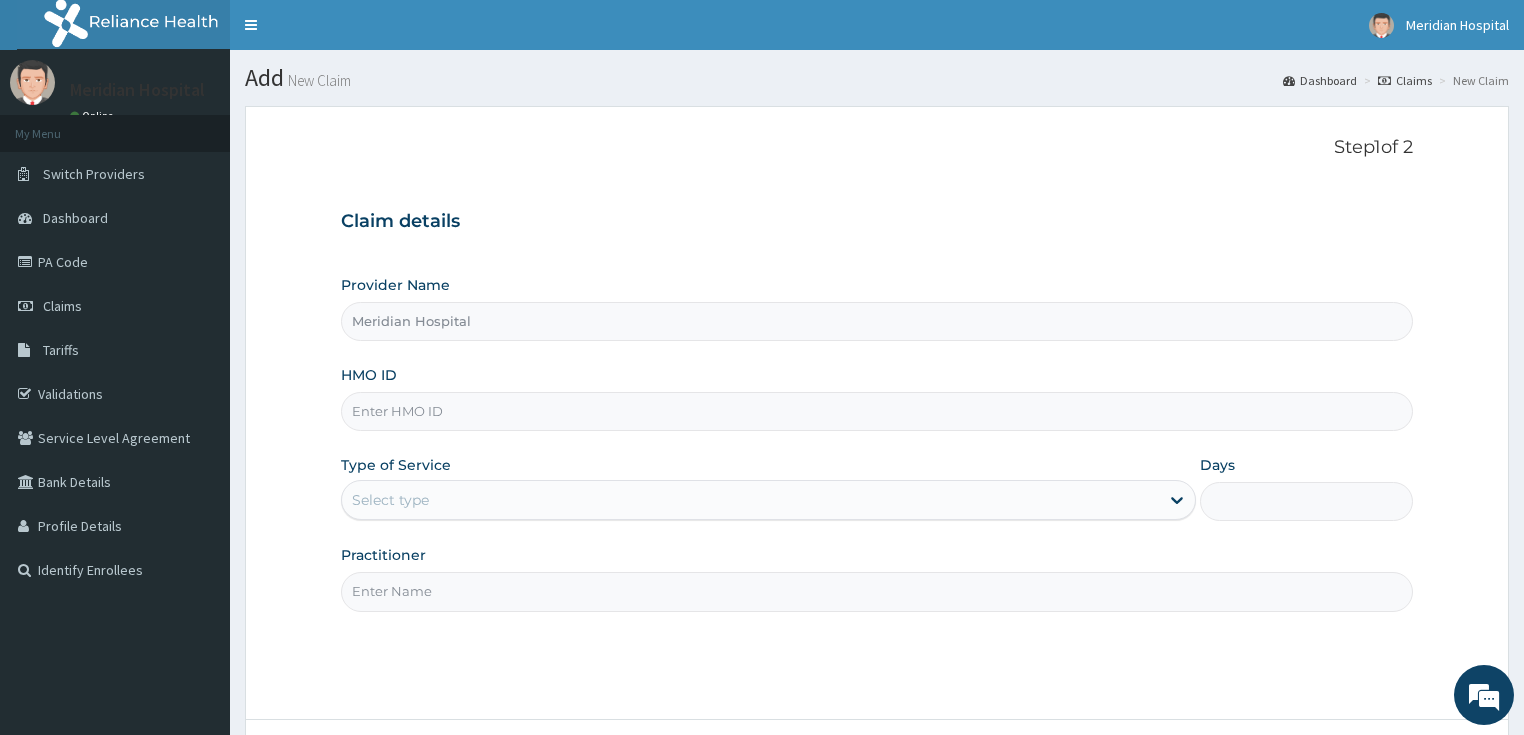 click on "HMO ID" at bounding box center [877, 411] 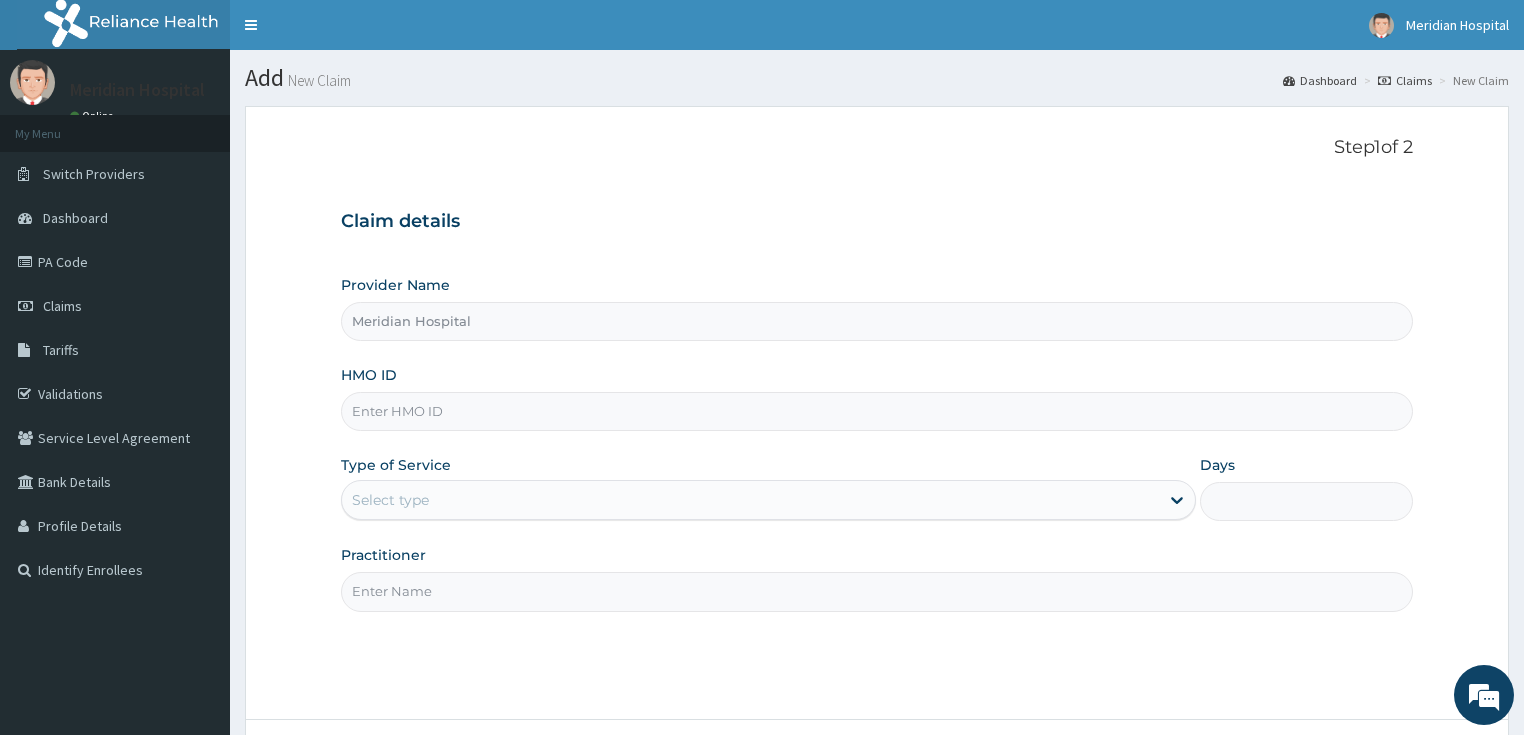 paste on "ERM/10255/E" 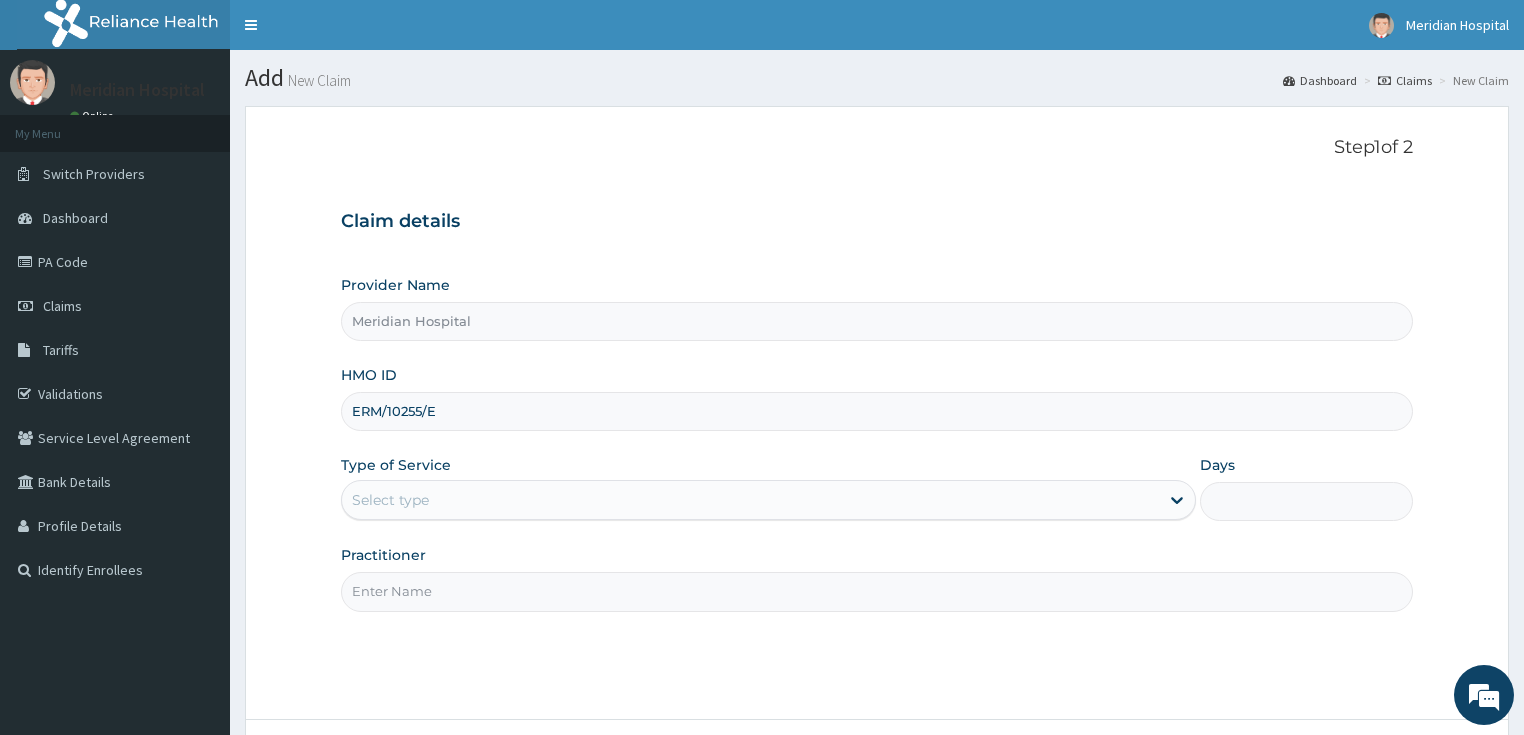 type on "ERM/10255/E" 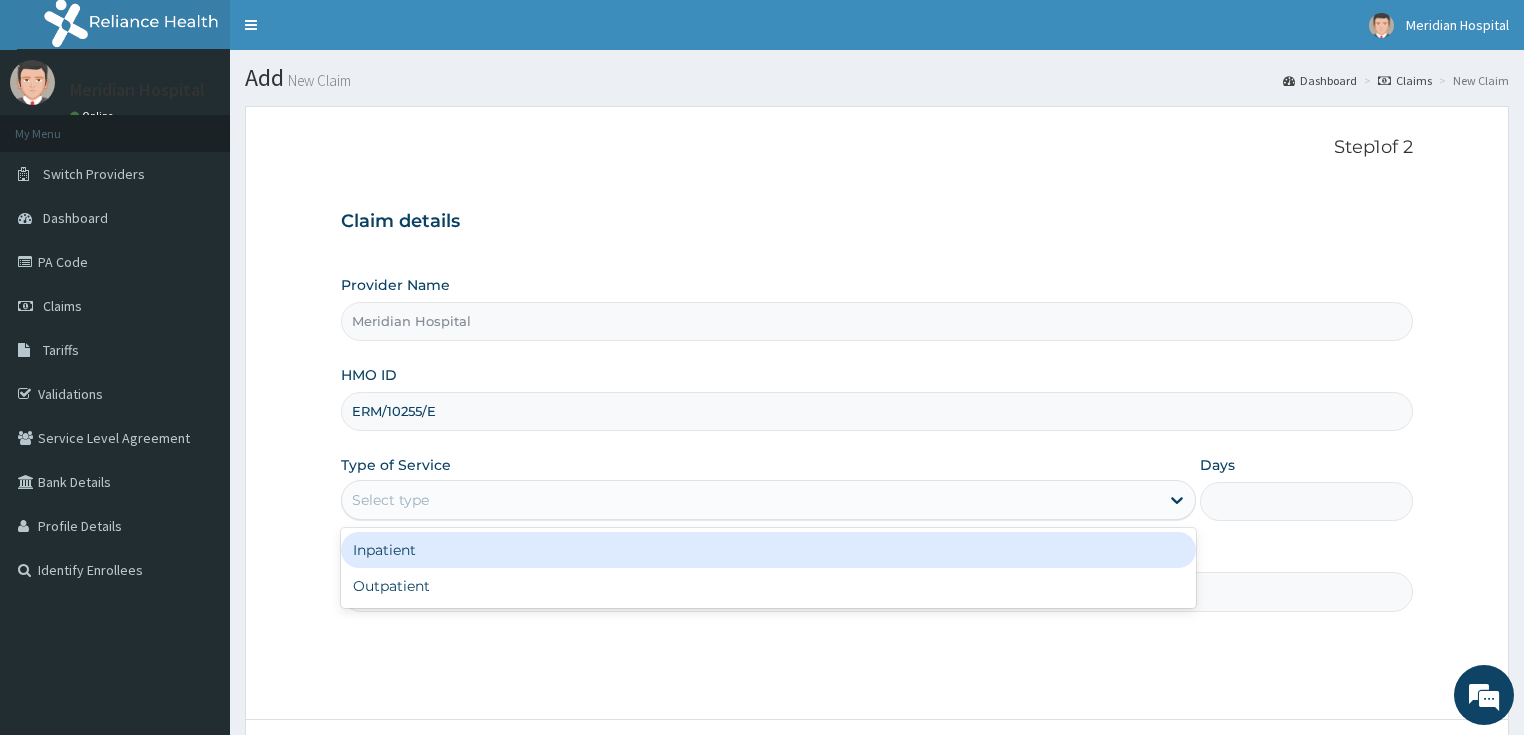 click on "Select type" at bounding box center [750, 500] 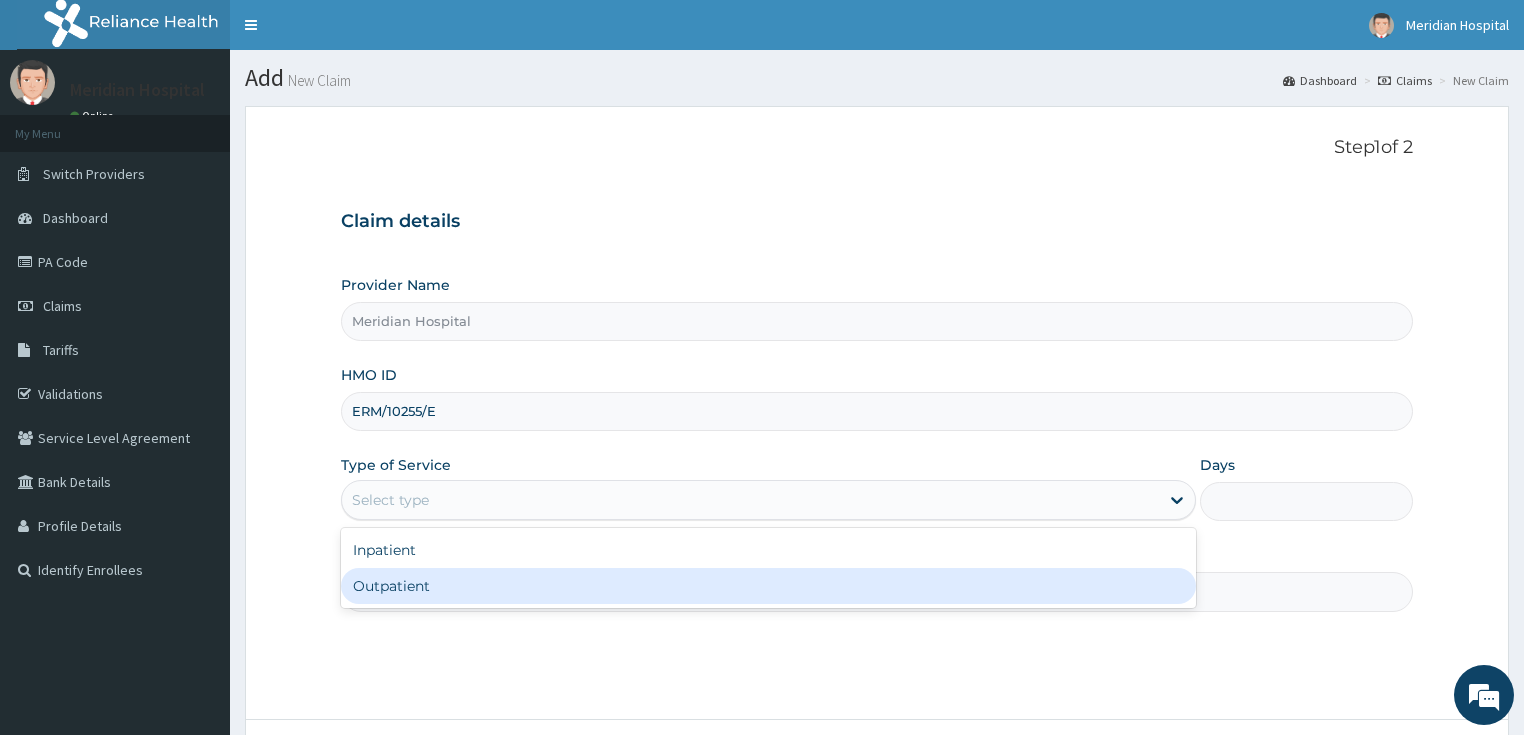click on "Outpatient" at bounding box center (768, 586) 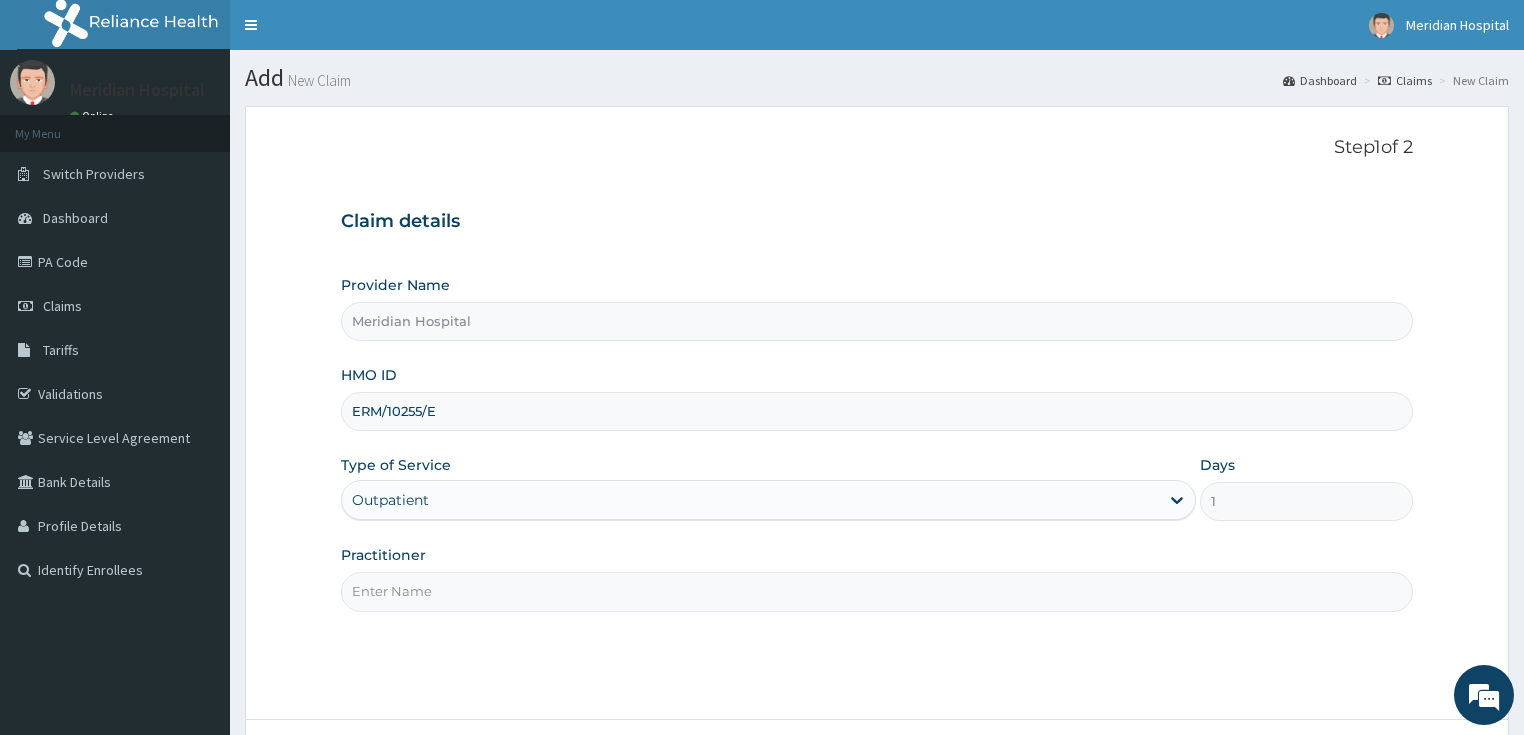 click on "Practitioner" at bounding box center (877, 591) 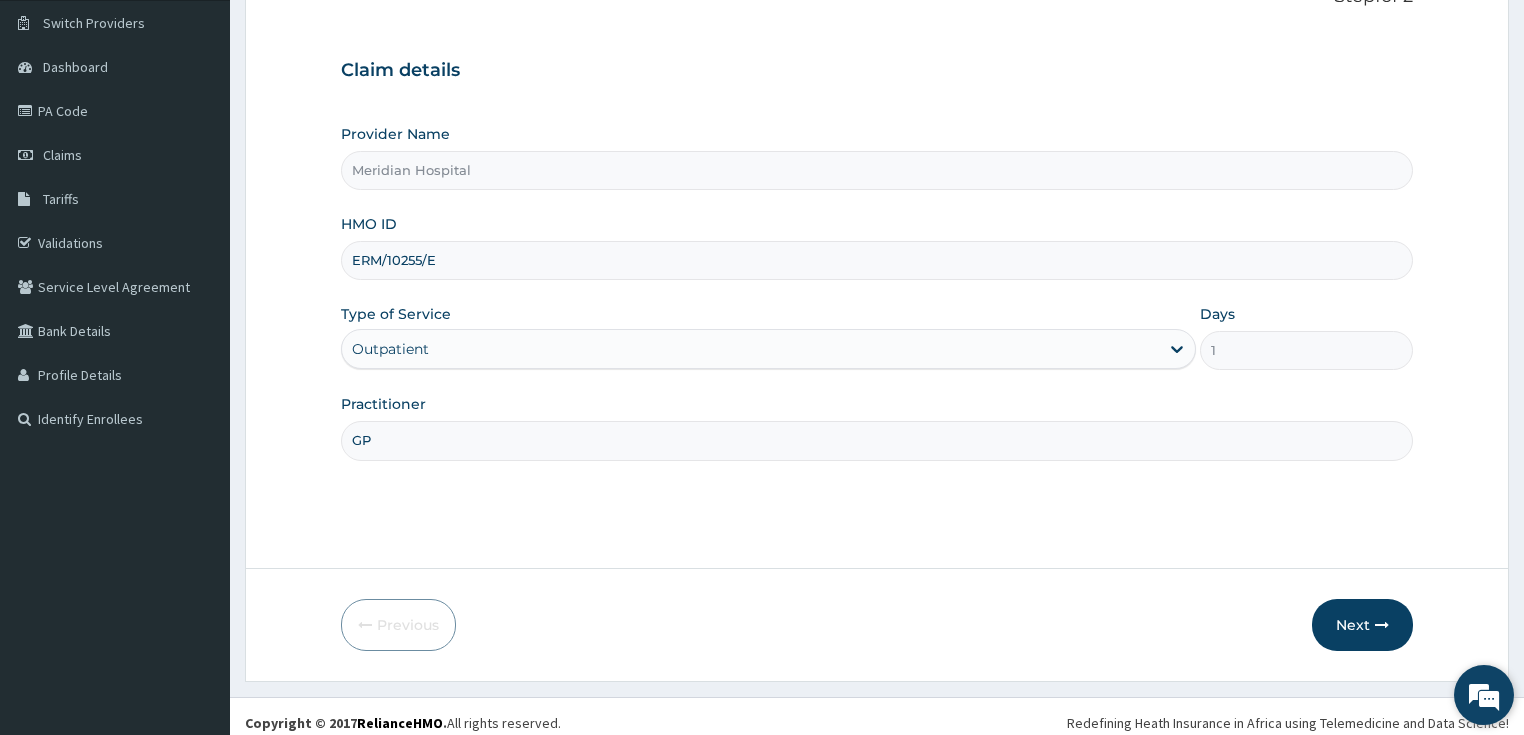 scroll, scrollTop: 152, scrollLeft: 0, axis: vertical 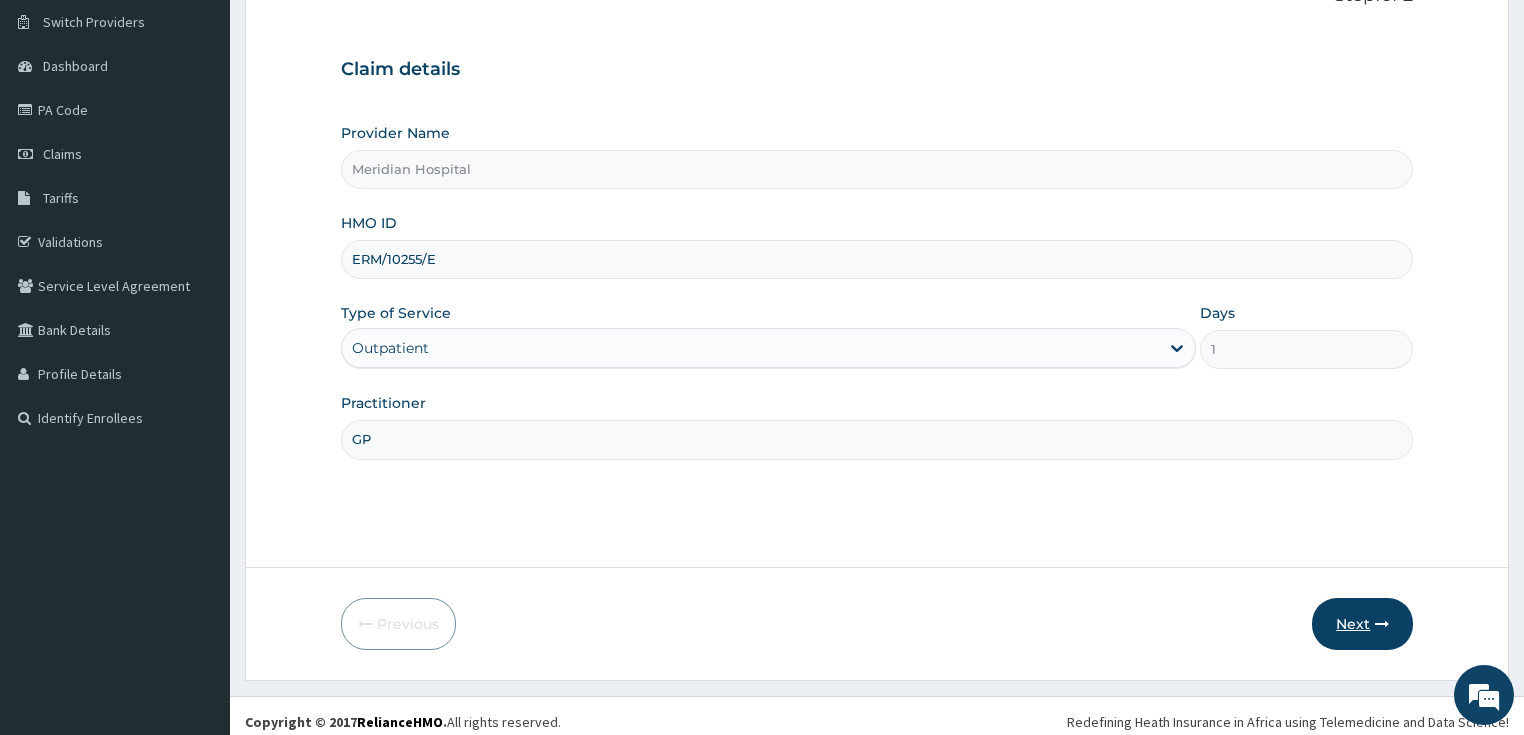 type on "GP" 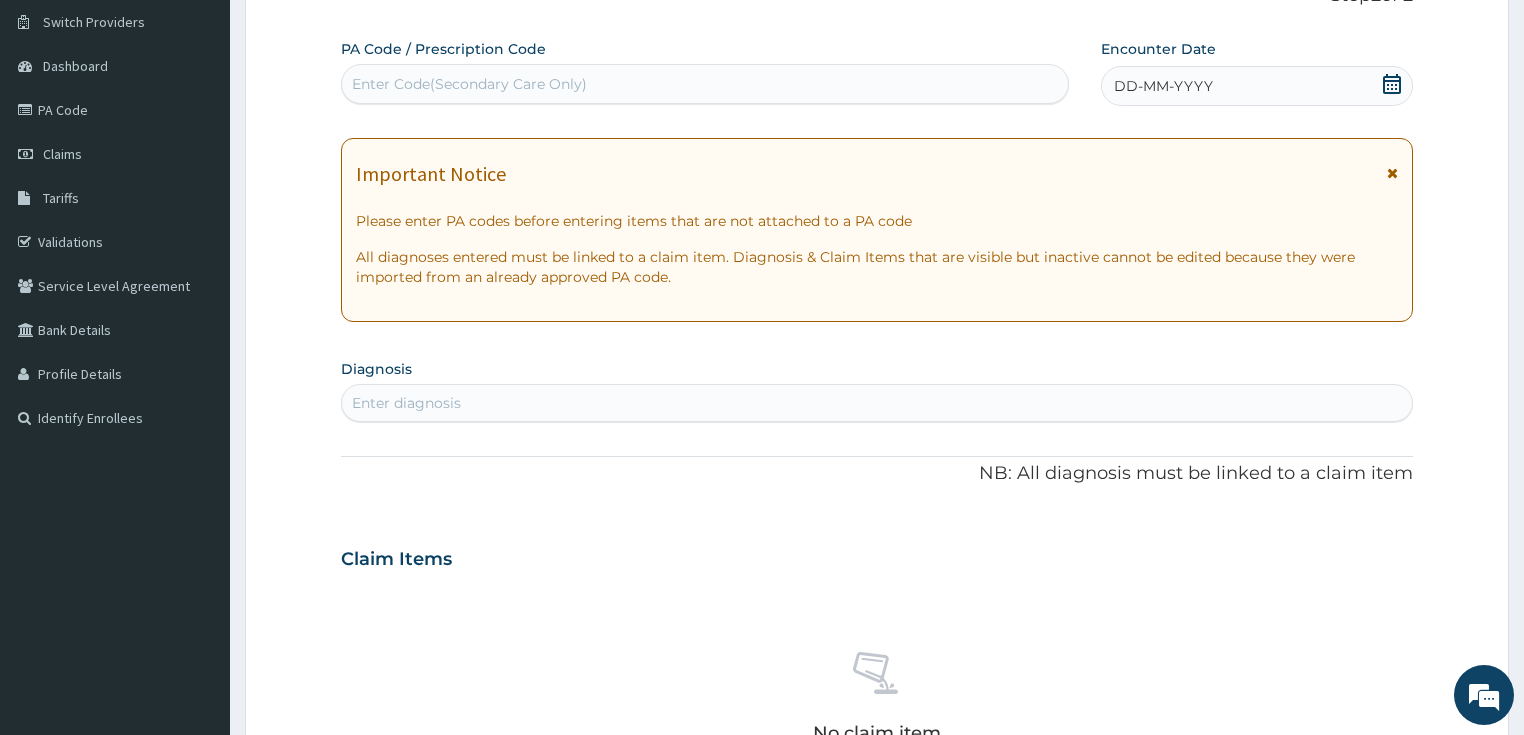 click on "Enter Code(Secondary Care Only)" at bounding box center (469, 84) 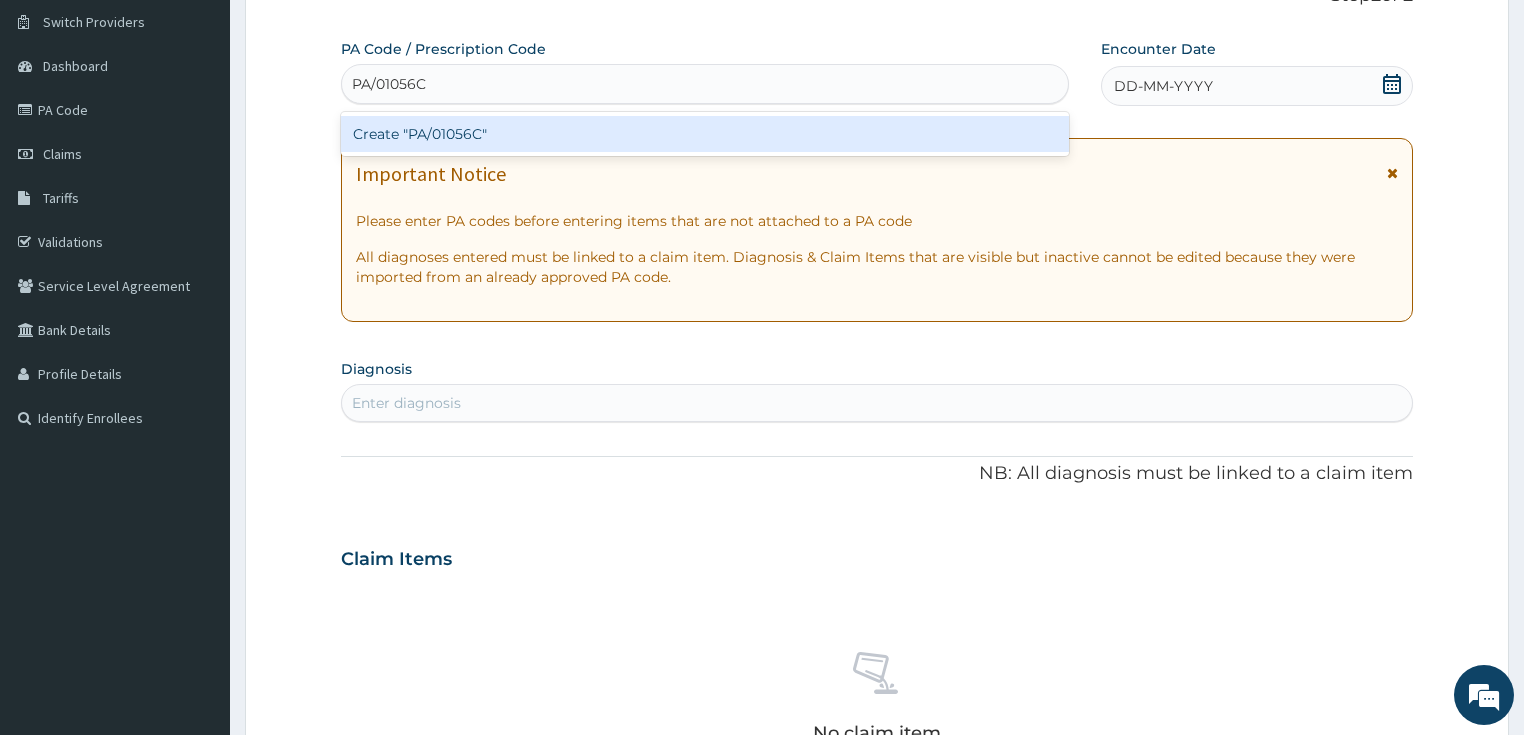 click on "Create "PA/01056C"" at bounding box center [705, 134] 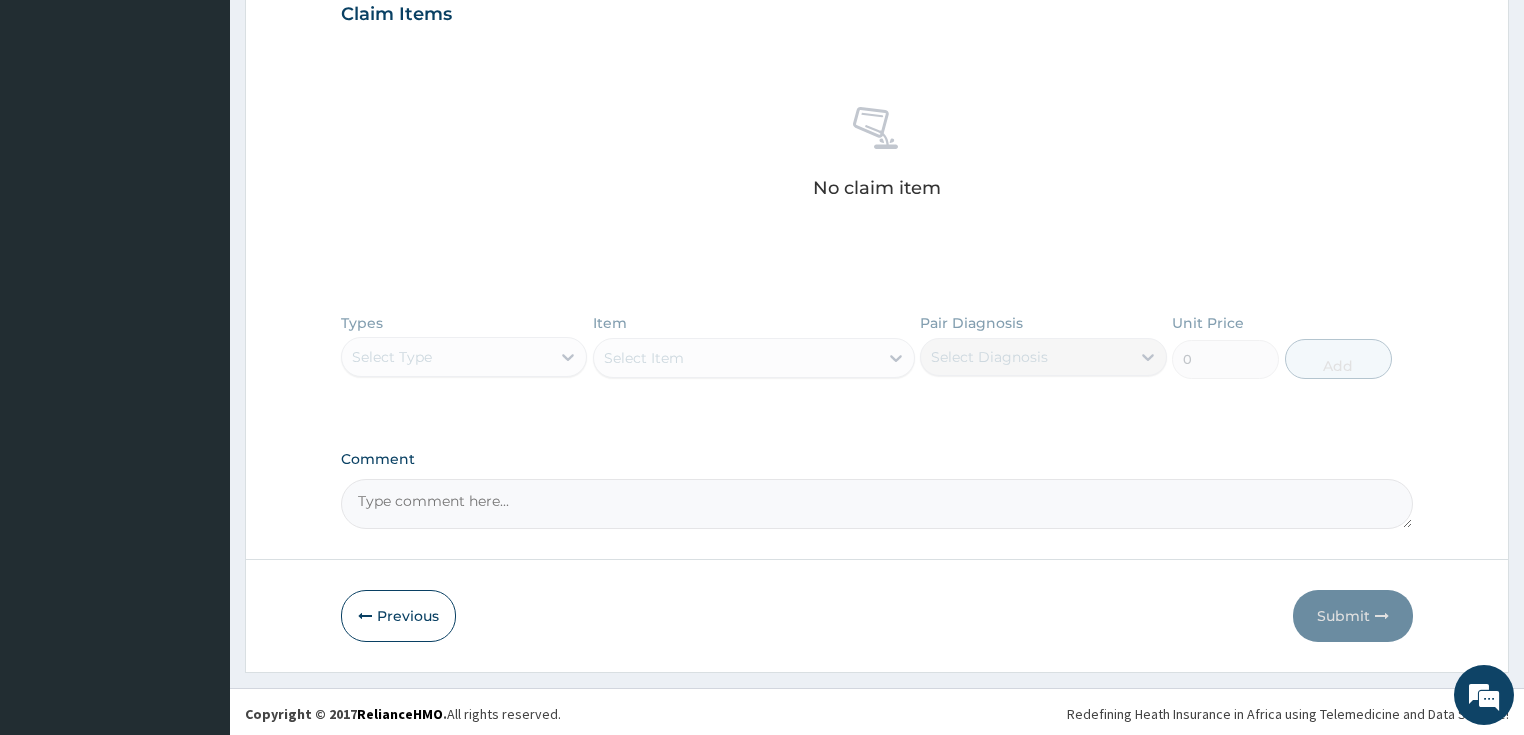 scroll, scrollTop: 717, scrollLeft: 0, axis: vertical 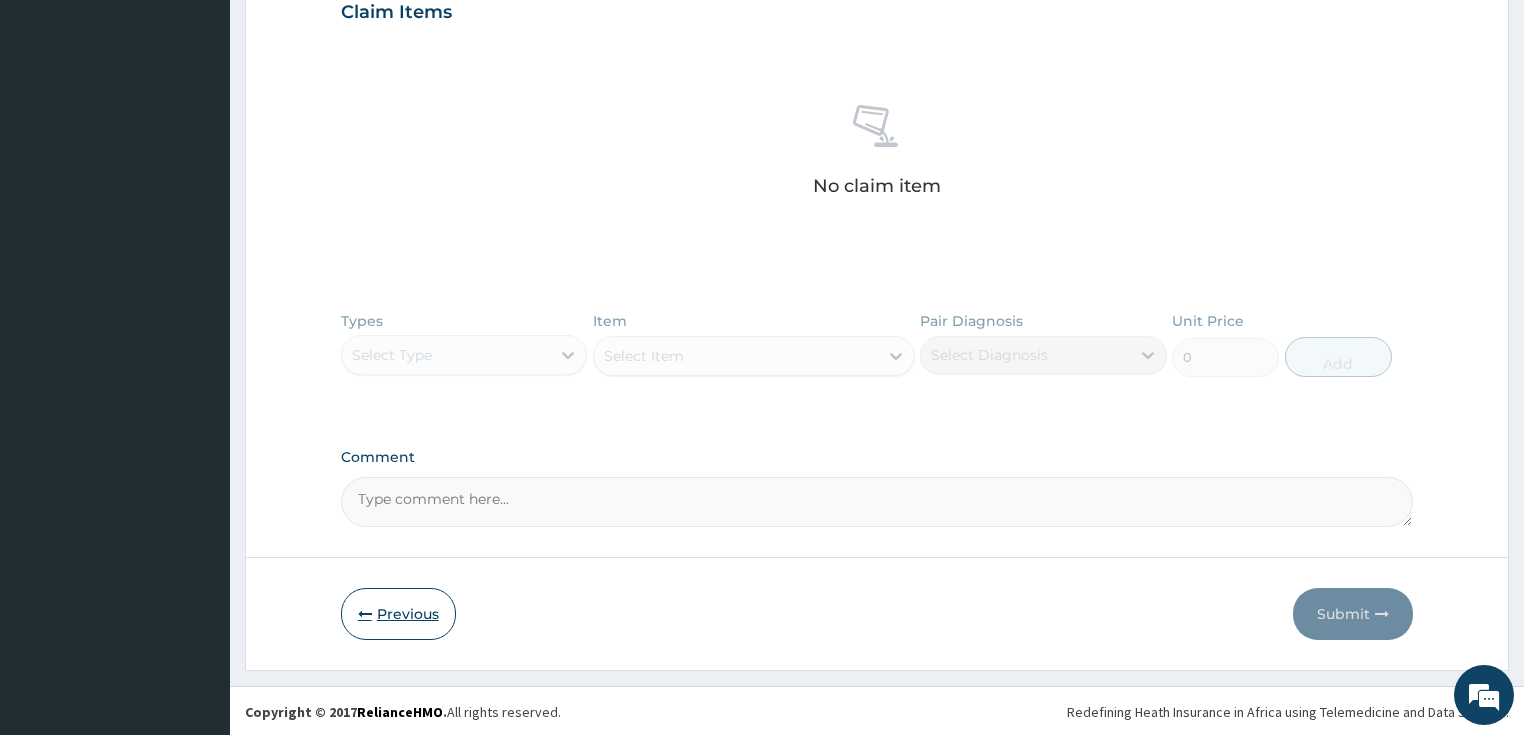 click on "Previous" at bounding box center (398, 614) 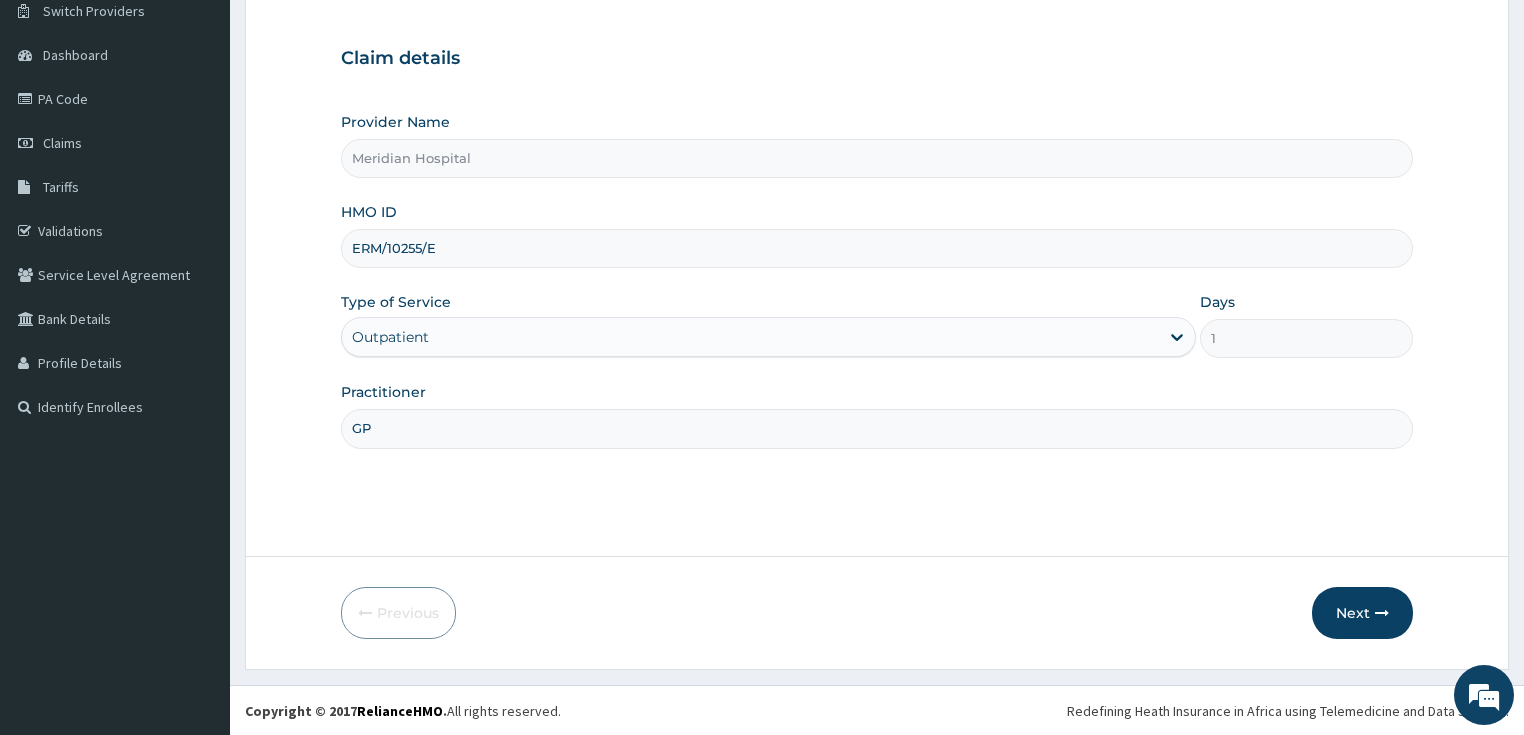 drag, startPoint x: 442, startPoint y: 250, endPoint x: 316, endPoint y: 242, distance: 126.253716 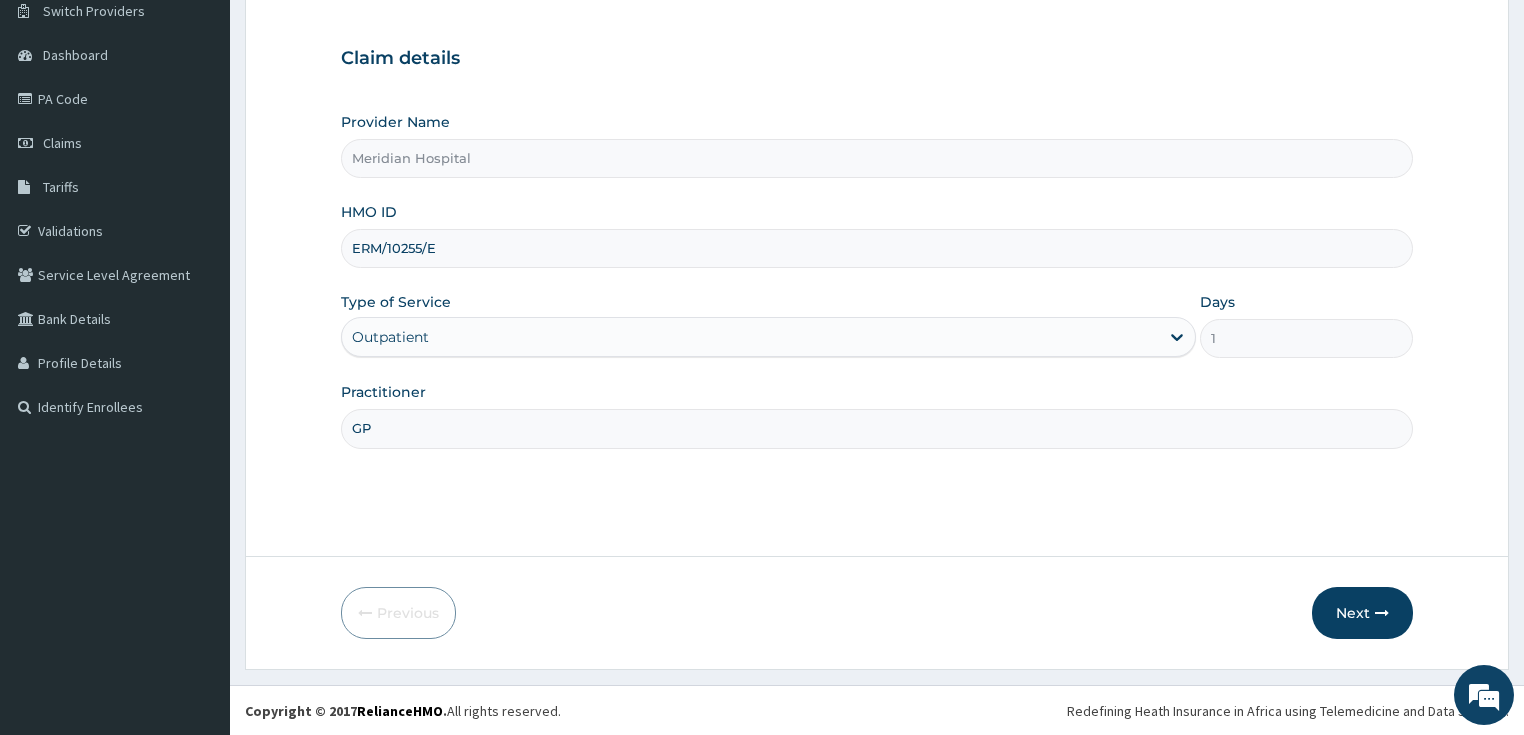 paste on "322/B" 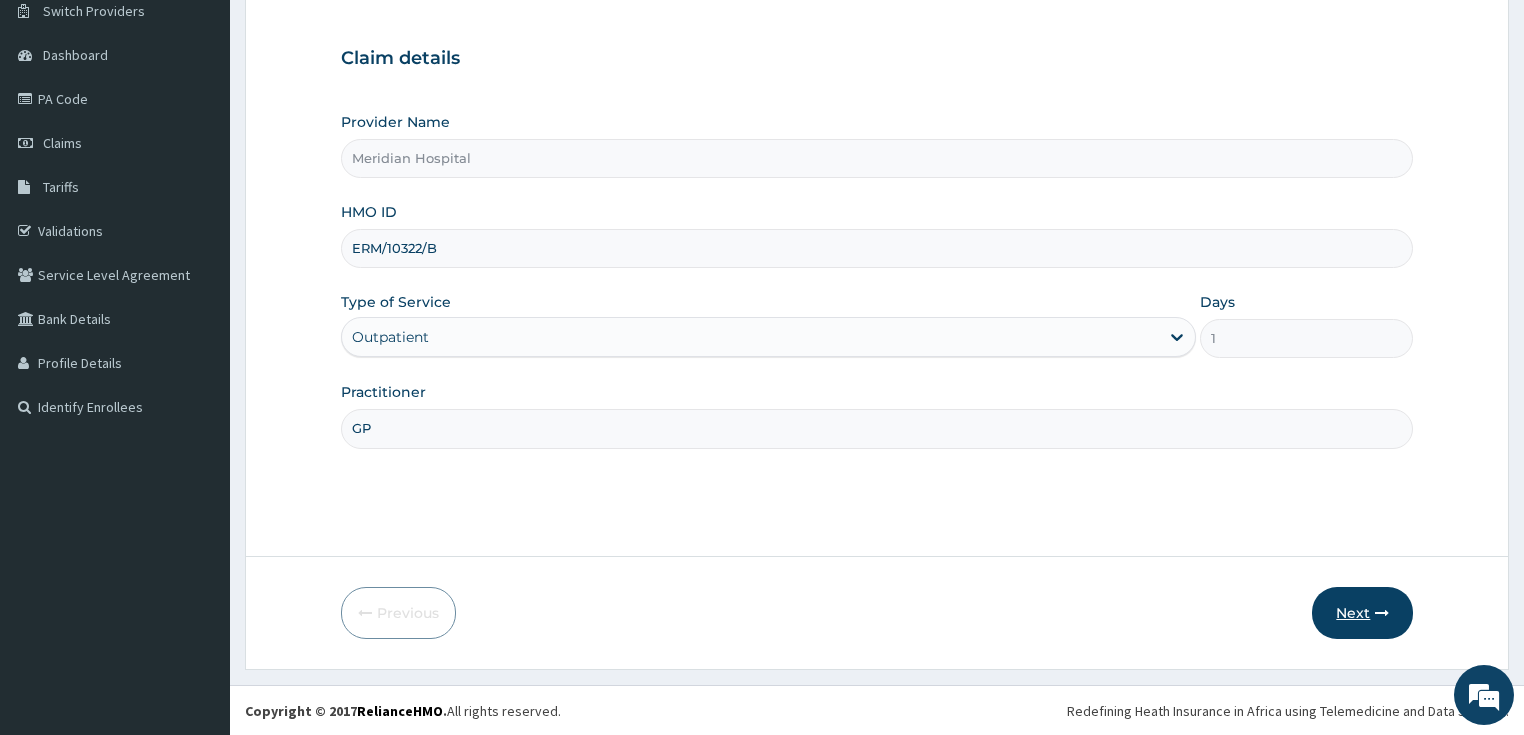 type on "ERM/10322/B" 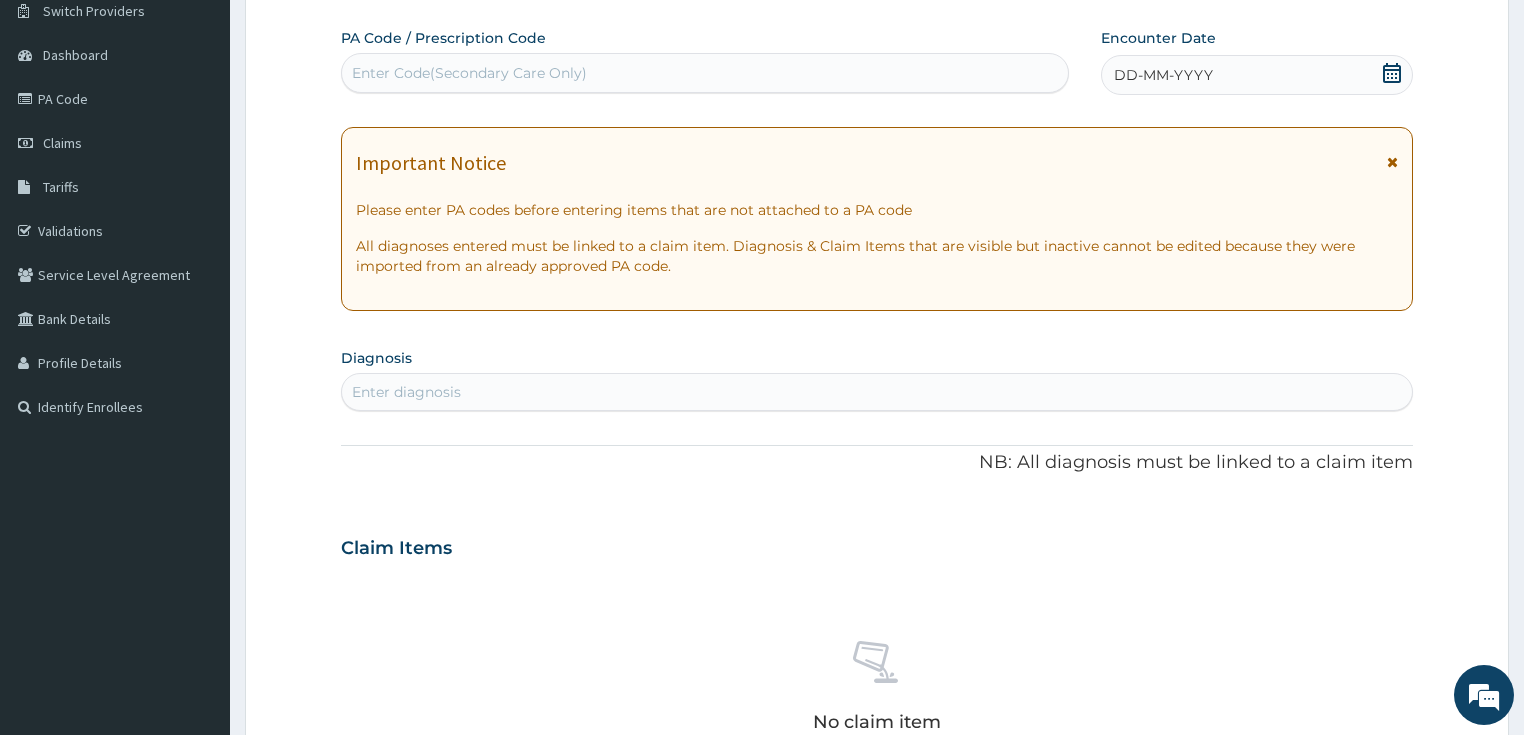 click on "Enter Code(Secondary Care Only)" at bounding box center (469, 73) 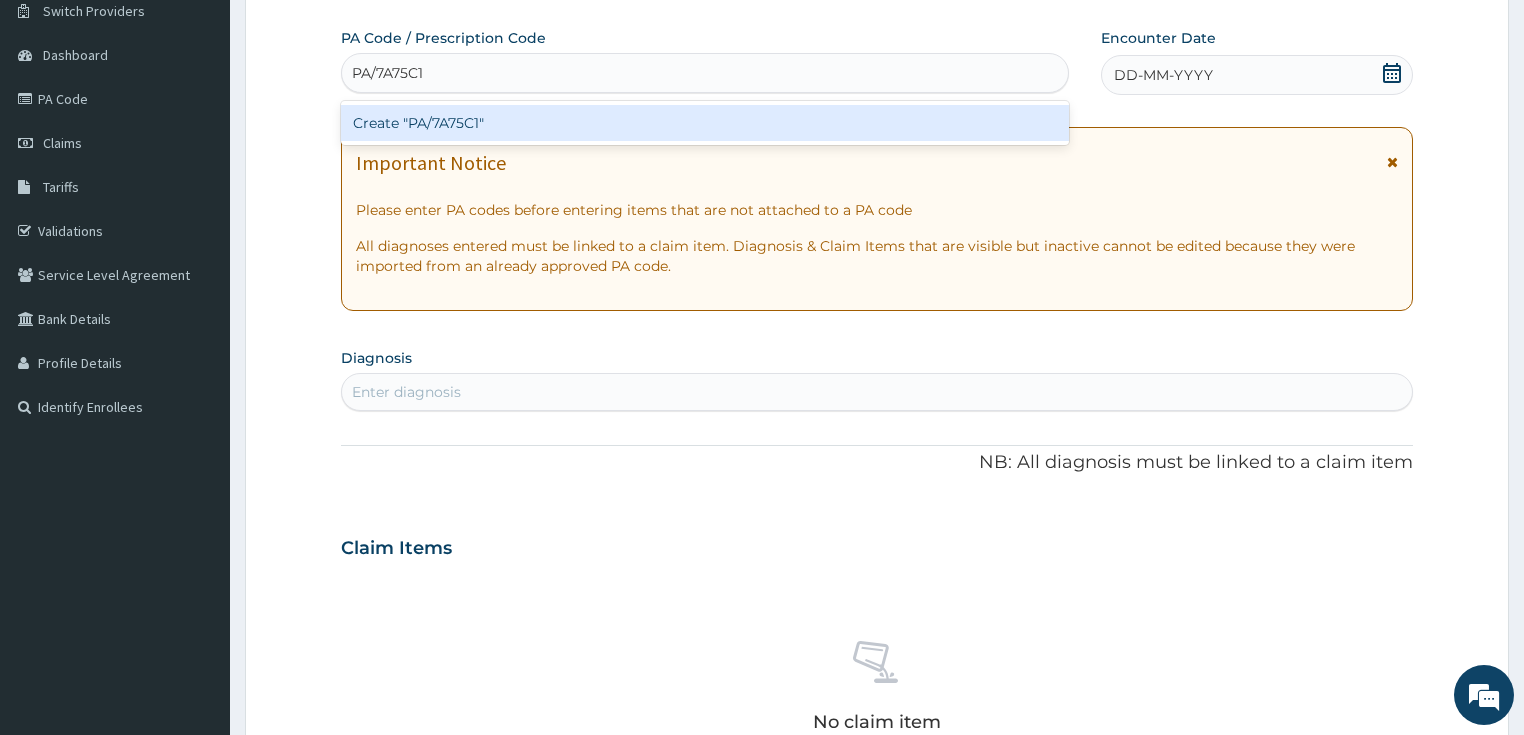 click on "Create "PA/7A75C1"" at bounding box center [705, 123] 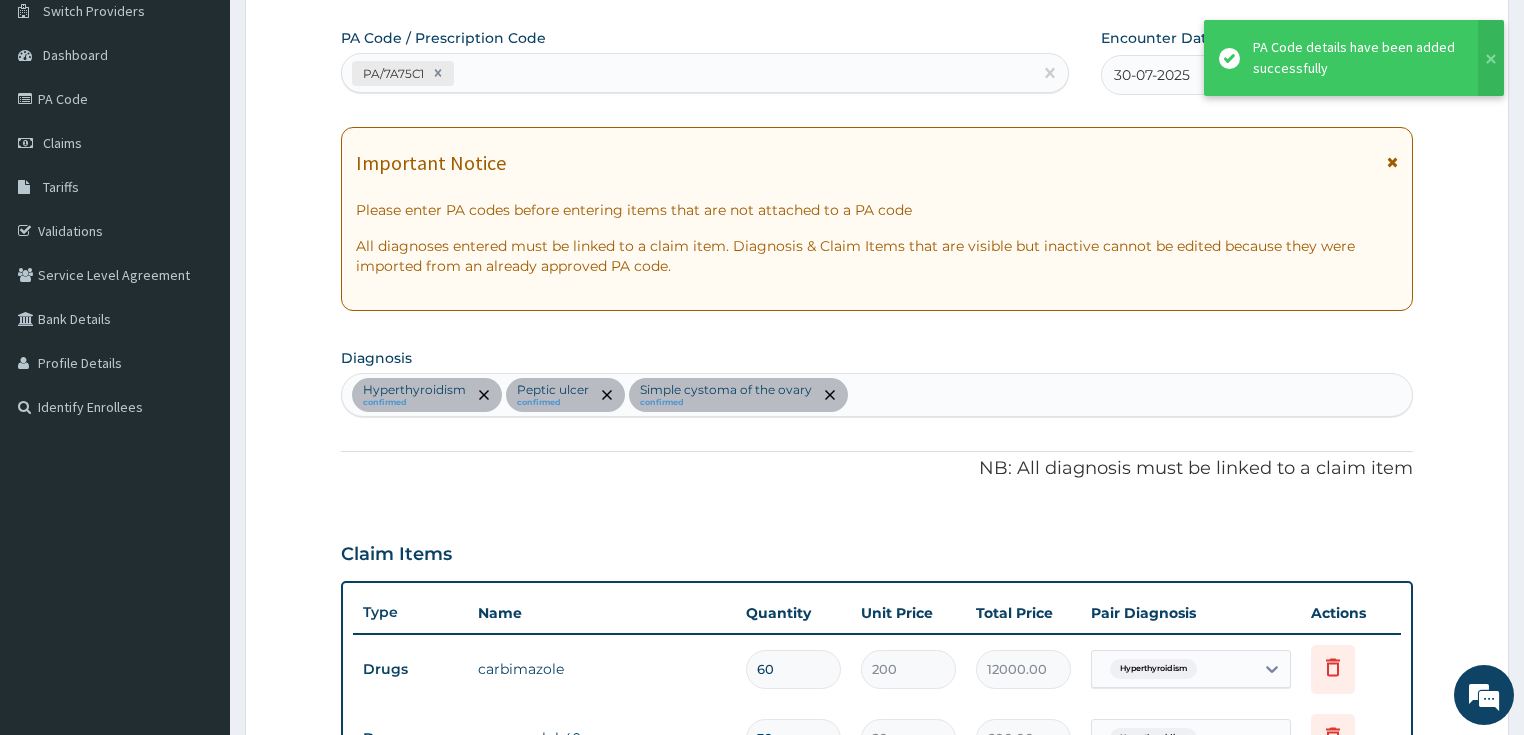 scroll, scrollTop: 806, scrollLeft: 0, axis: vertical 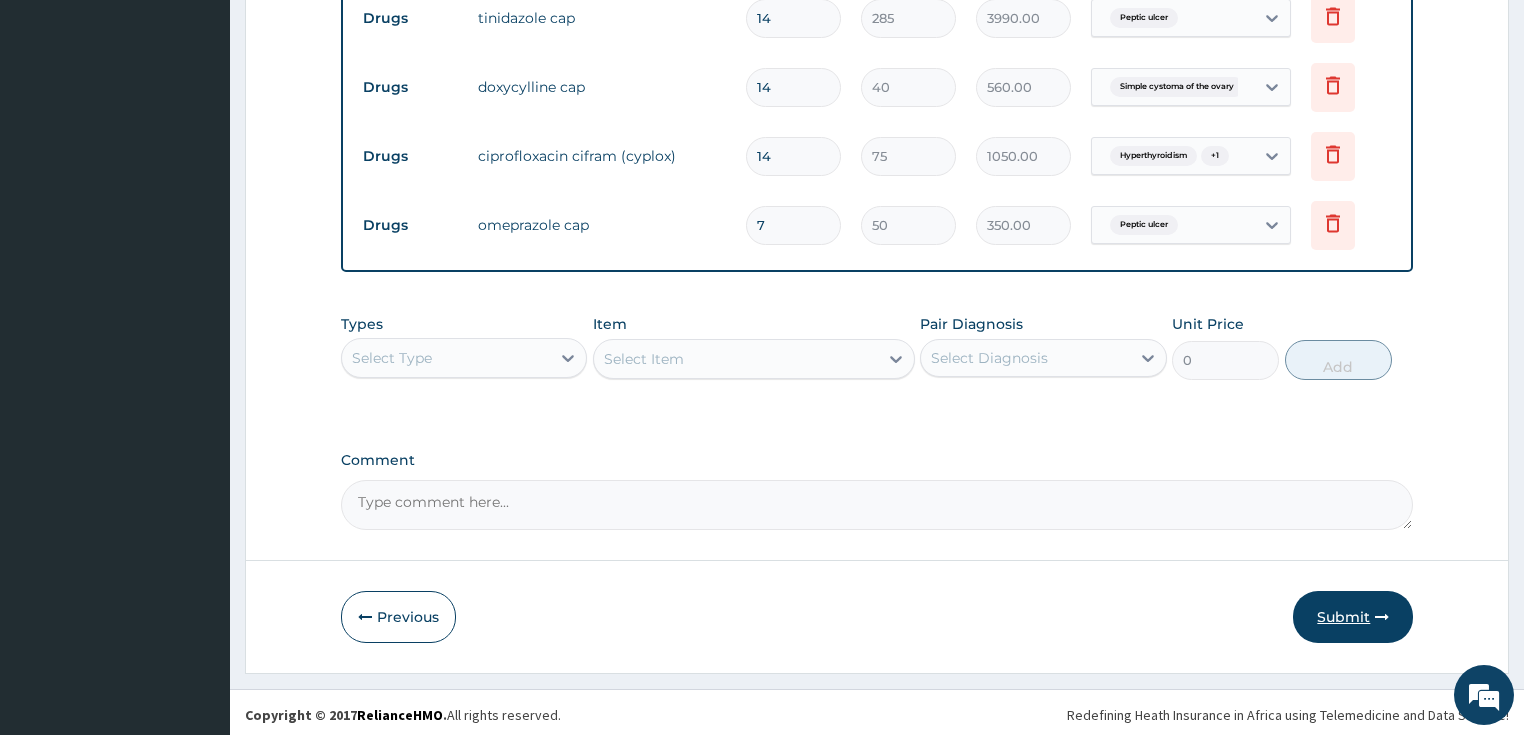 click on "Submit" at bounding box center (1353, 617) 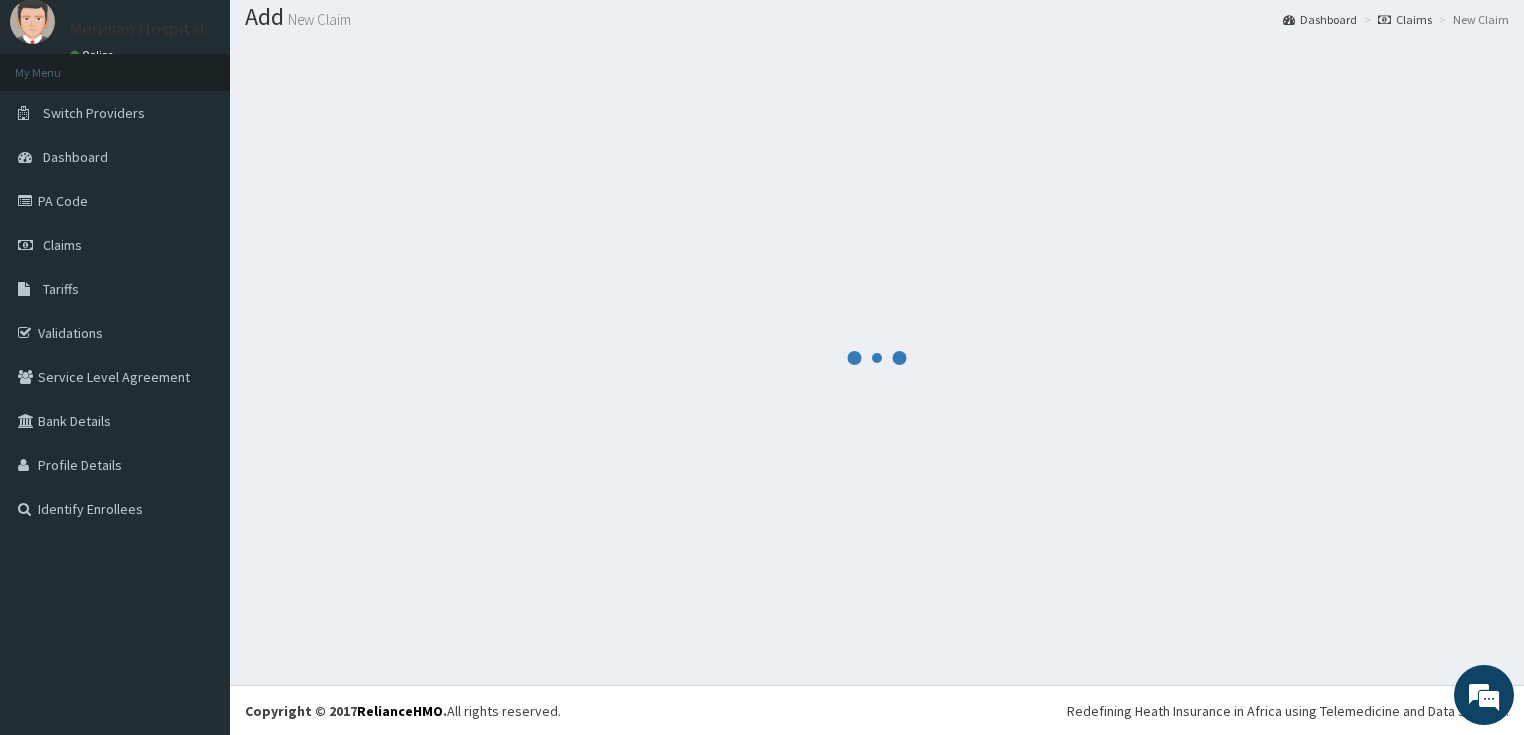 scroll, scrollTop: 952, scrollLeft: 0, axis: vertical 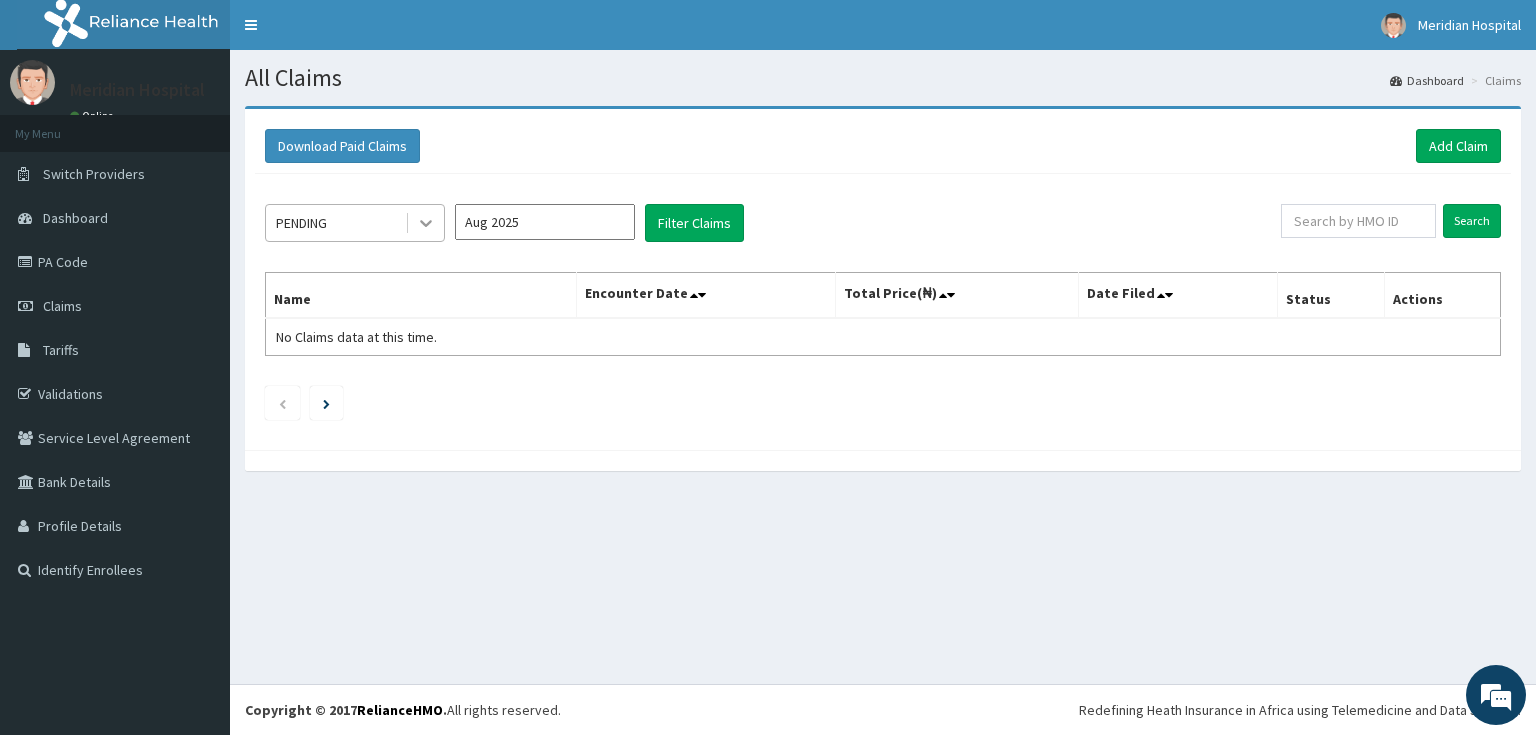 click 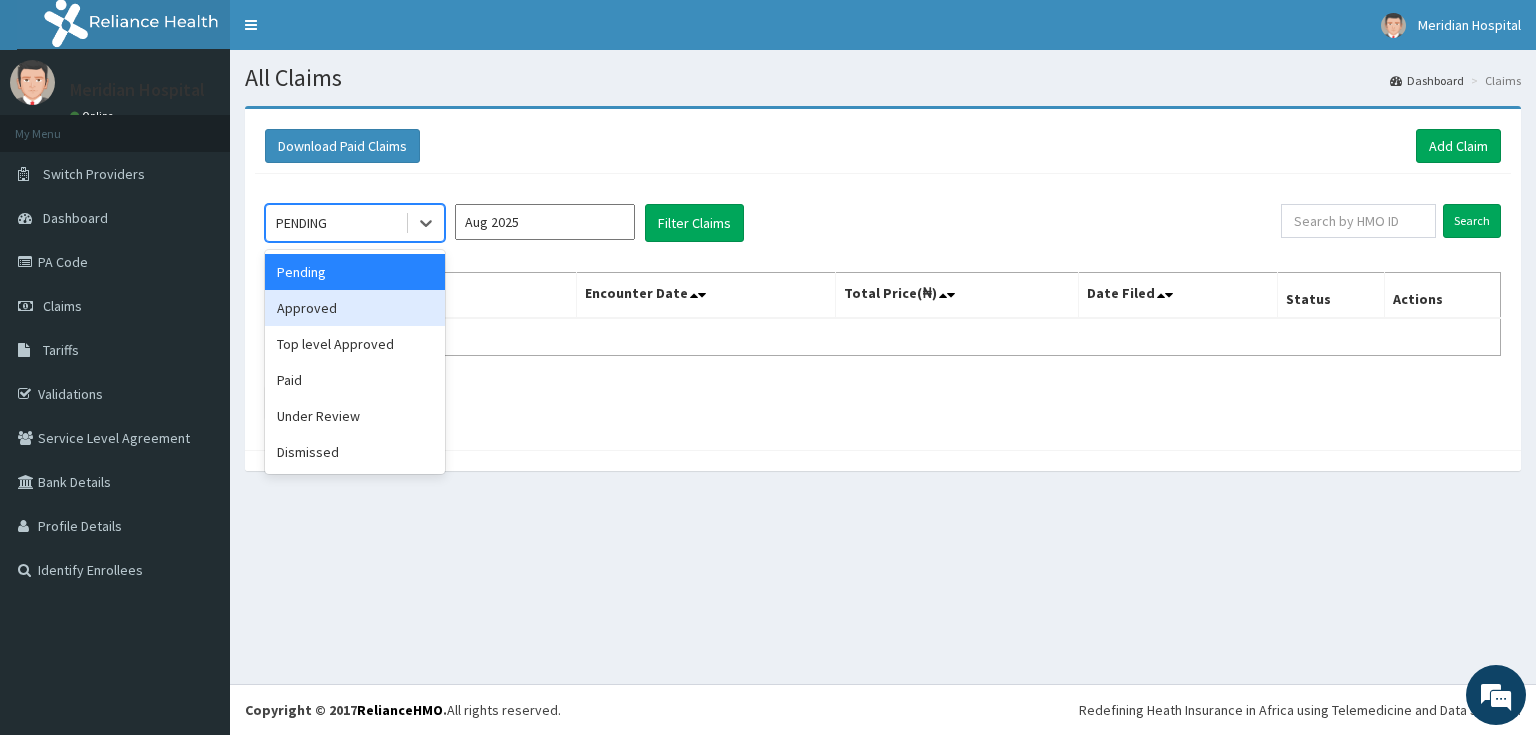 click on "Approved" at bounding box center [355, 308] 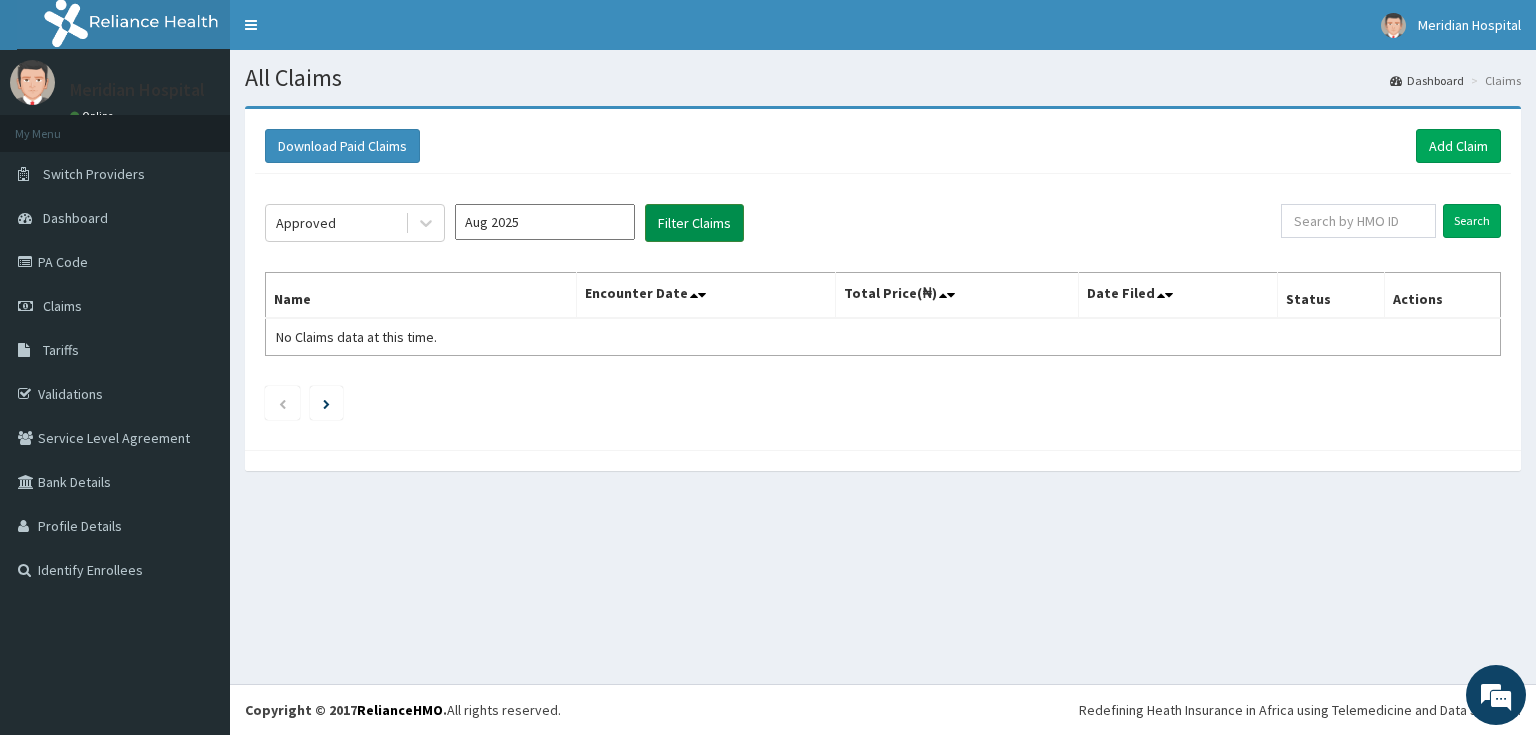 click on "Filter Claims" at bounding box center (694, 223) 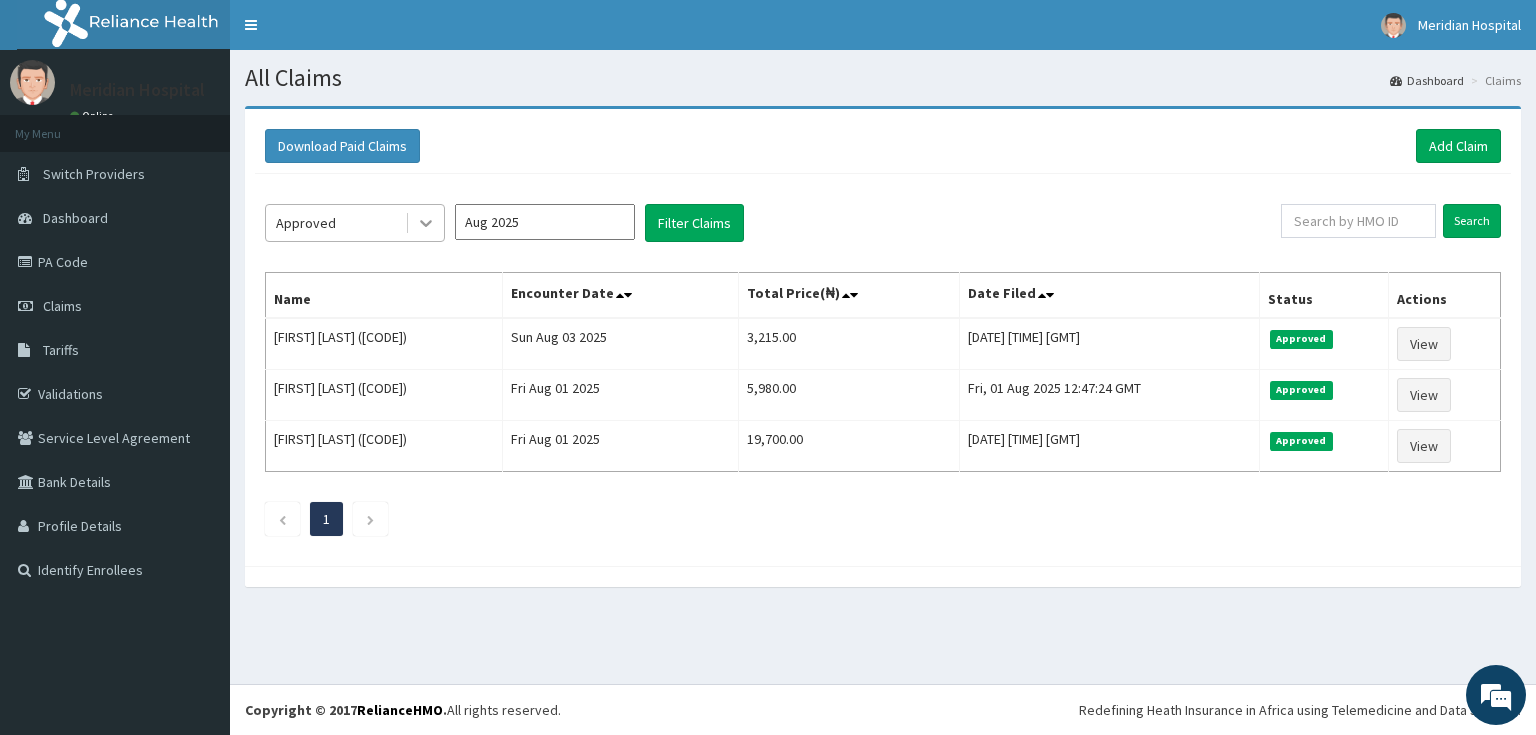 click 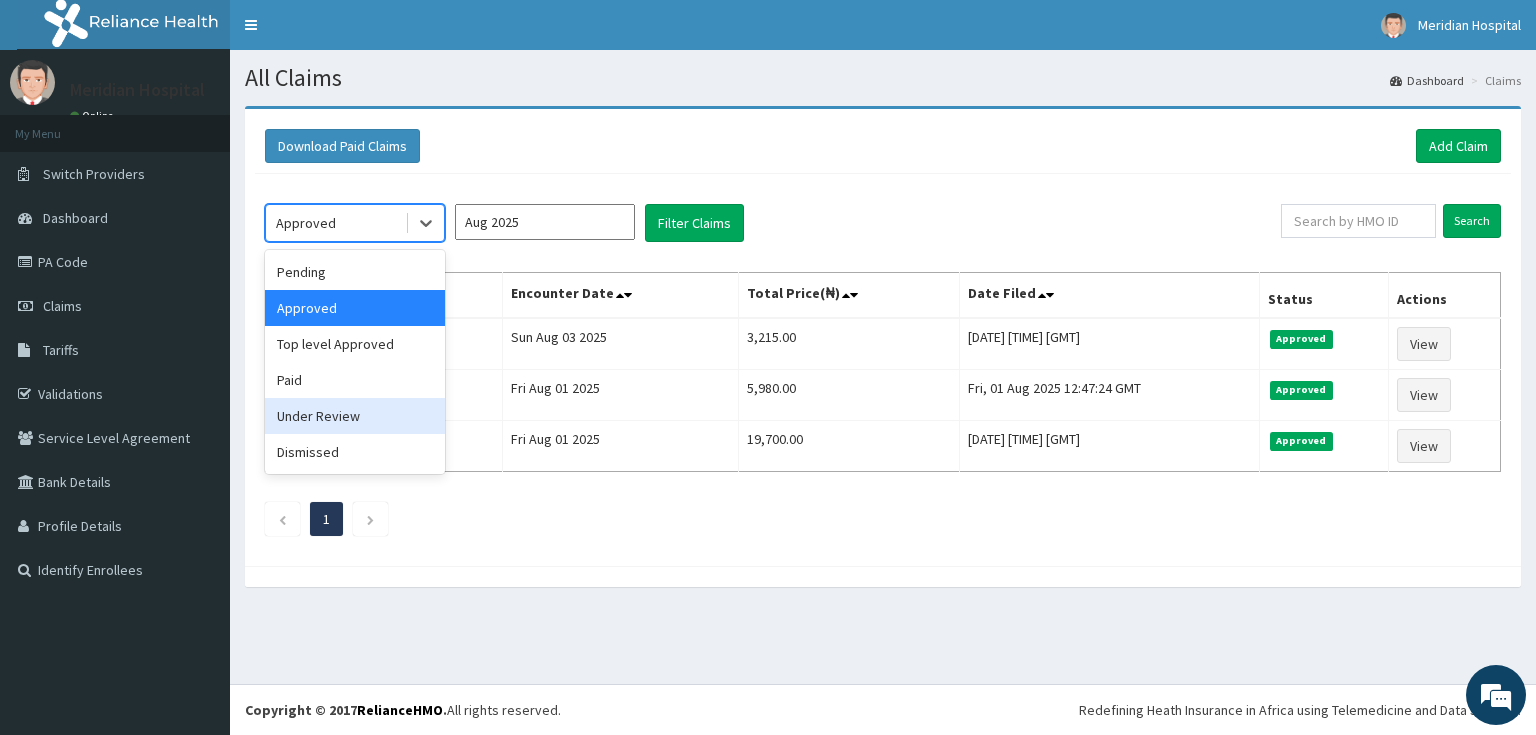 click on "Under Review" at bounding box center (355, 416) 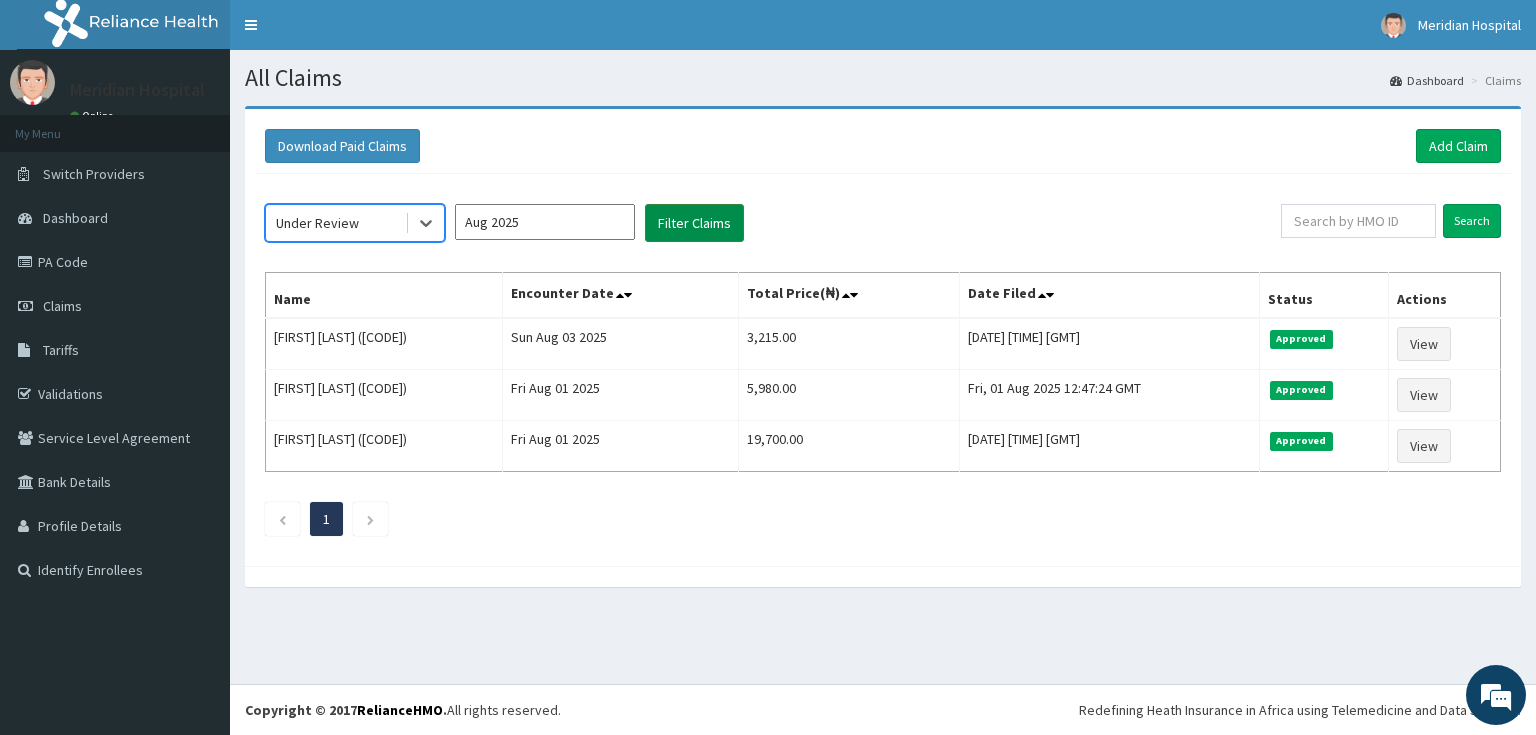 click on "Filter Claims" at bounding box center (694, 223) 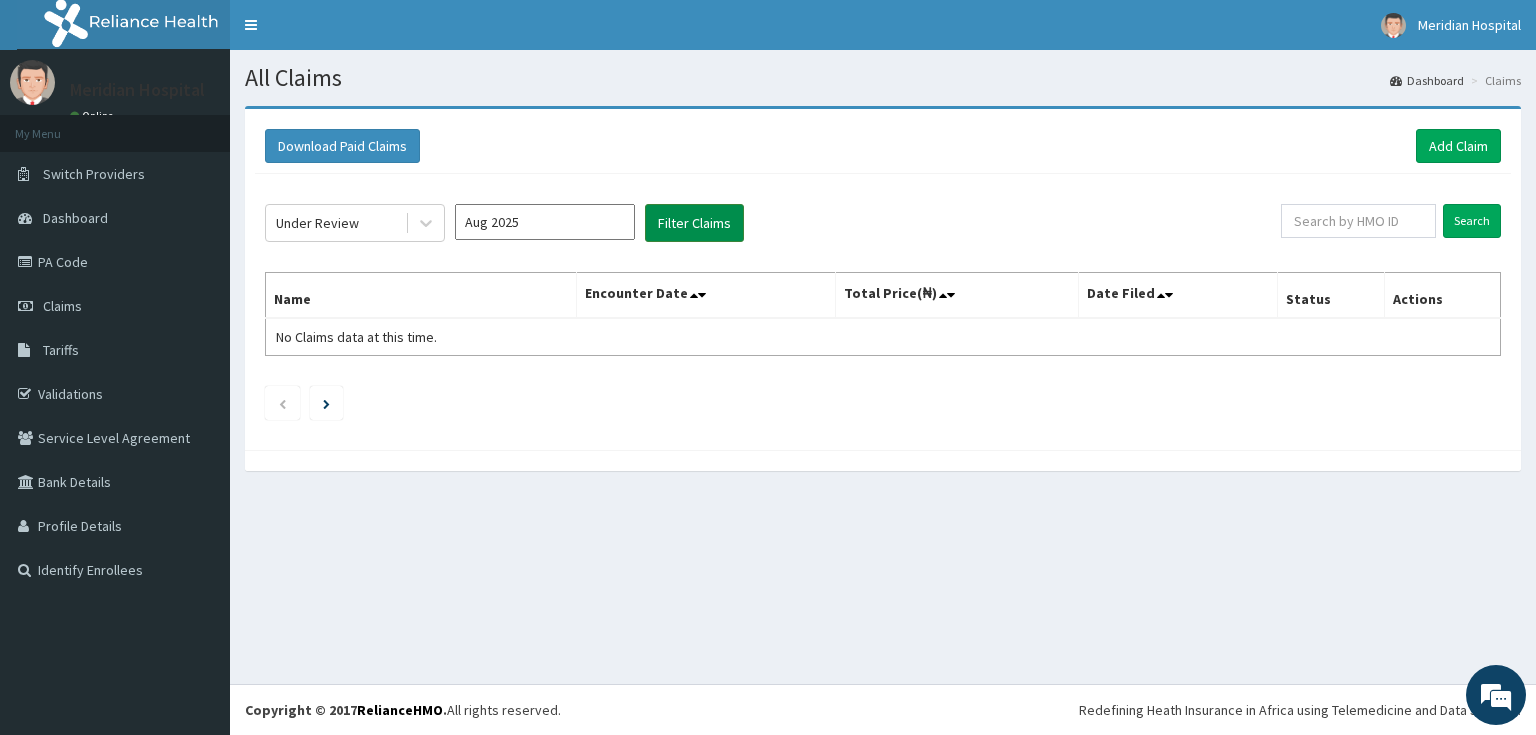 click on "Filter Claims" at bounding box center [694, 223] 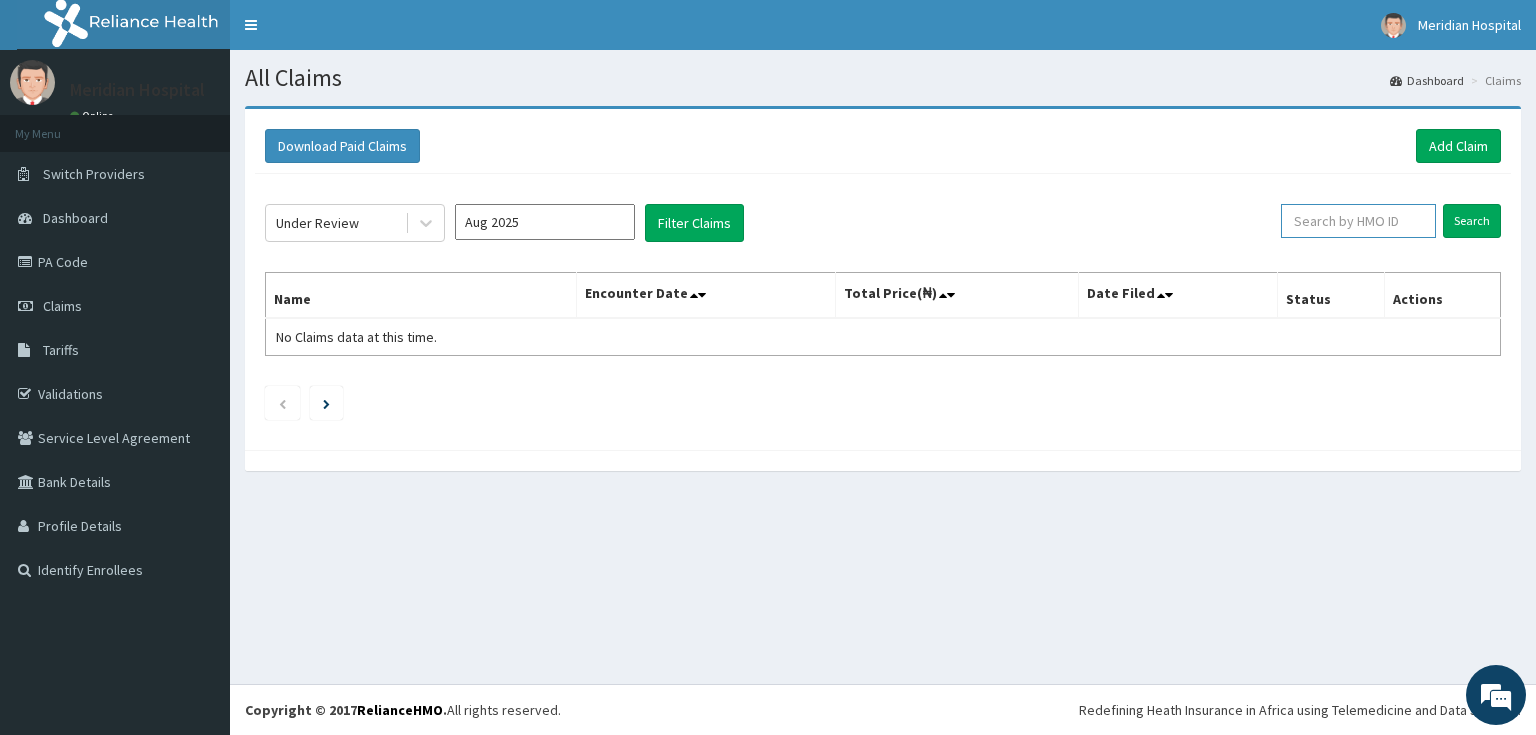 click at bounding box center [1358, 221] 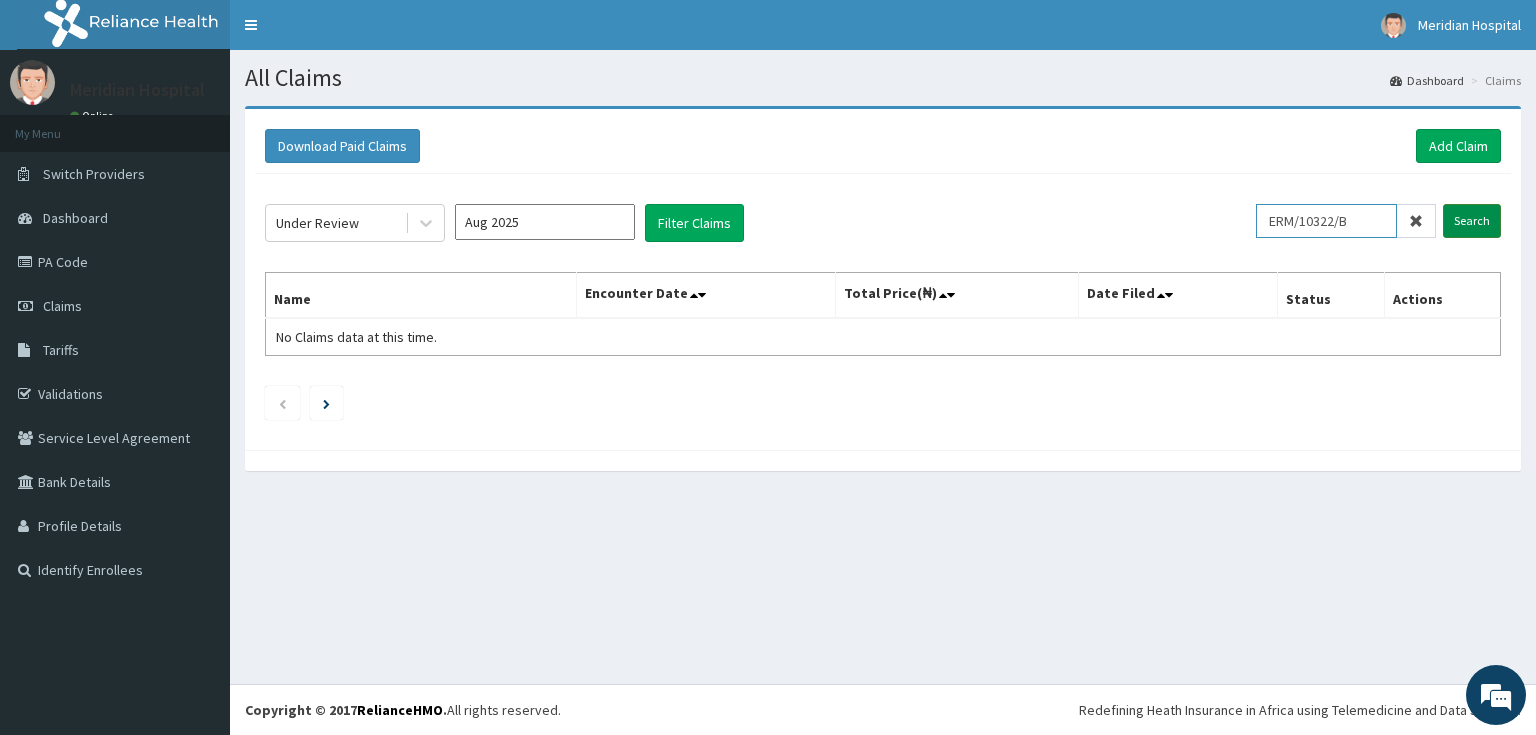 type on "ERM/10322/B" 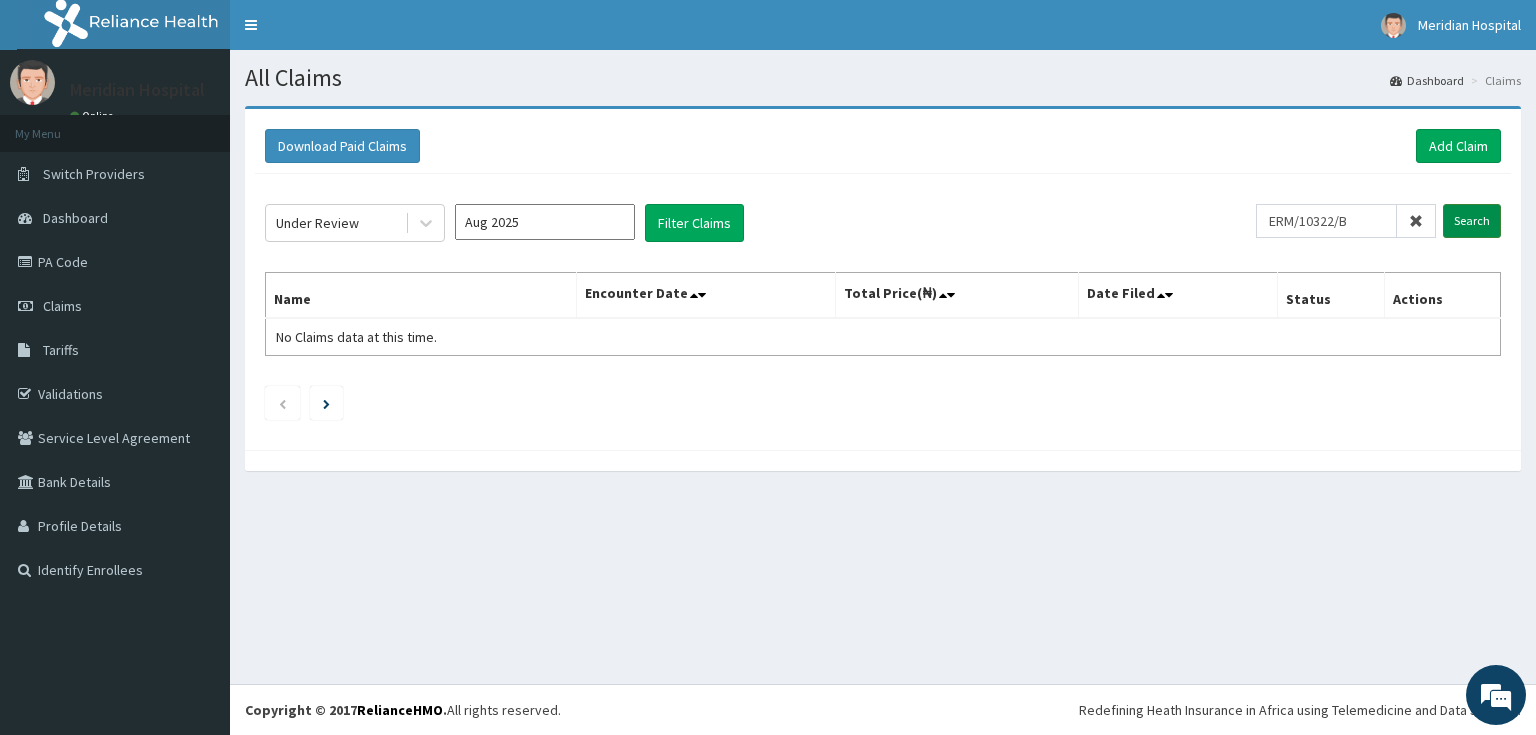 click on "Search" at bounding box center (1472, 221) 